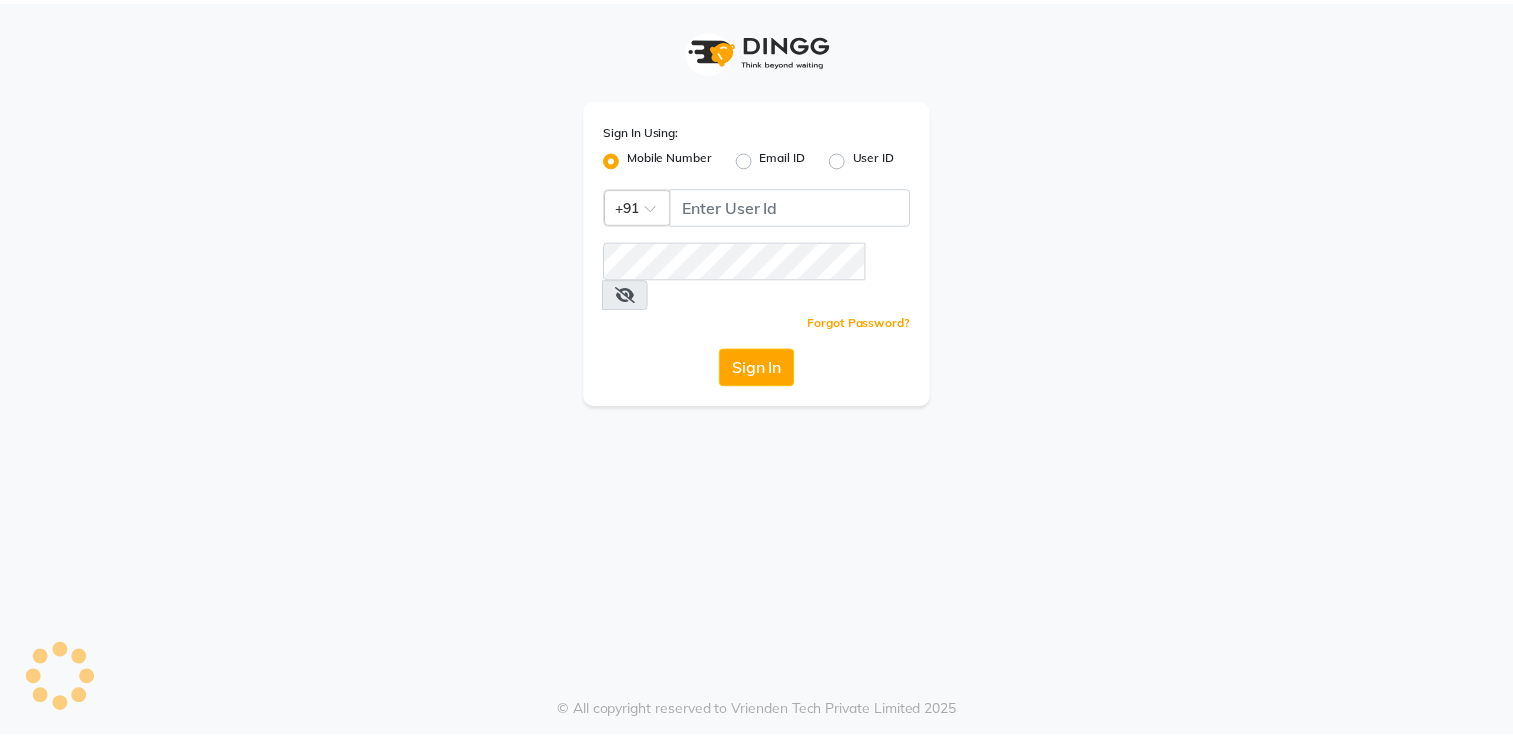 scroll, scrollTop: 0, scrollLeft: 0, axis: both 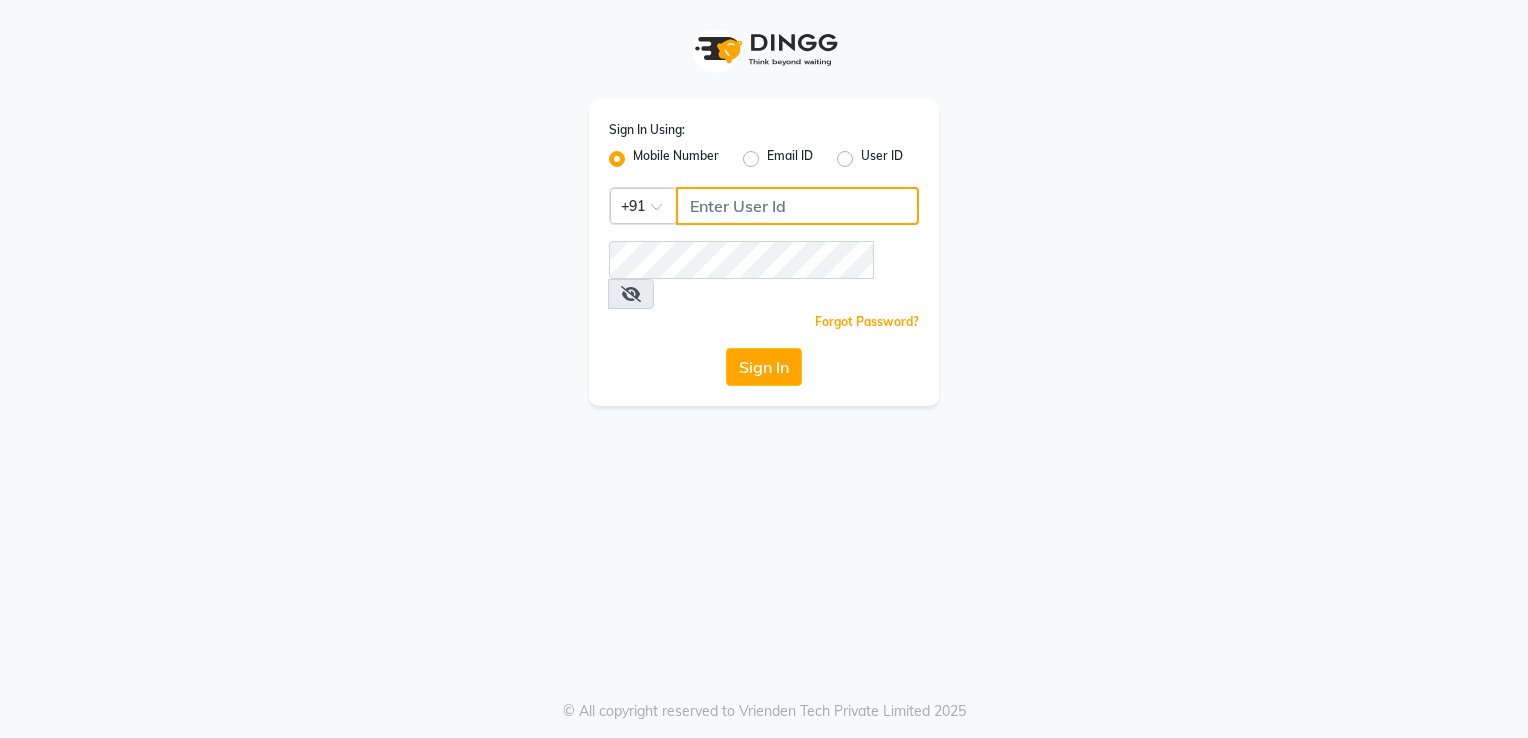 type on "9980535167" 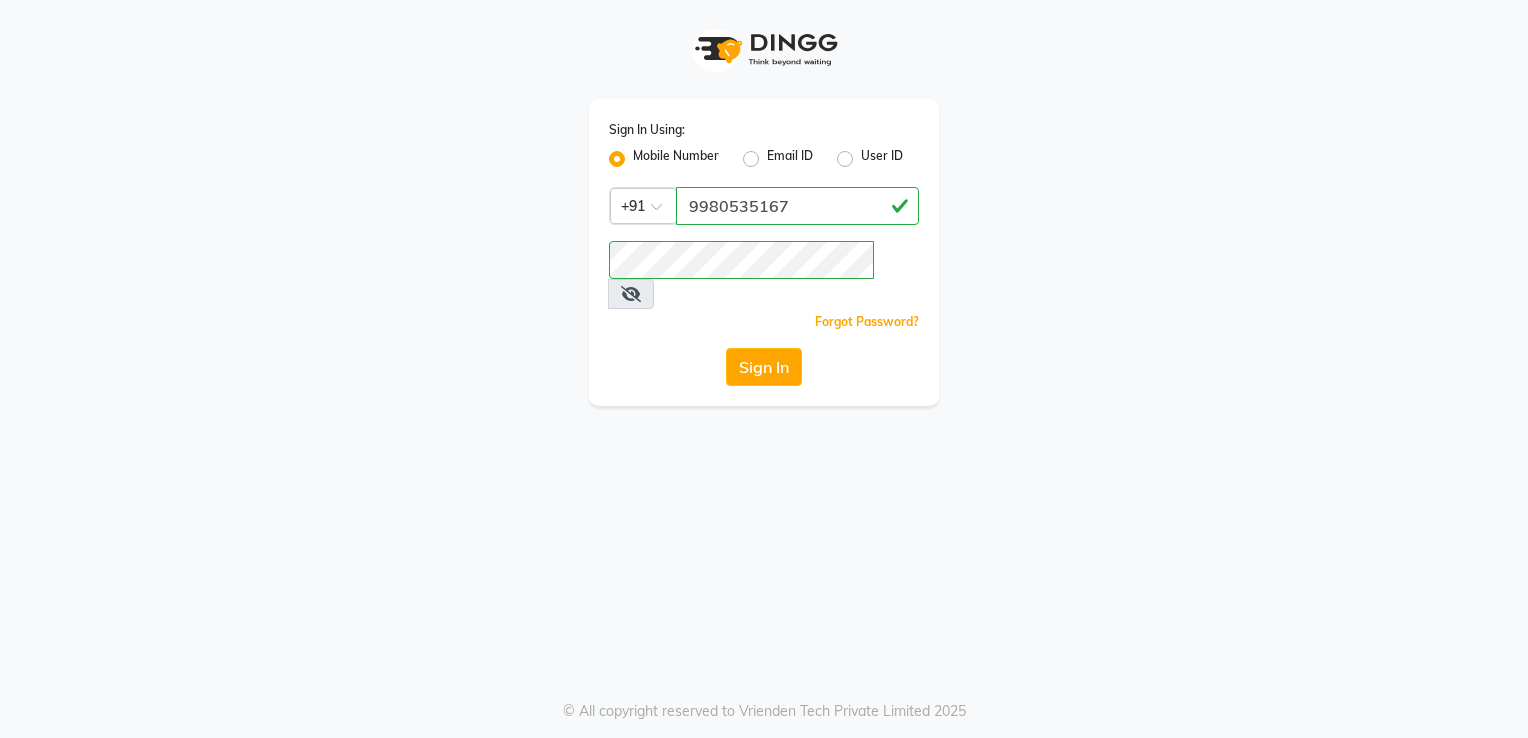 click on "Mobile Number" 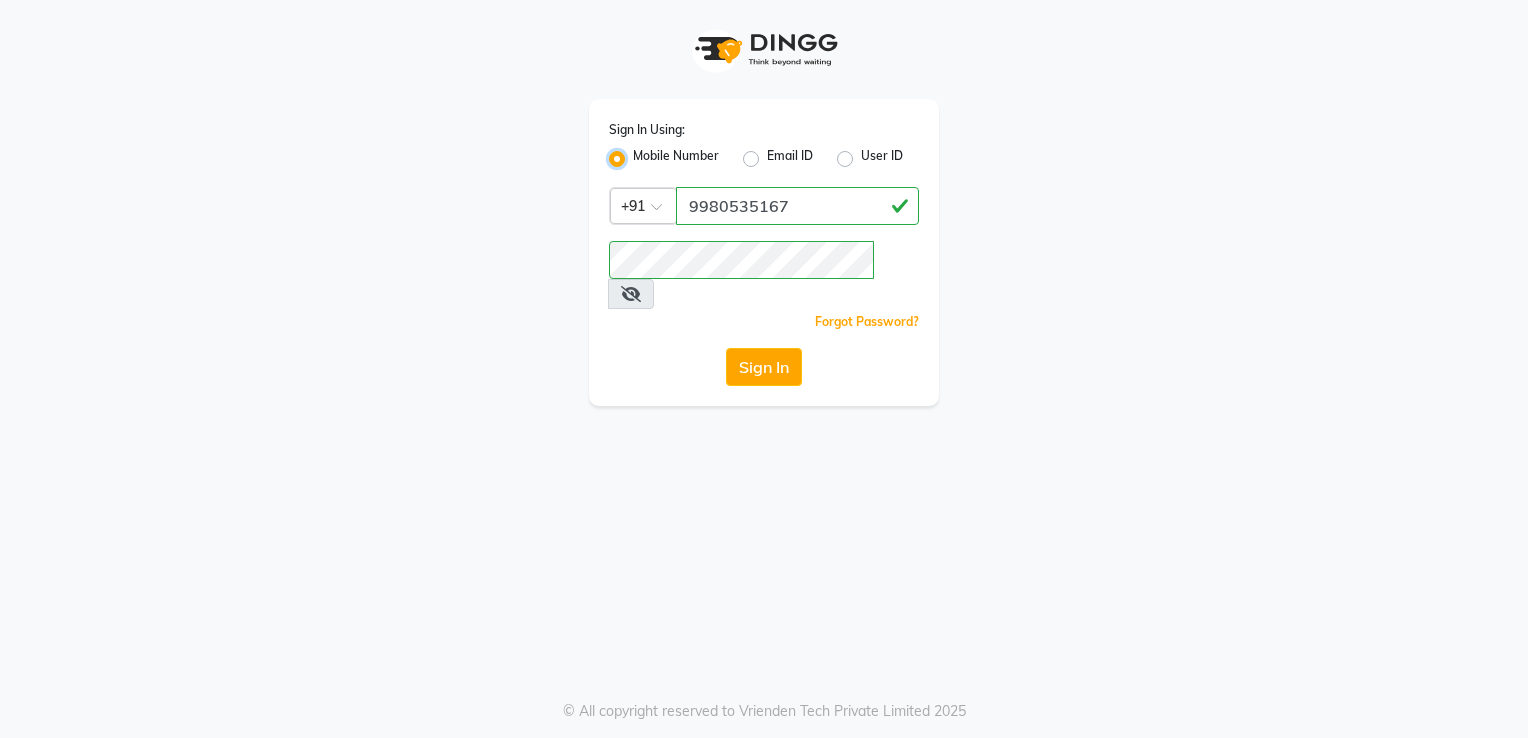 click on "Mobile Number" at bounding box center [639, 153] 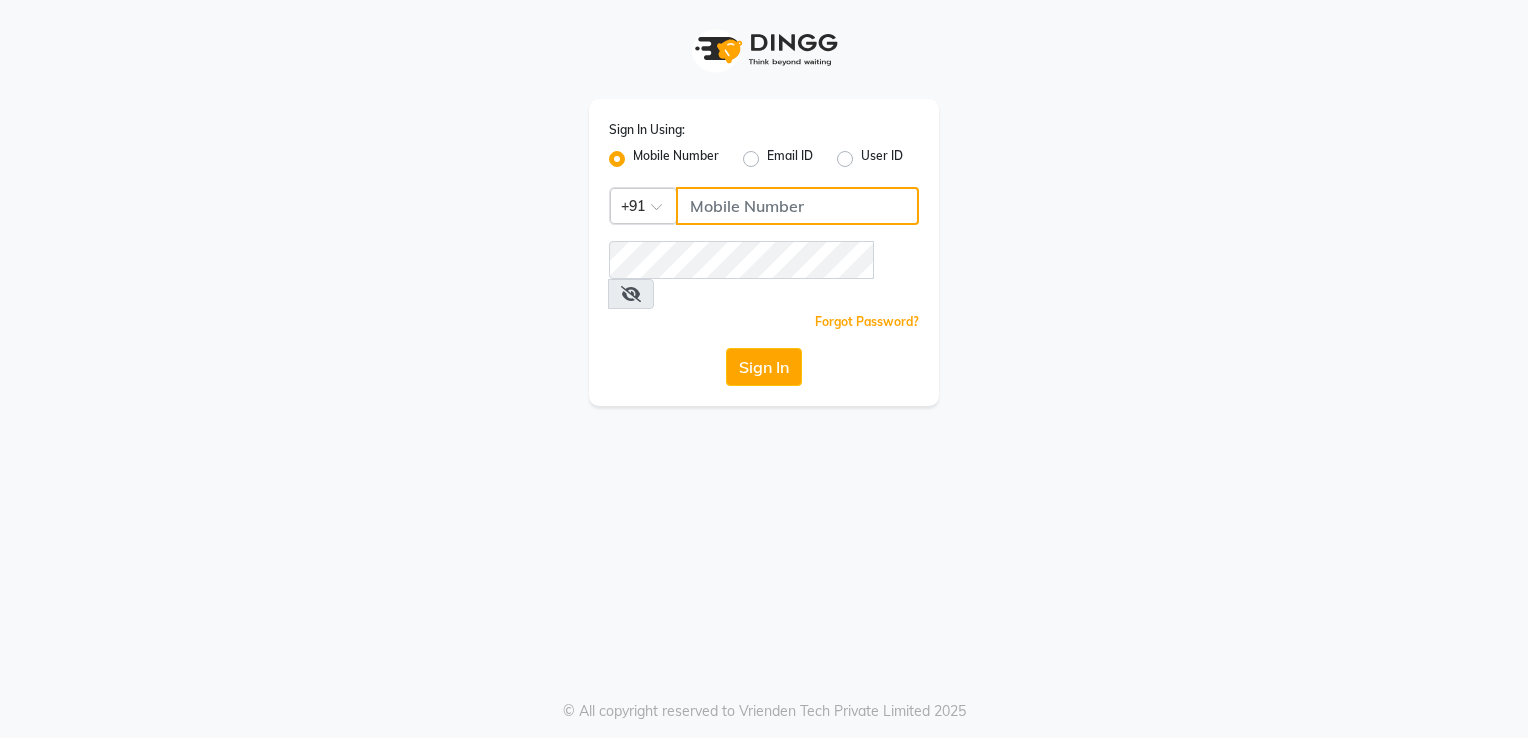 click 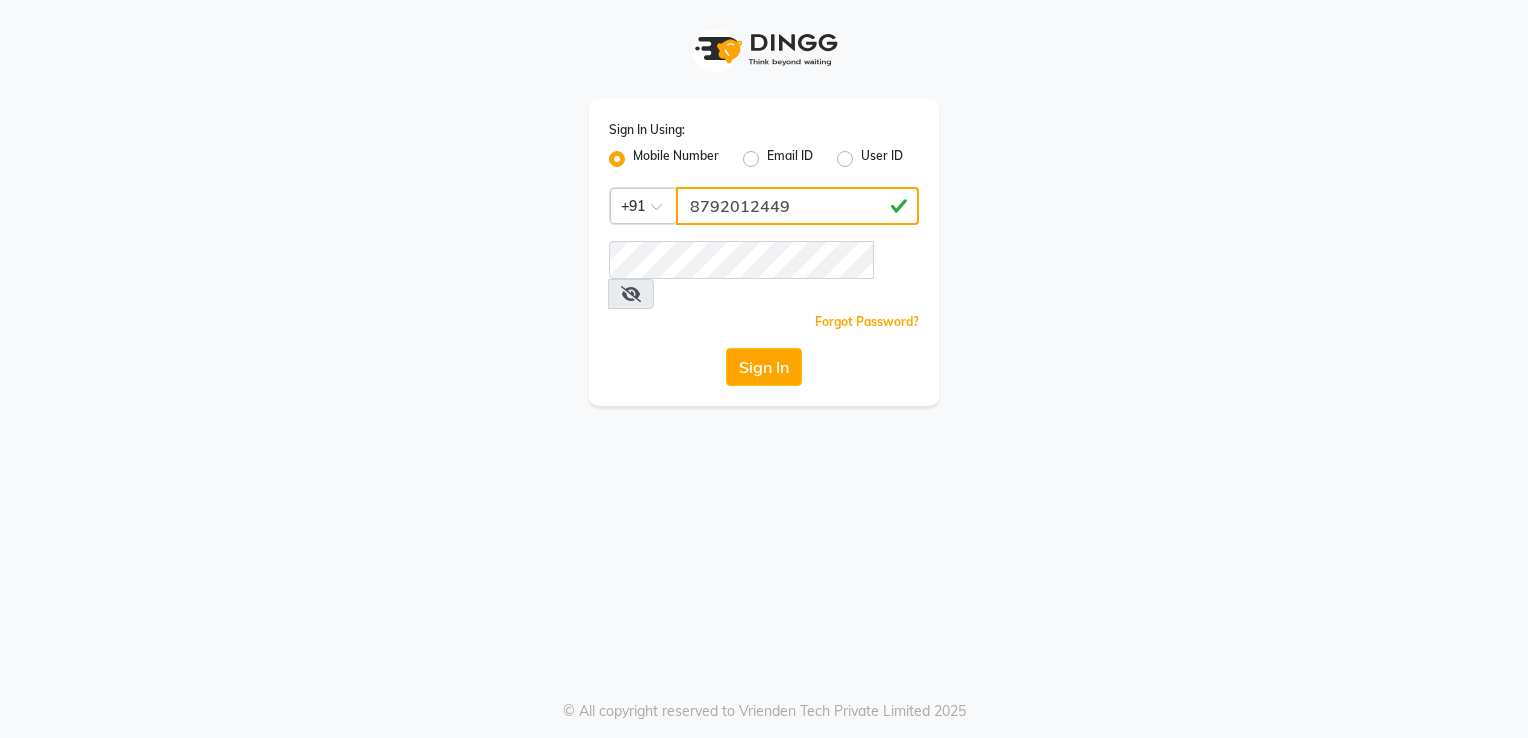 type on "8792012449" 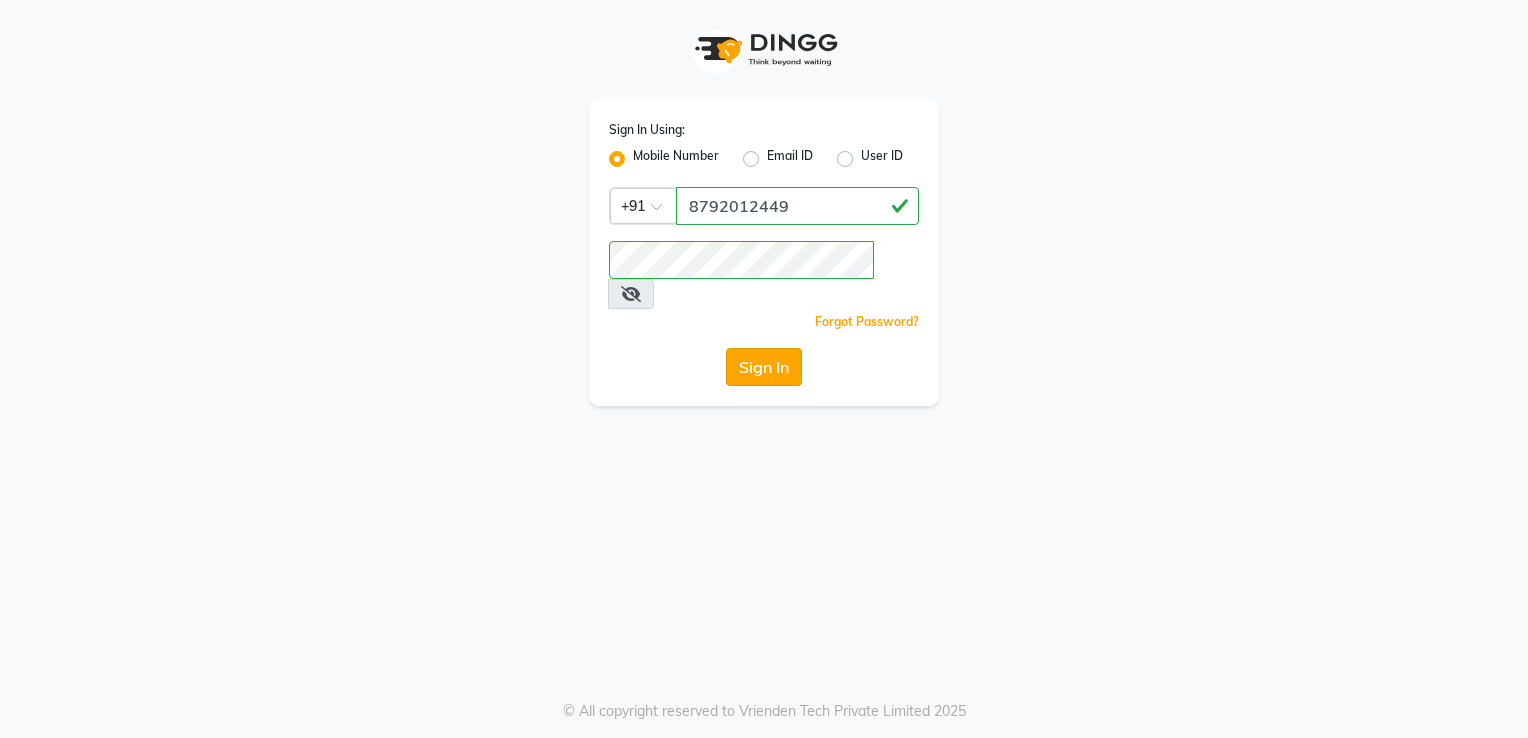 click on "Sign In" 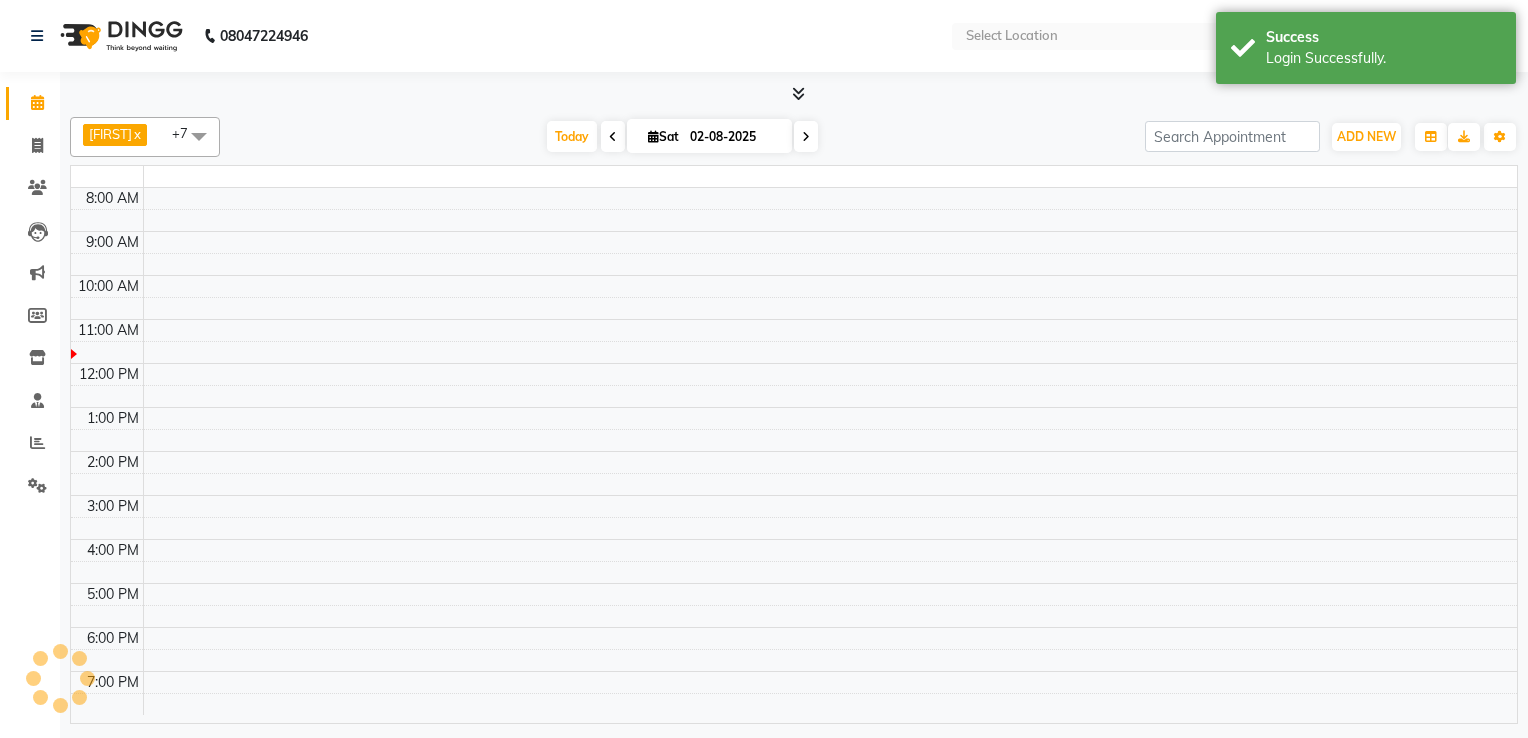 select on "en" 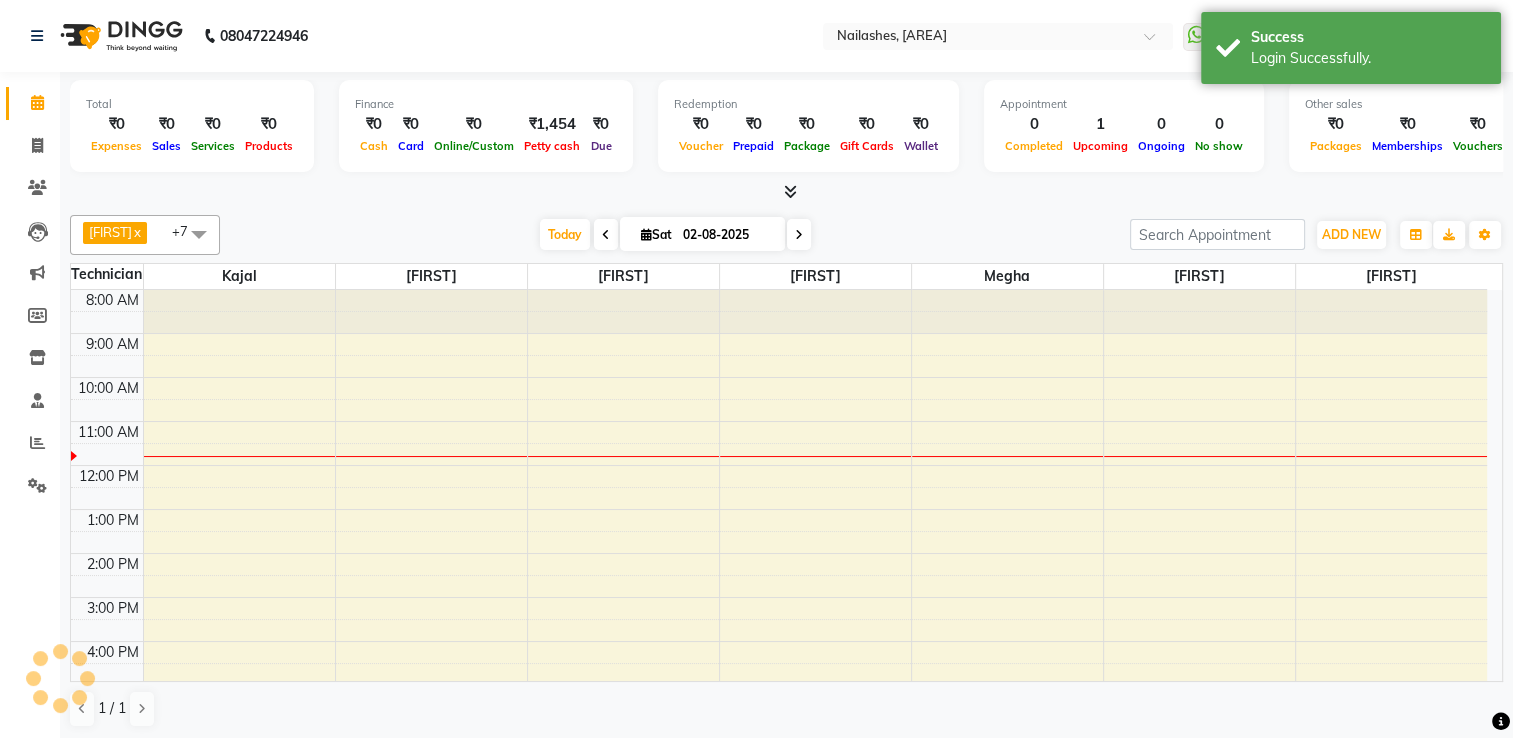 scroll, scrollTop: 0, scrollLeft: 0, axis: both 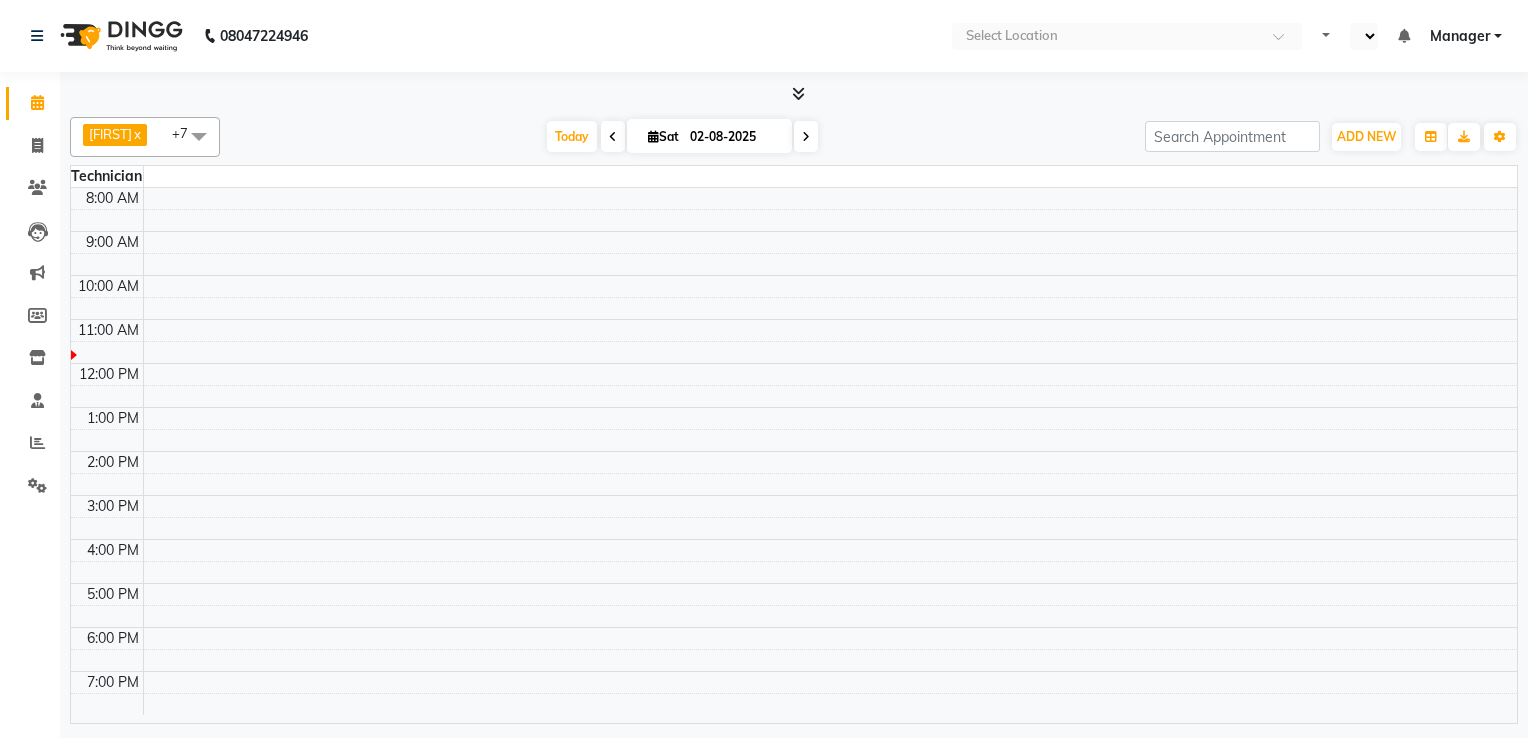 select on "en" 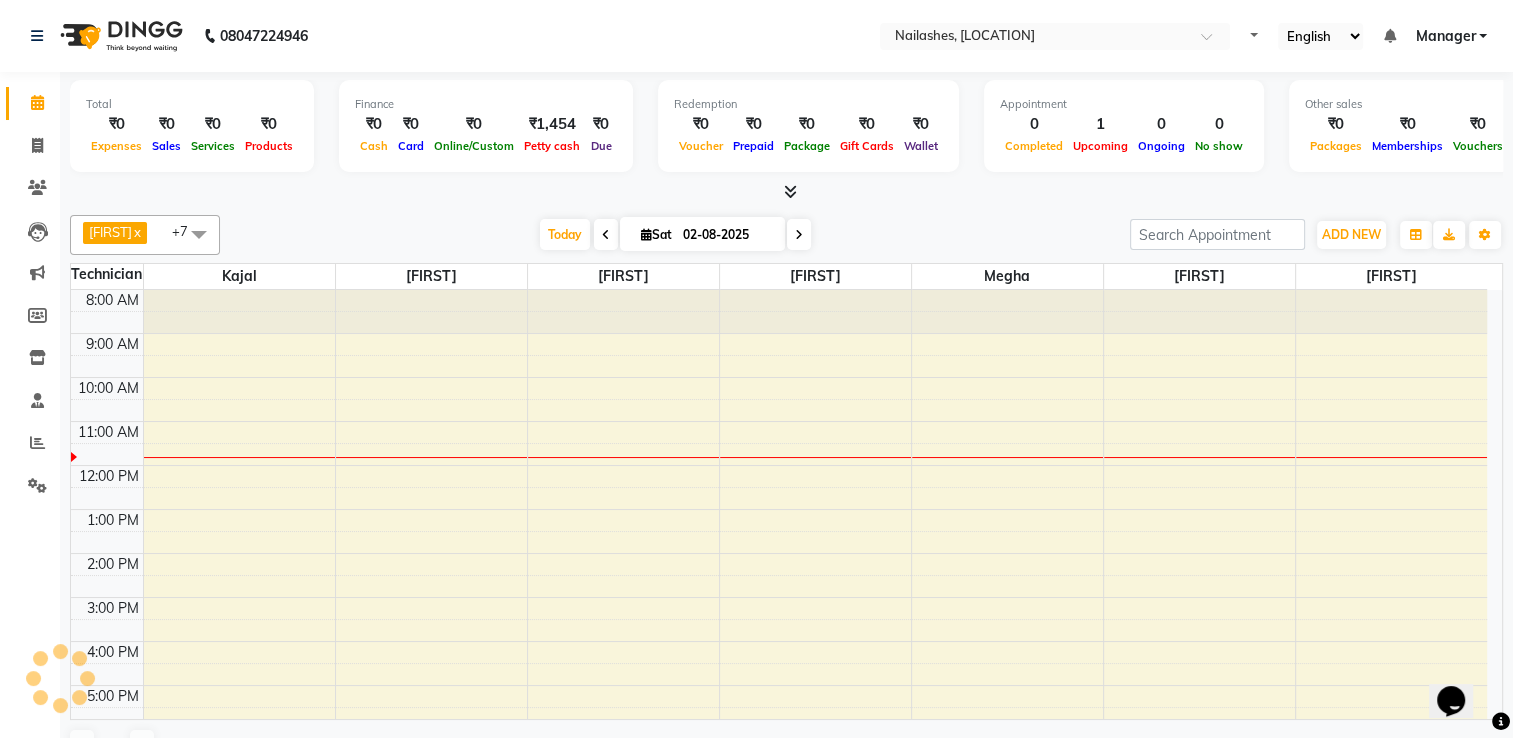 scroll, scrollTop: 0, scrollLeft: 0, axis: both 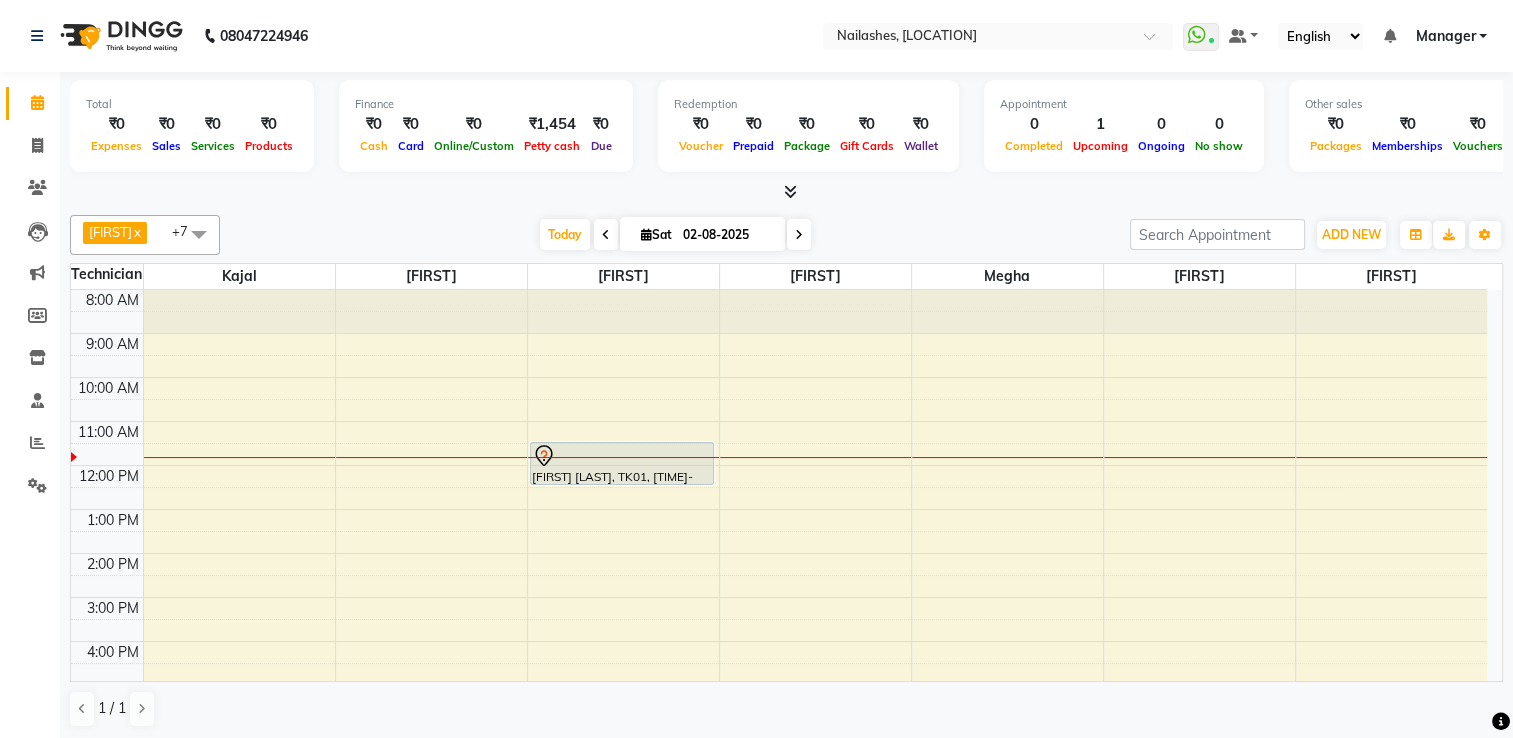 click at bounding box center (790, 191) 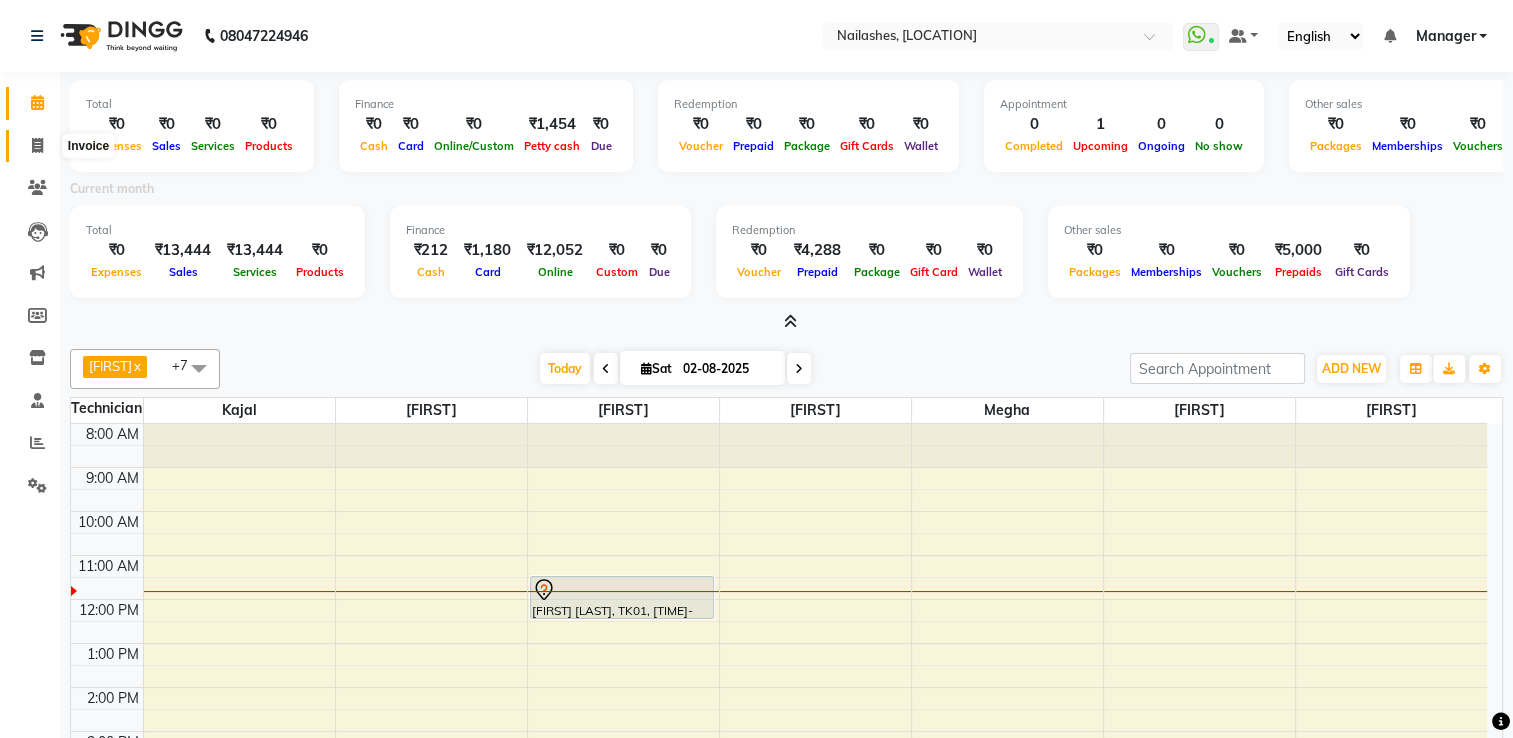 click 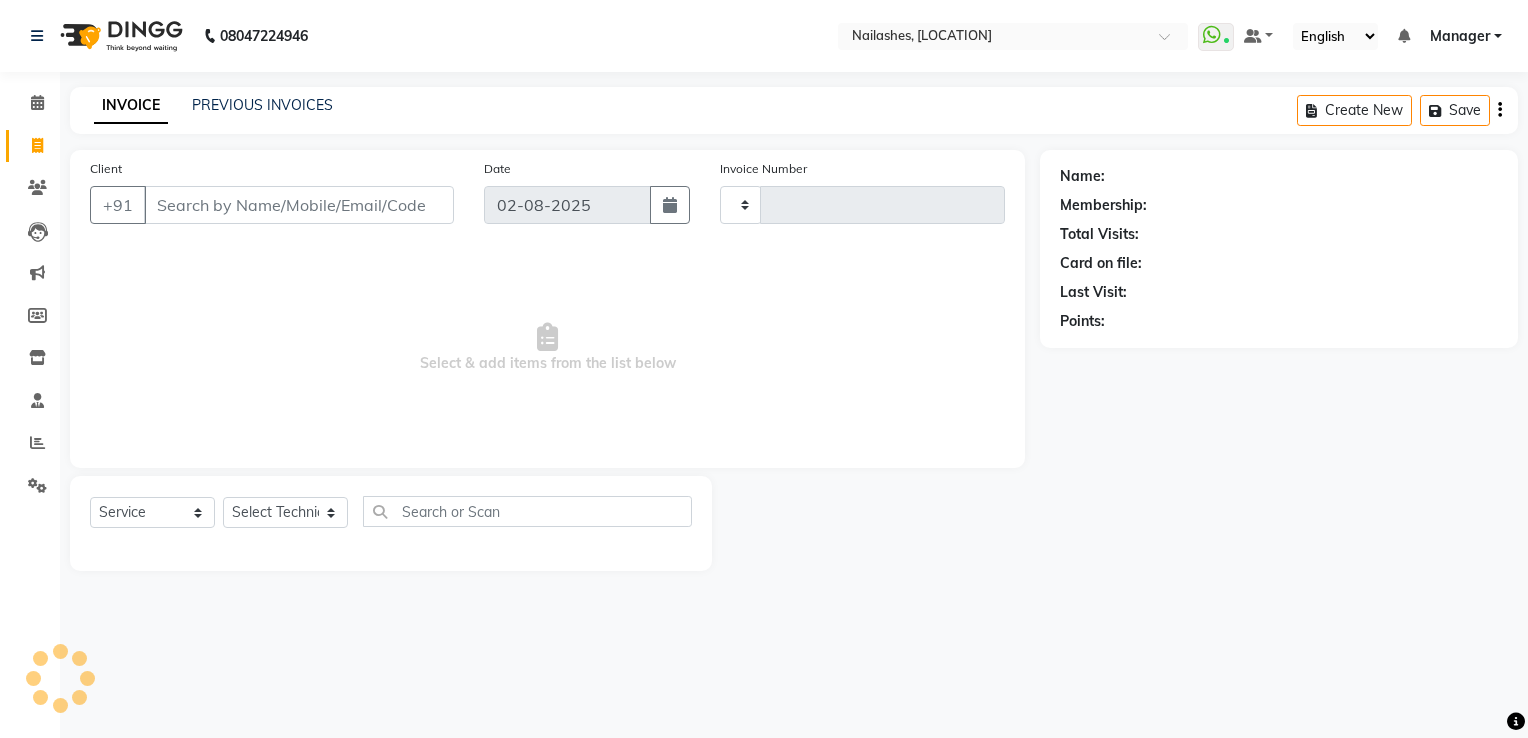 type on "1417" 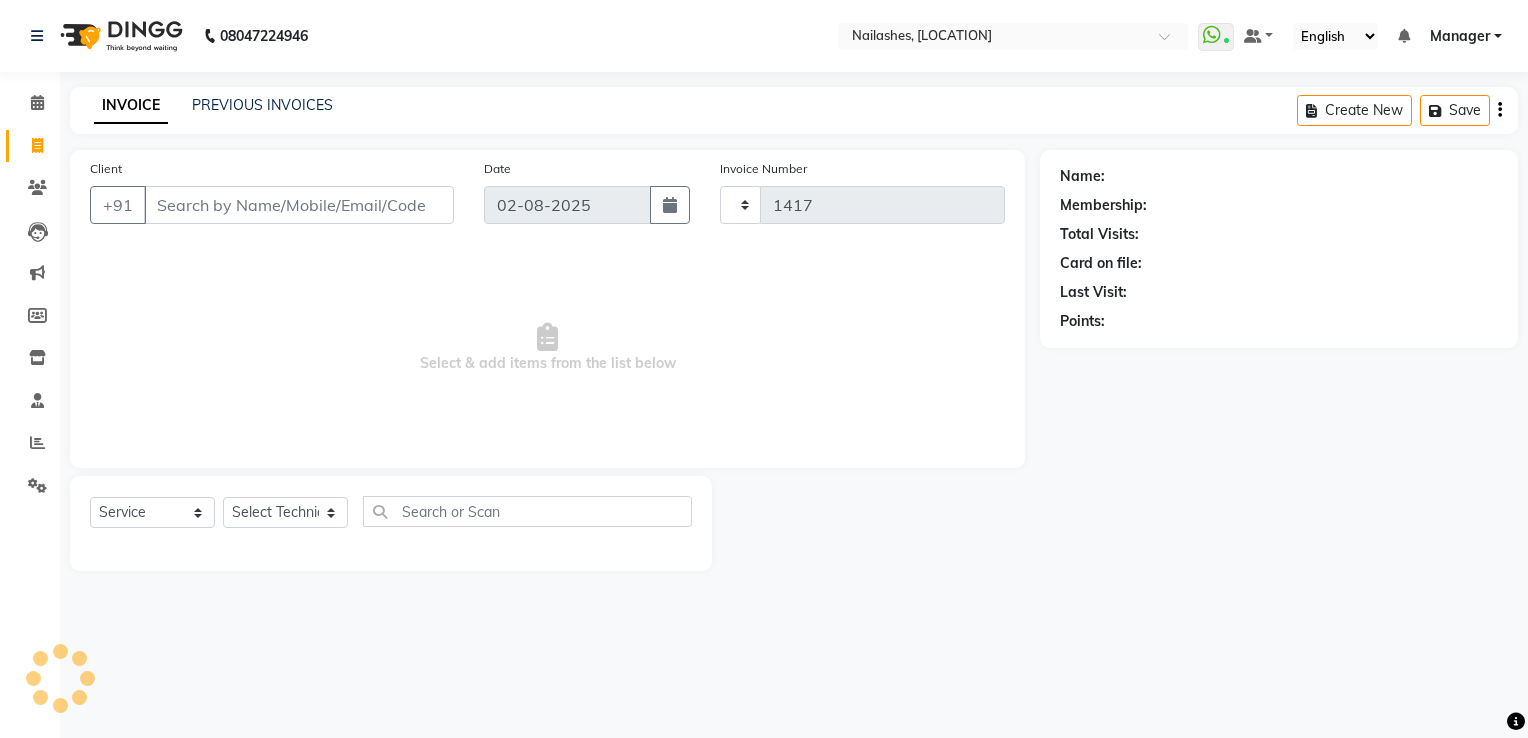 select on "6579" 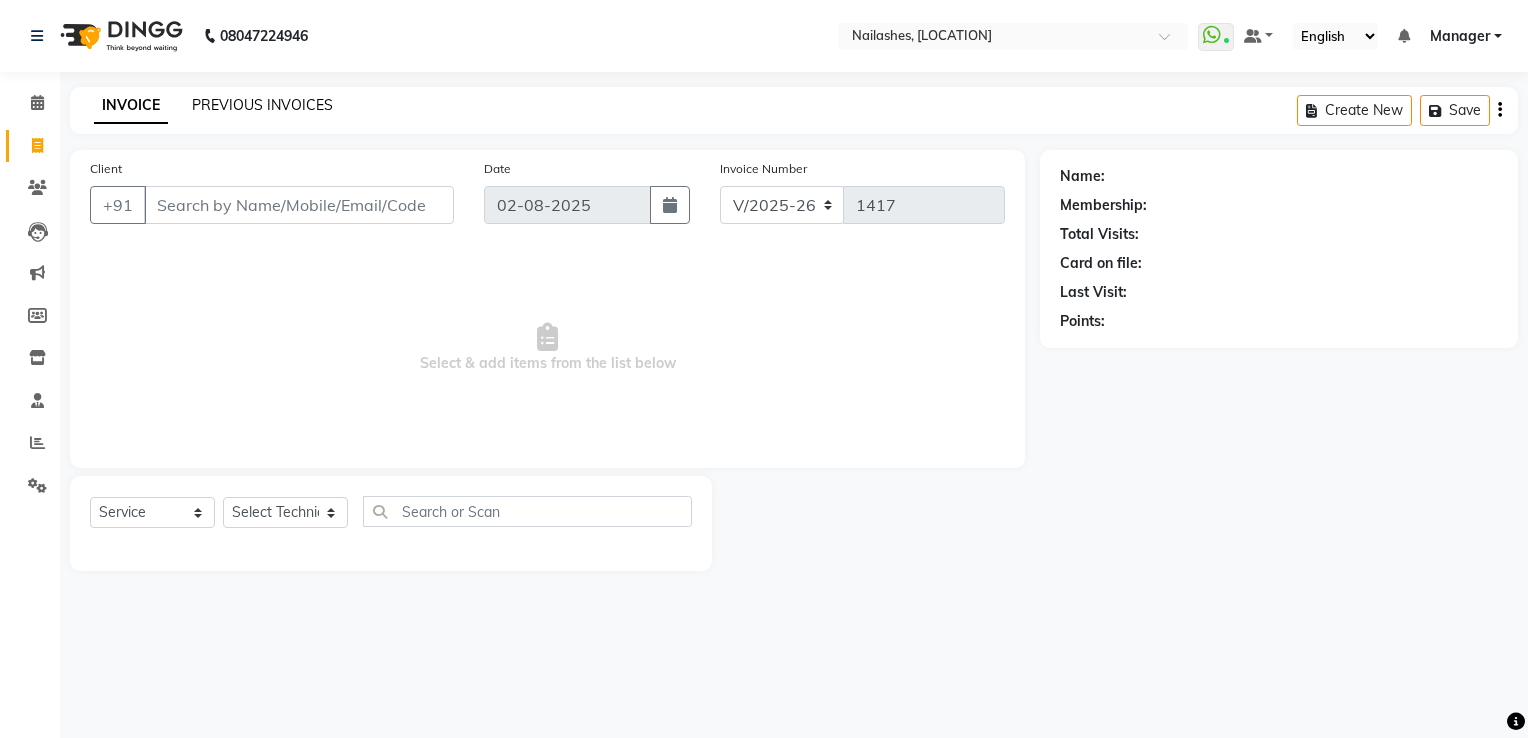 click on "PREVIOUS INVOICES" 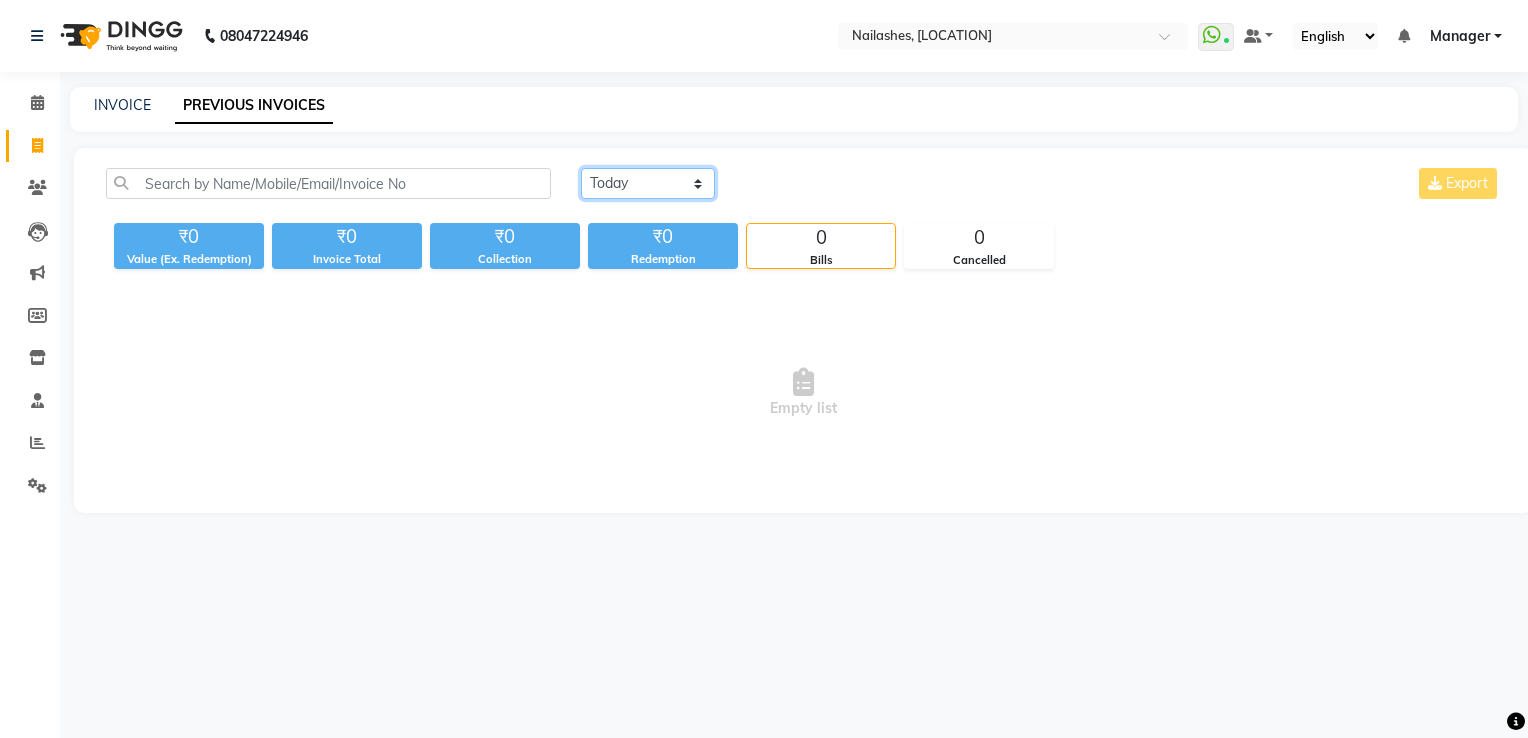 click on "Today Yesterday Custom Range" 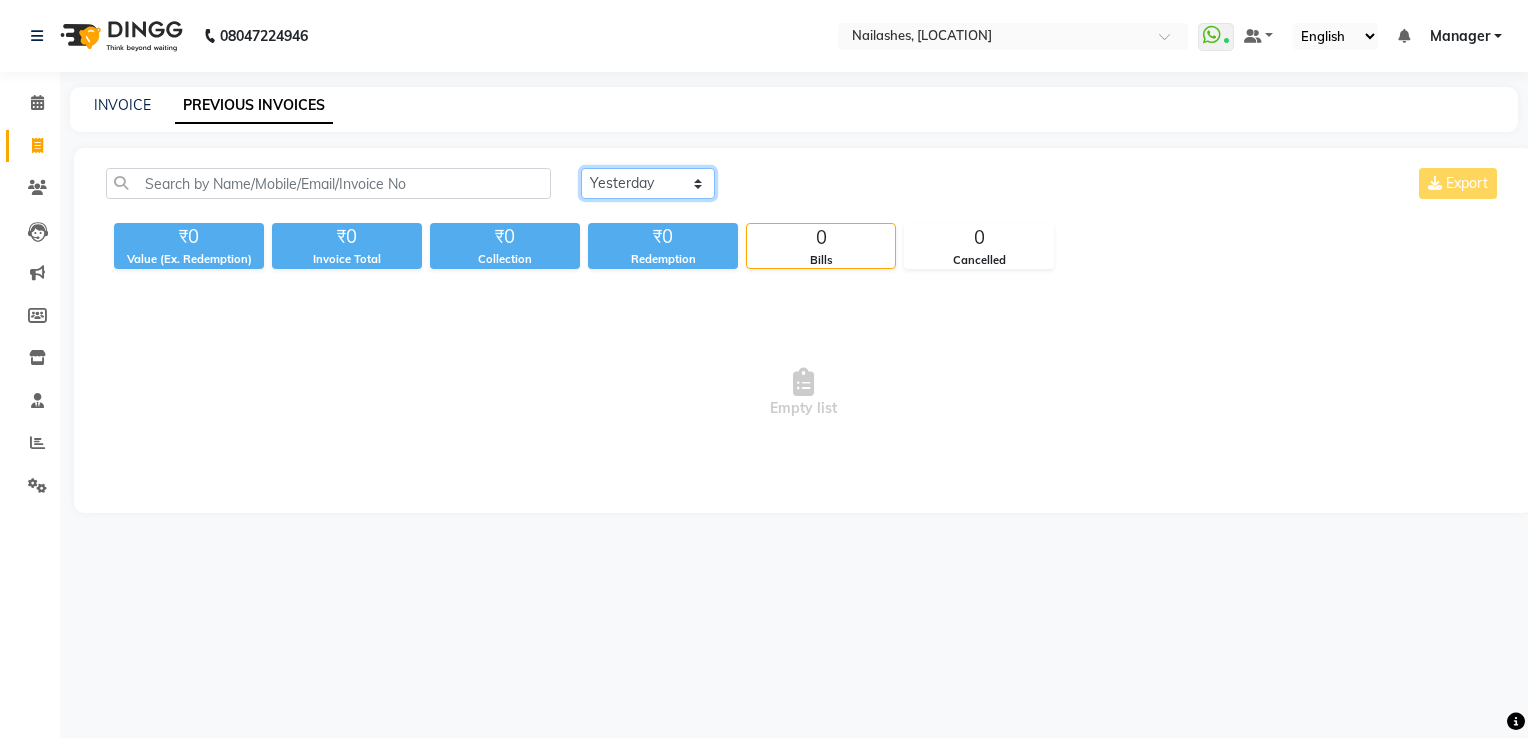 click on "Today Yesterday Custom Range" 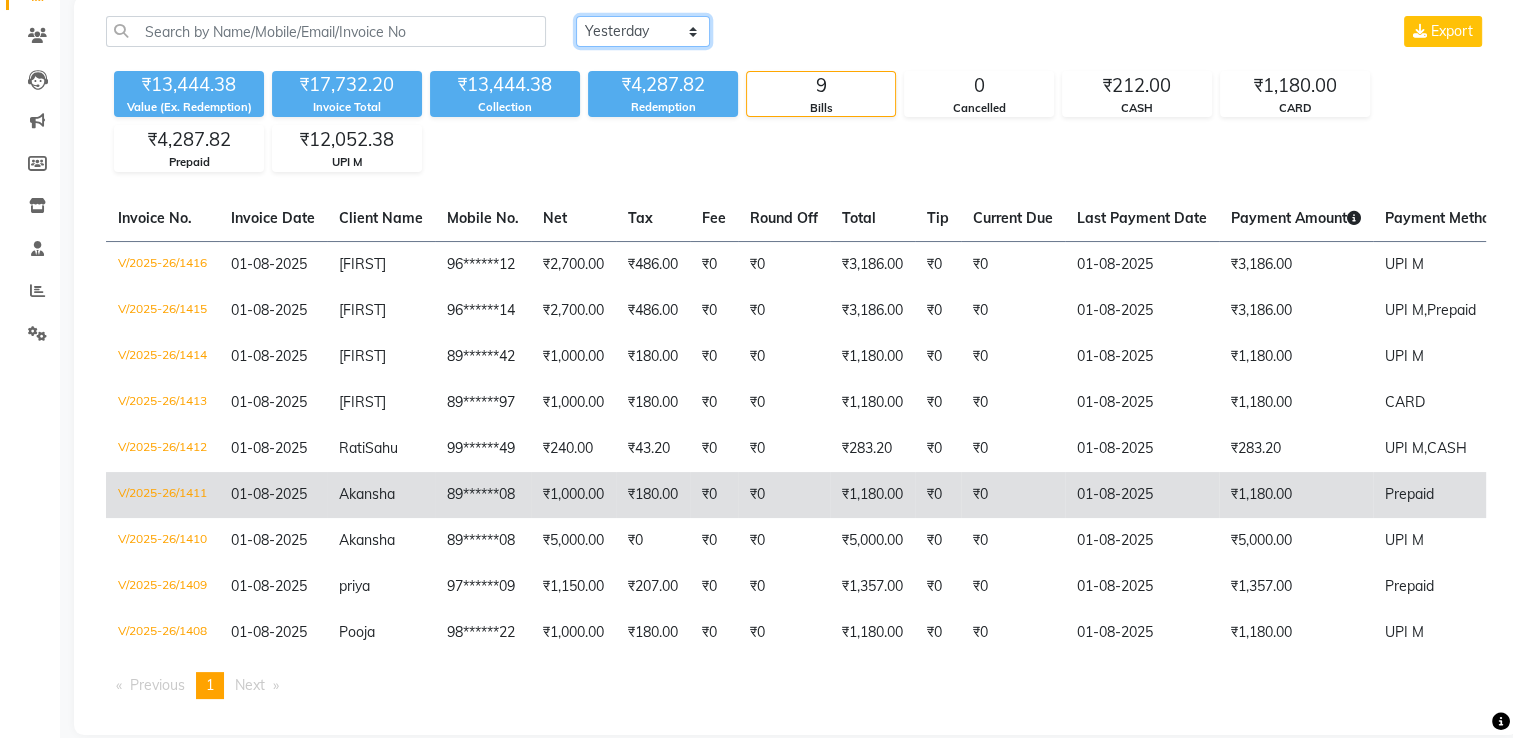 scroll, scrollTop: 0, scrollLeft: 0, axis: both 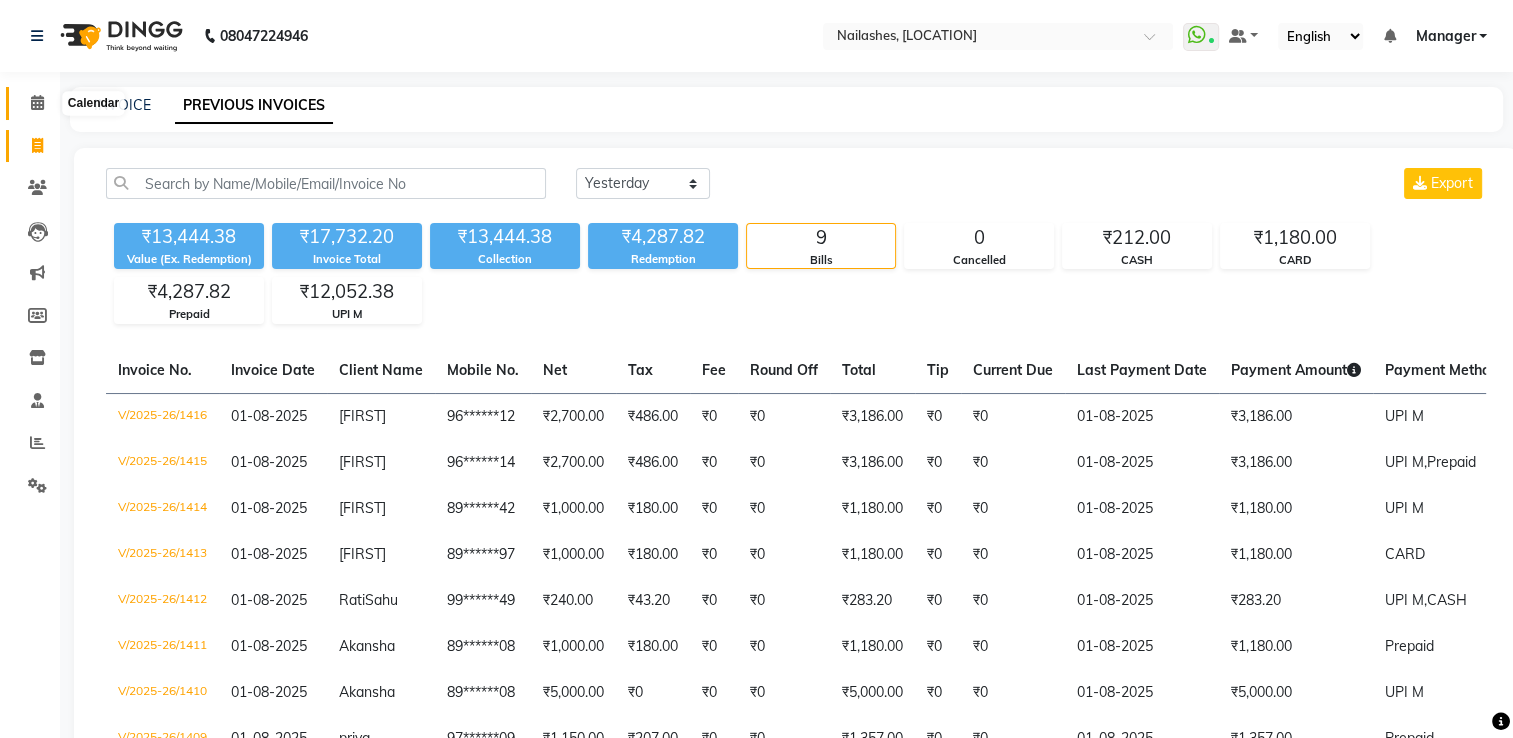 click 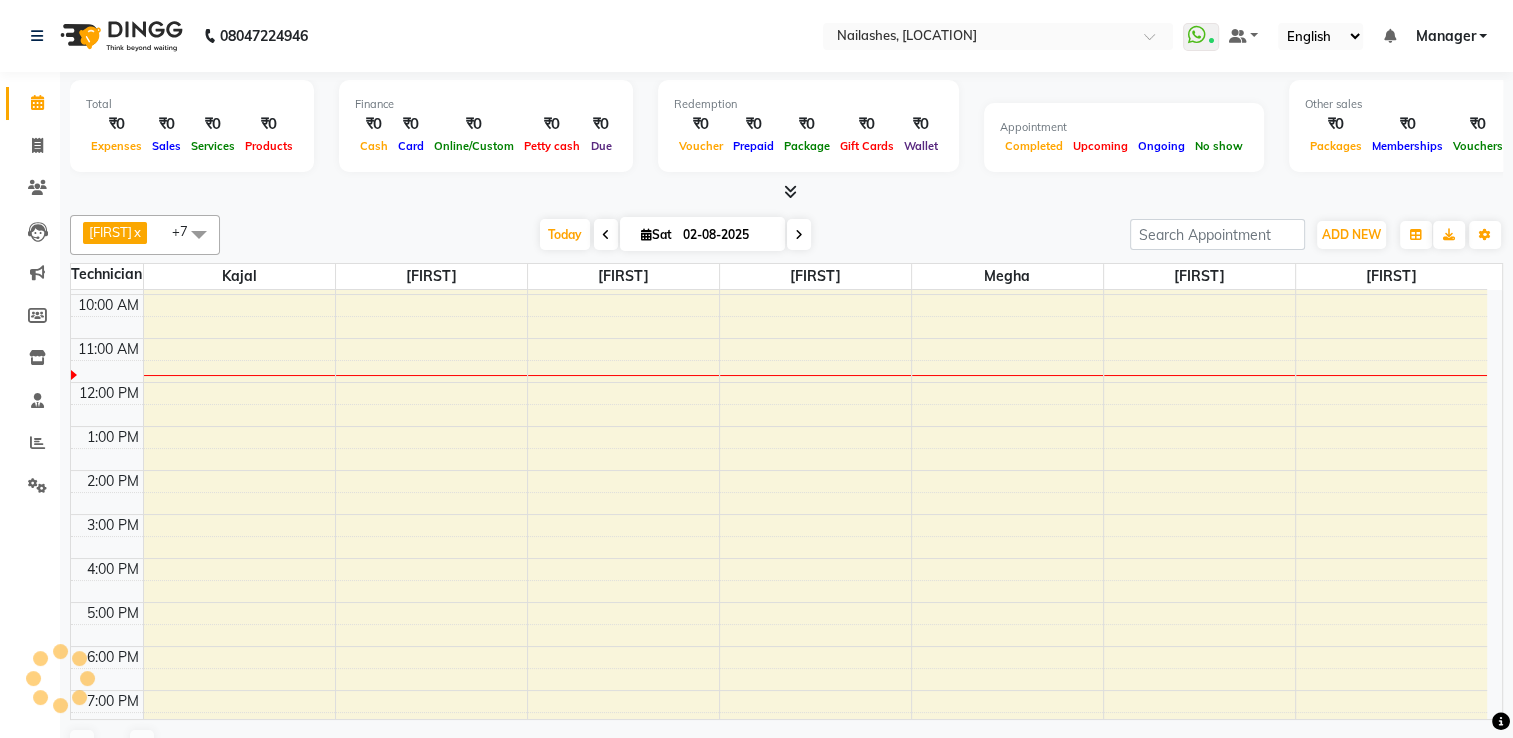 scroll, scrollTop: 0, scrollLeft: 0, axis: both 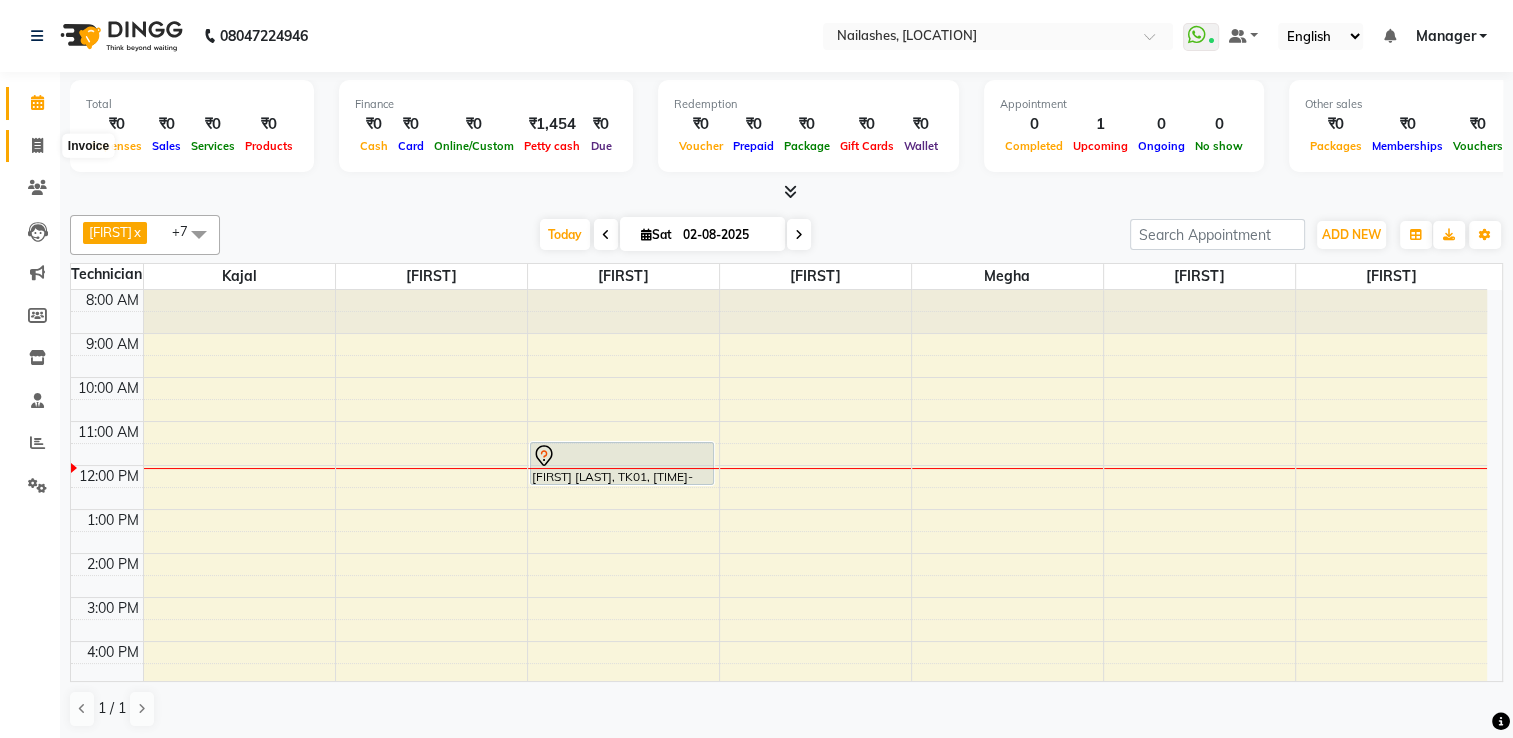 click 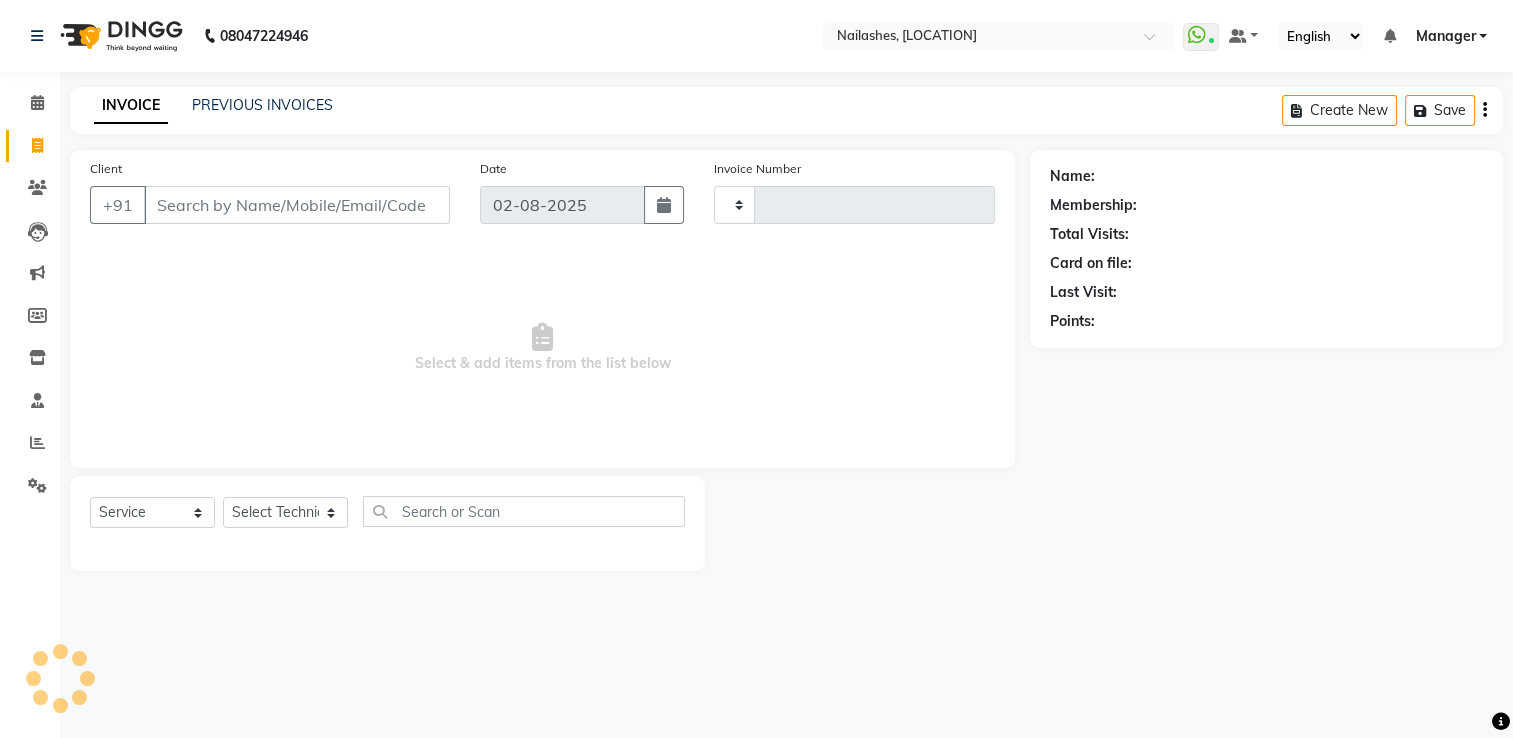 scroll, scrollTop: 0, scrollLeft: 0, axis: both 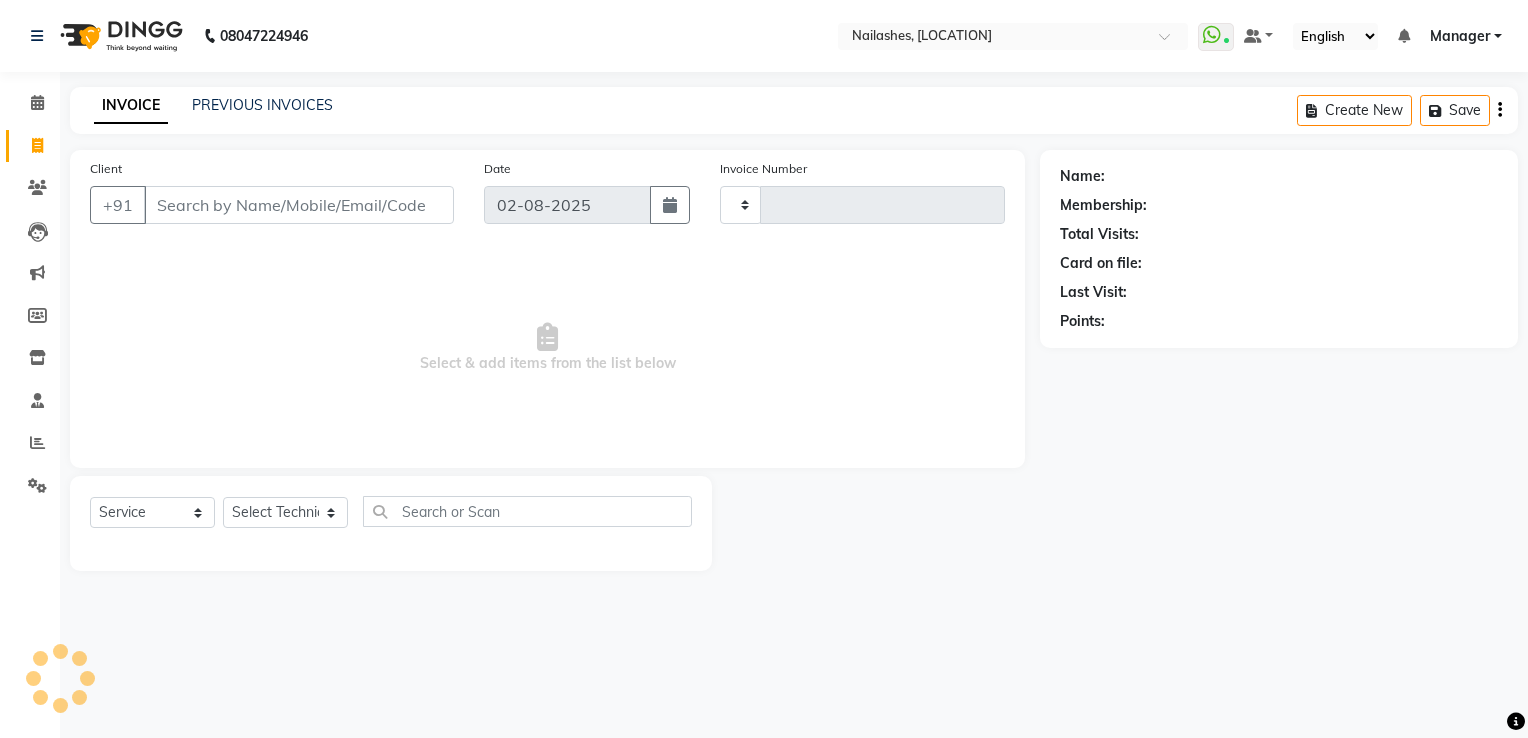 type on "1417" 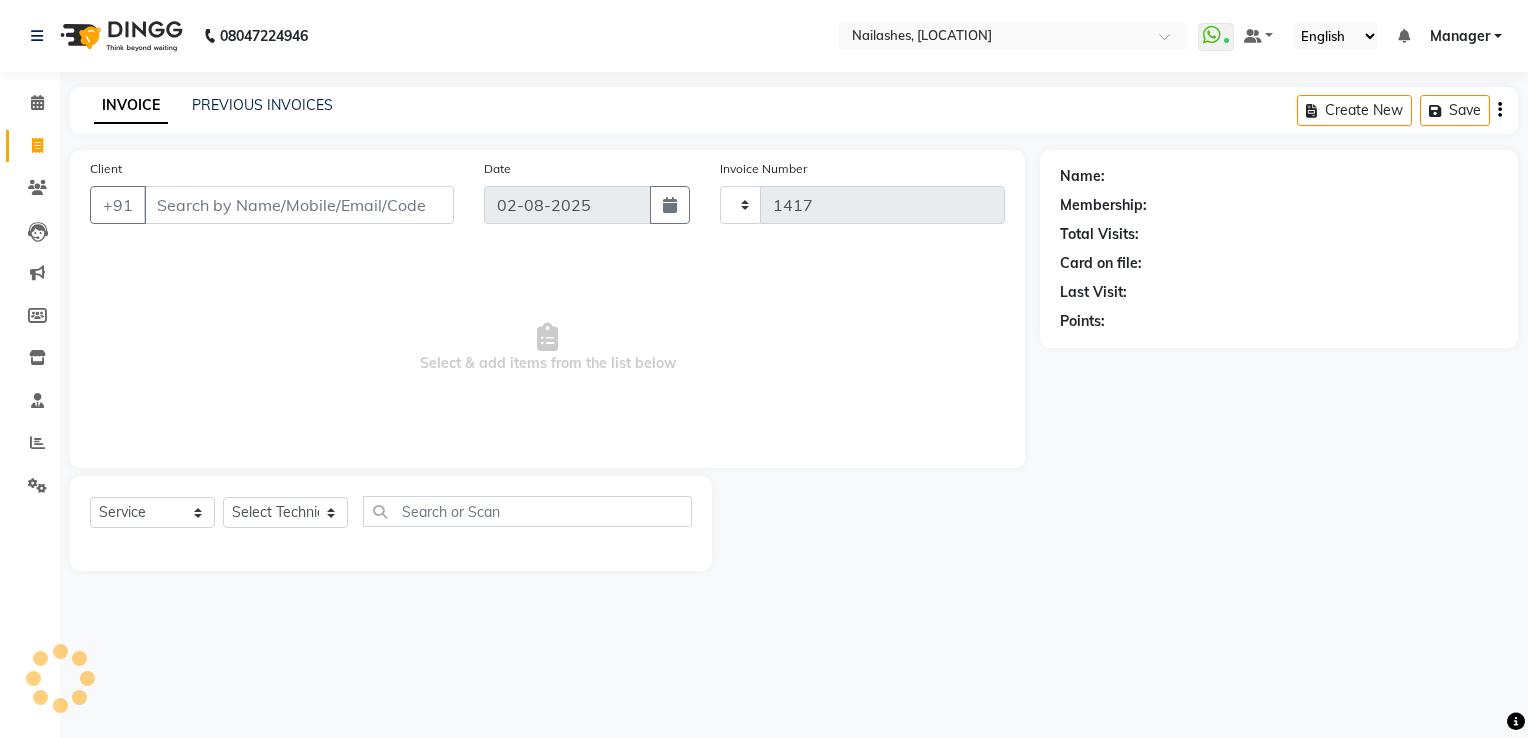 select on "6579" 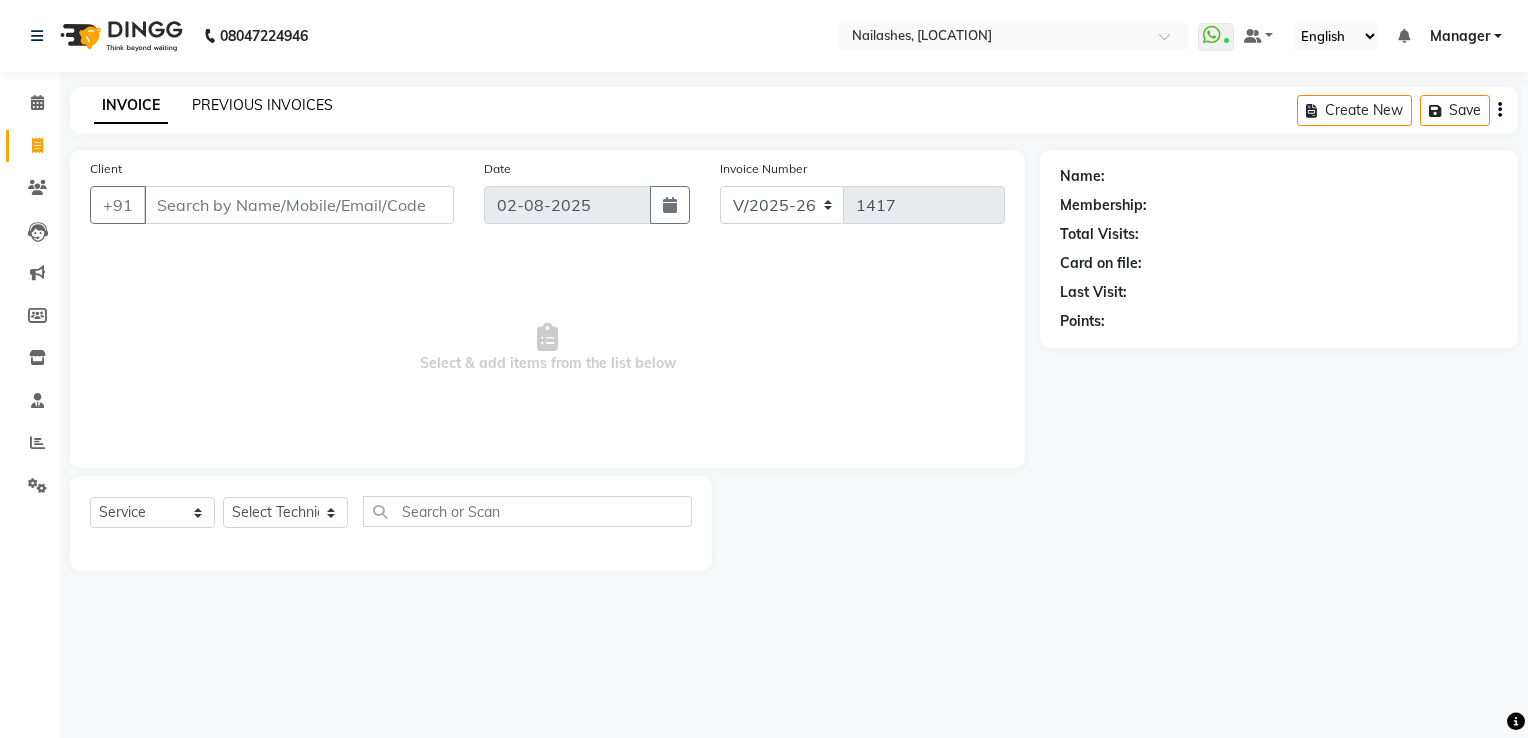 click on "PREVIOUS INVOICES" 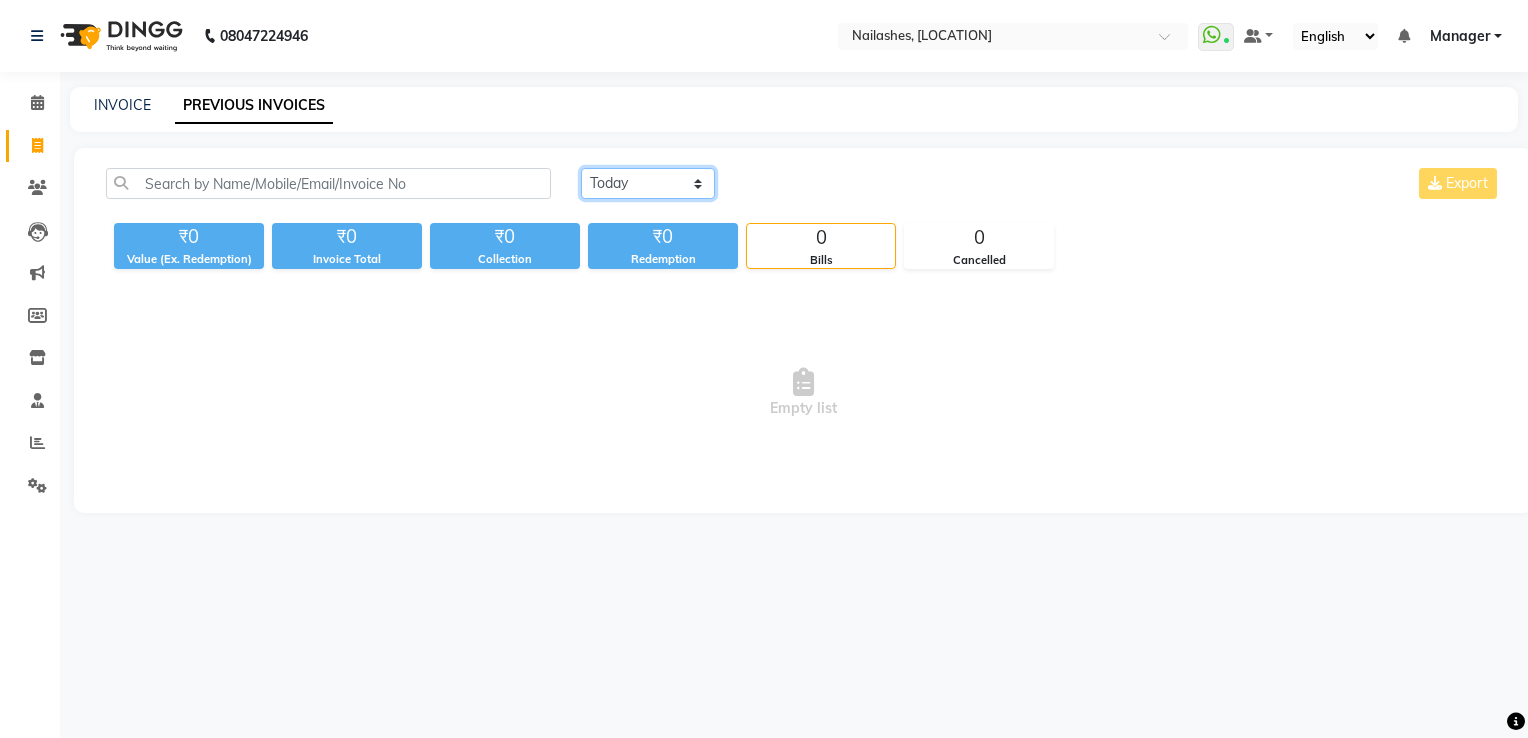 click on "Today Yesterday Custom Range" 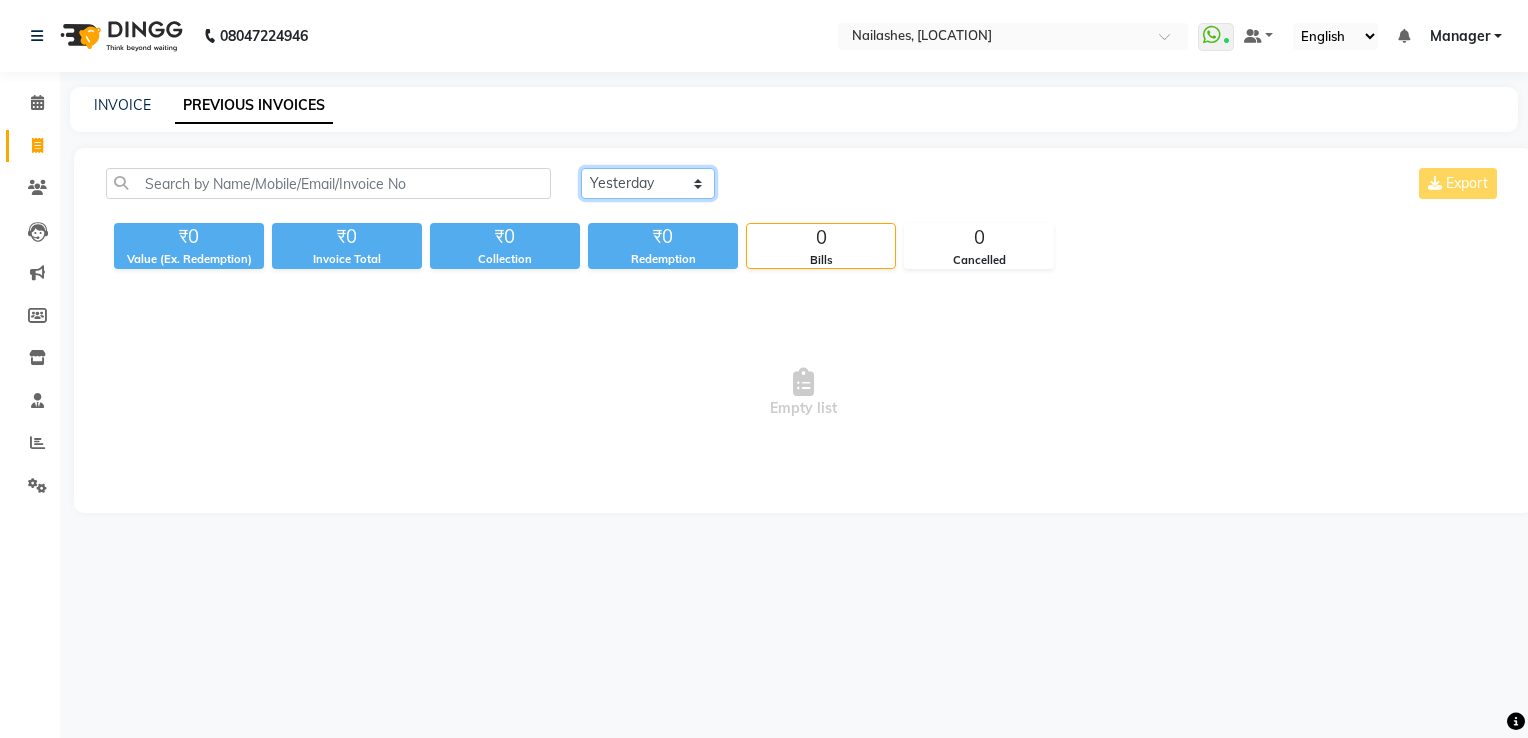 click on "Today Yesterday Custom Range" 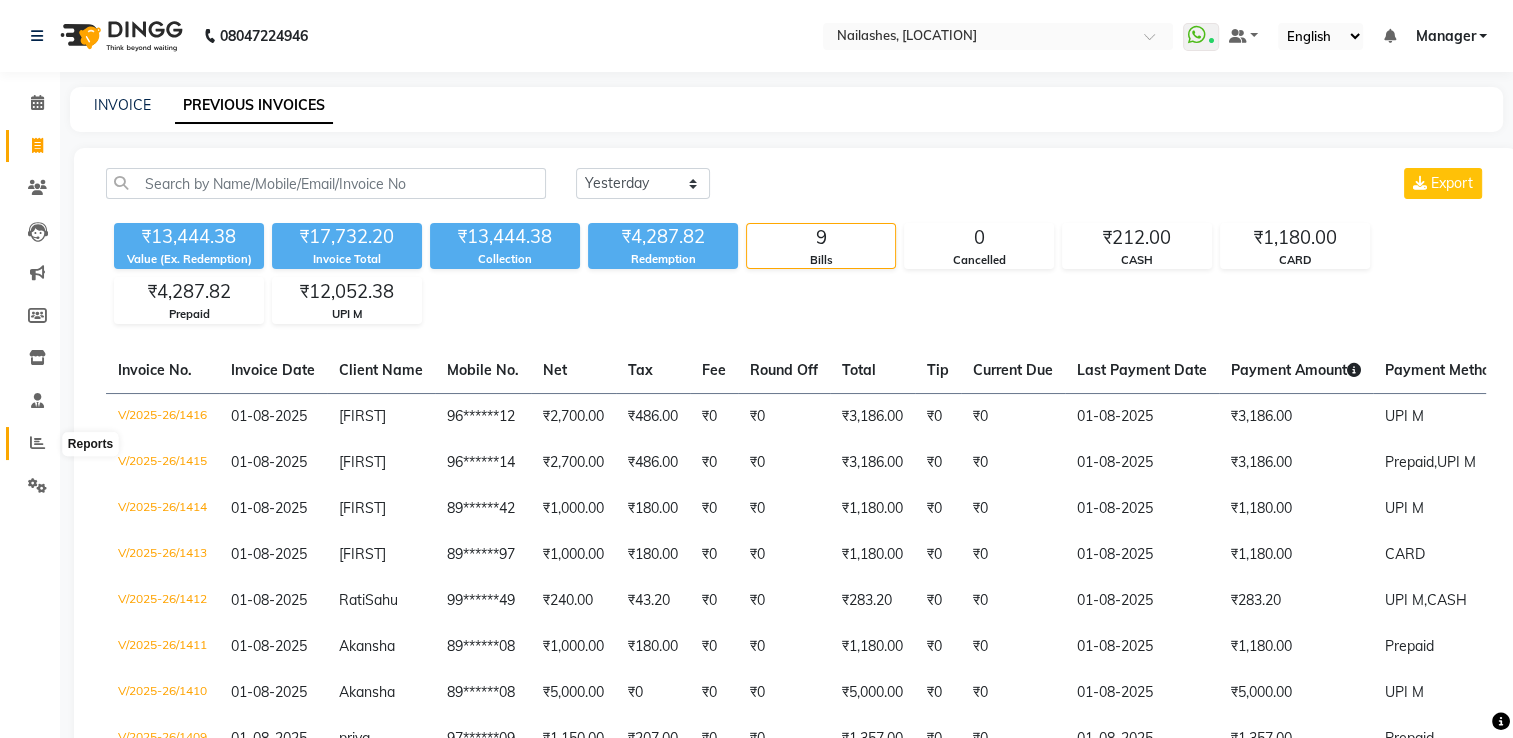 click 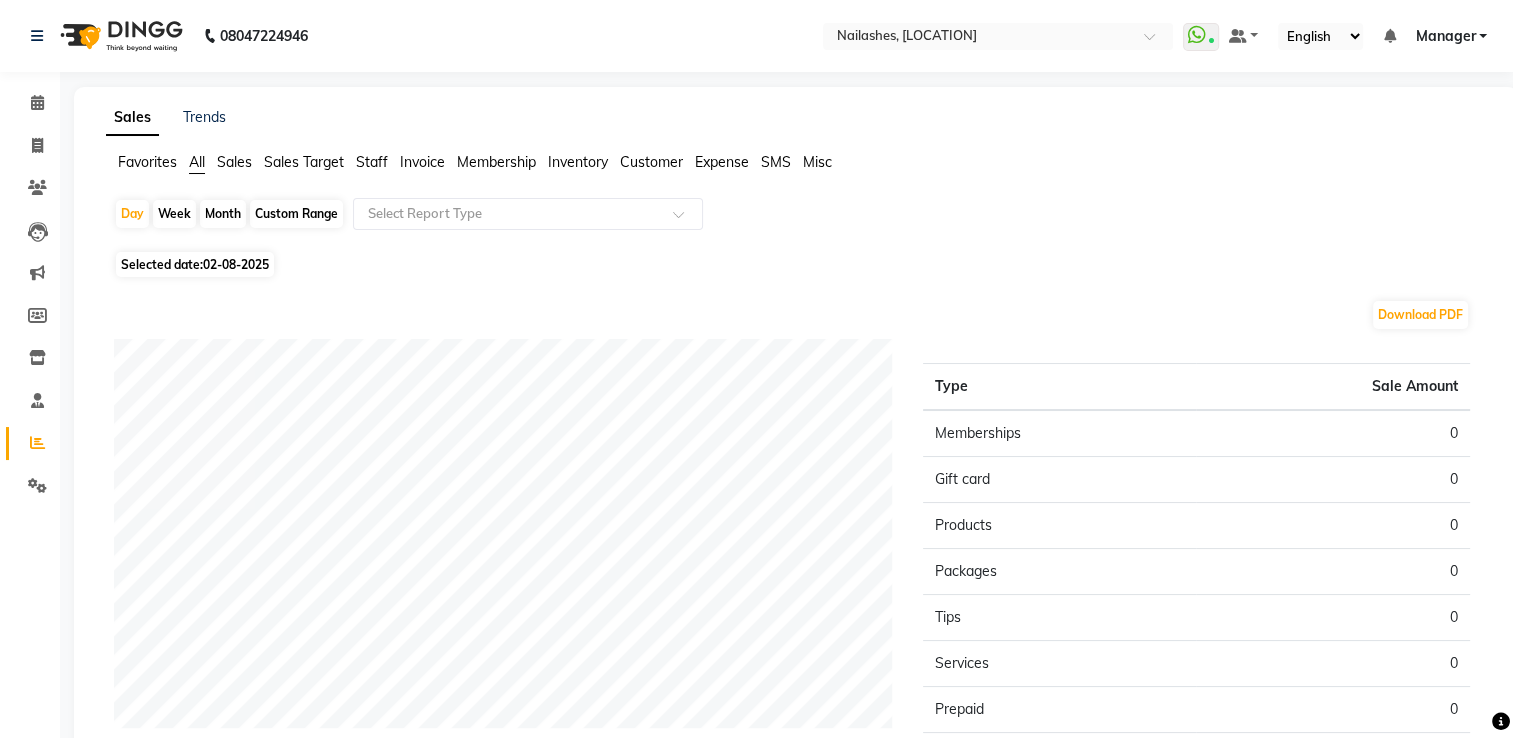 click on "Staff" 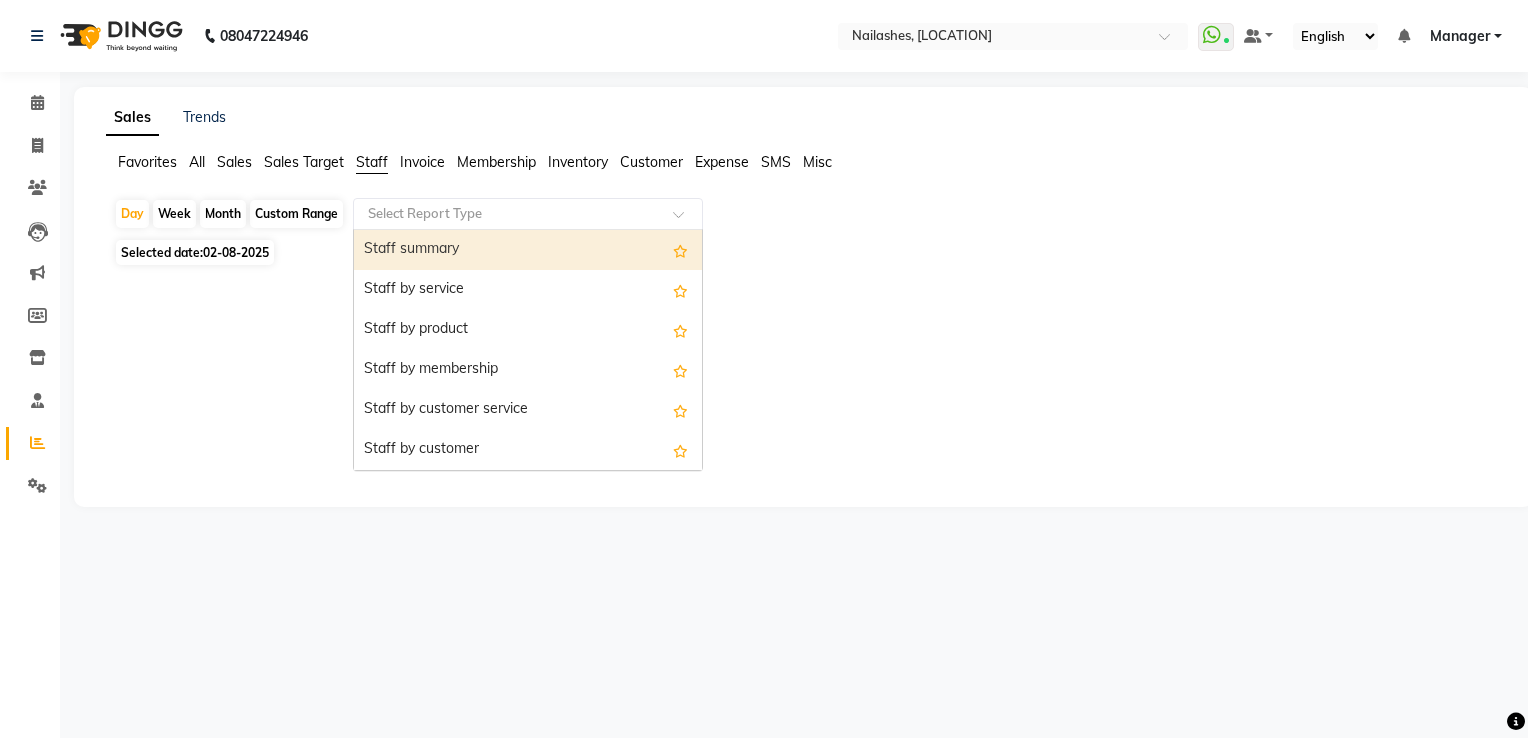 click 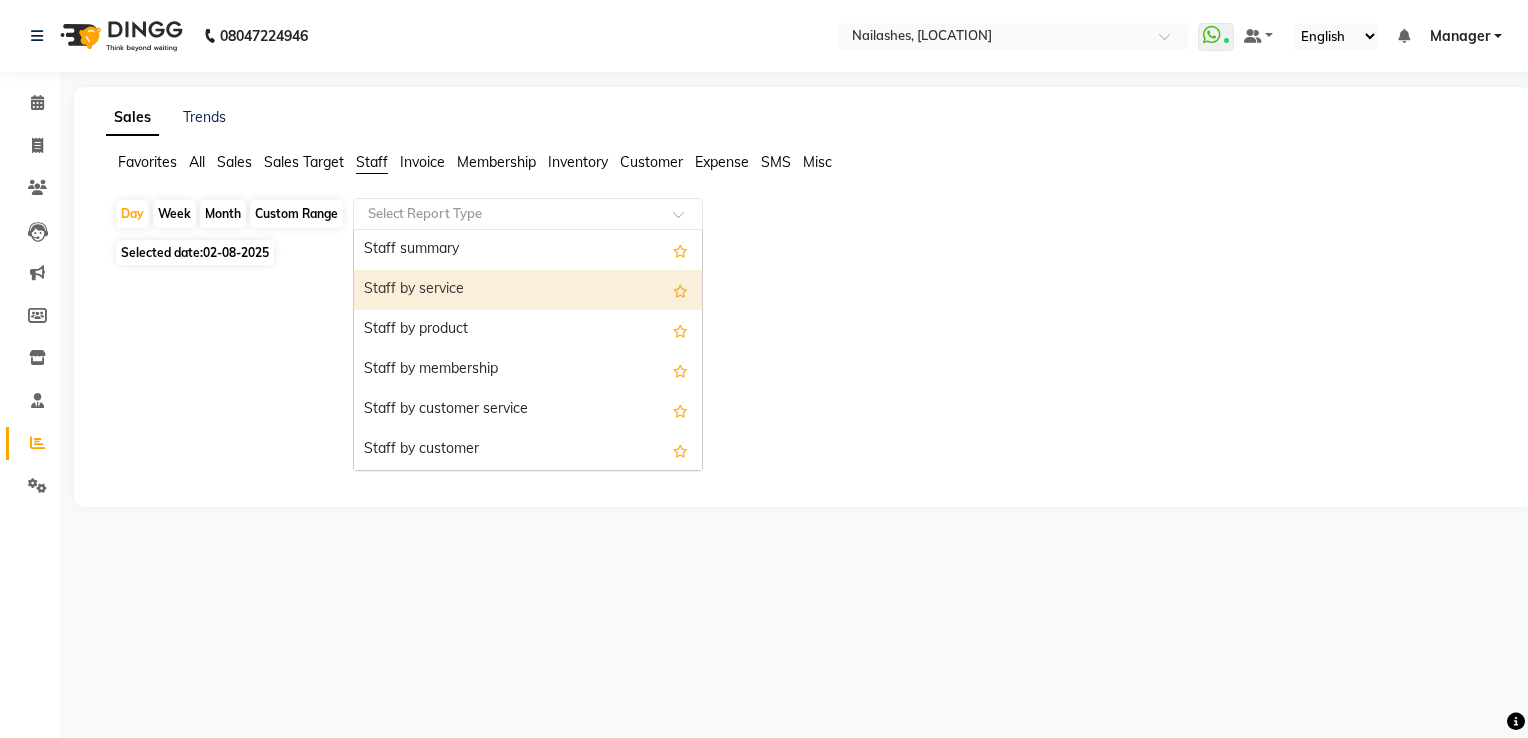 click on "Staff by service" at bounding box center (528, 290) 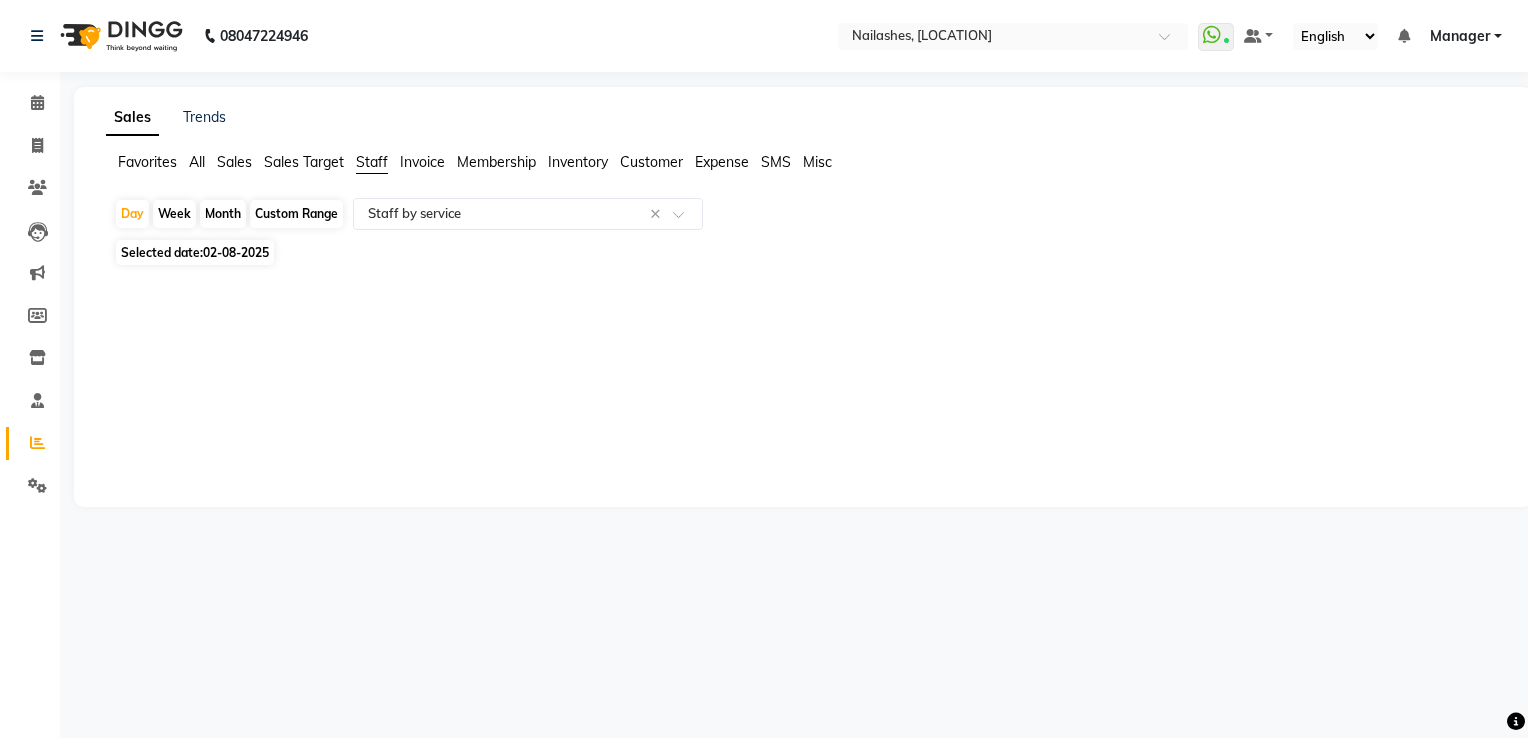 click on "02-08-2025" 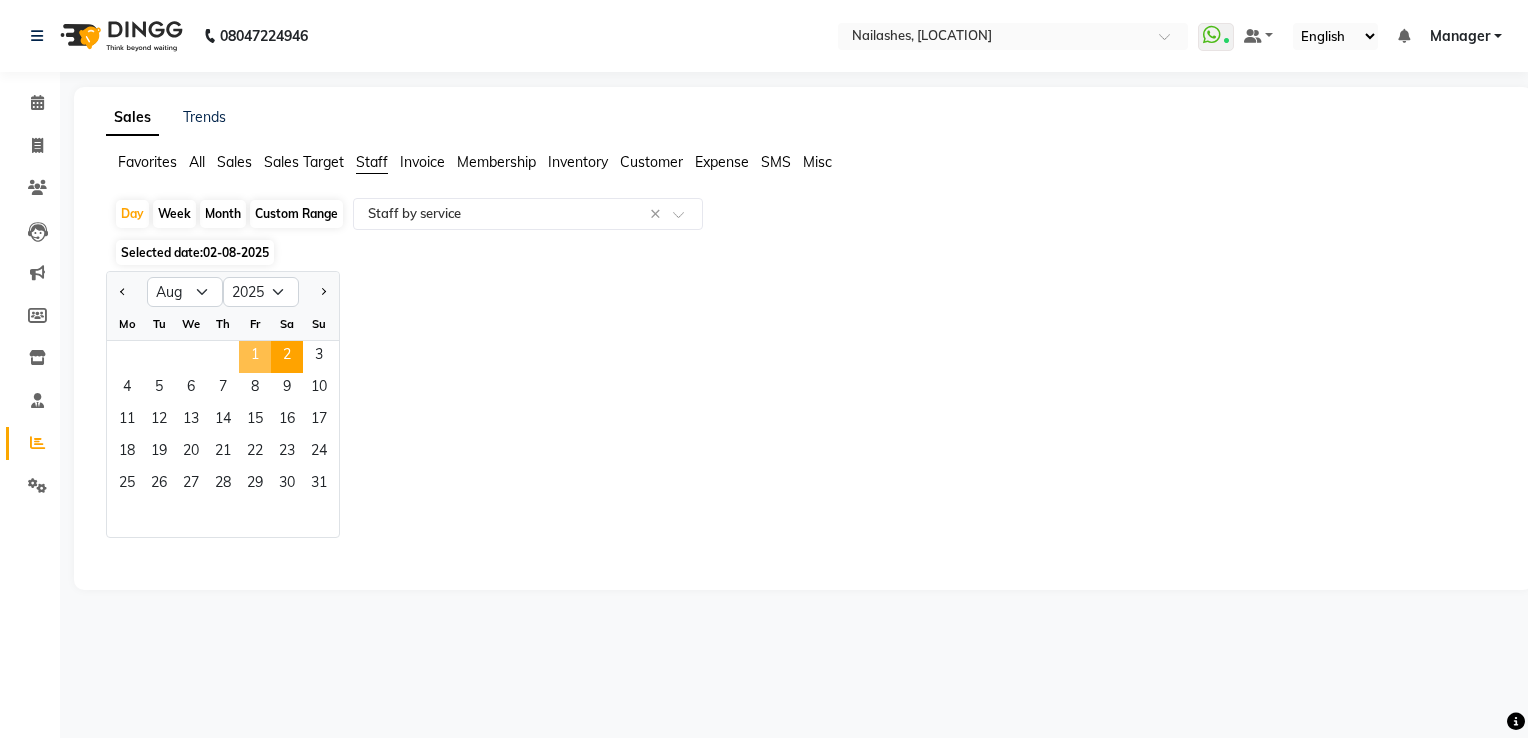 click on "1" 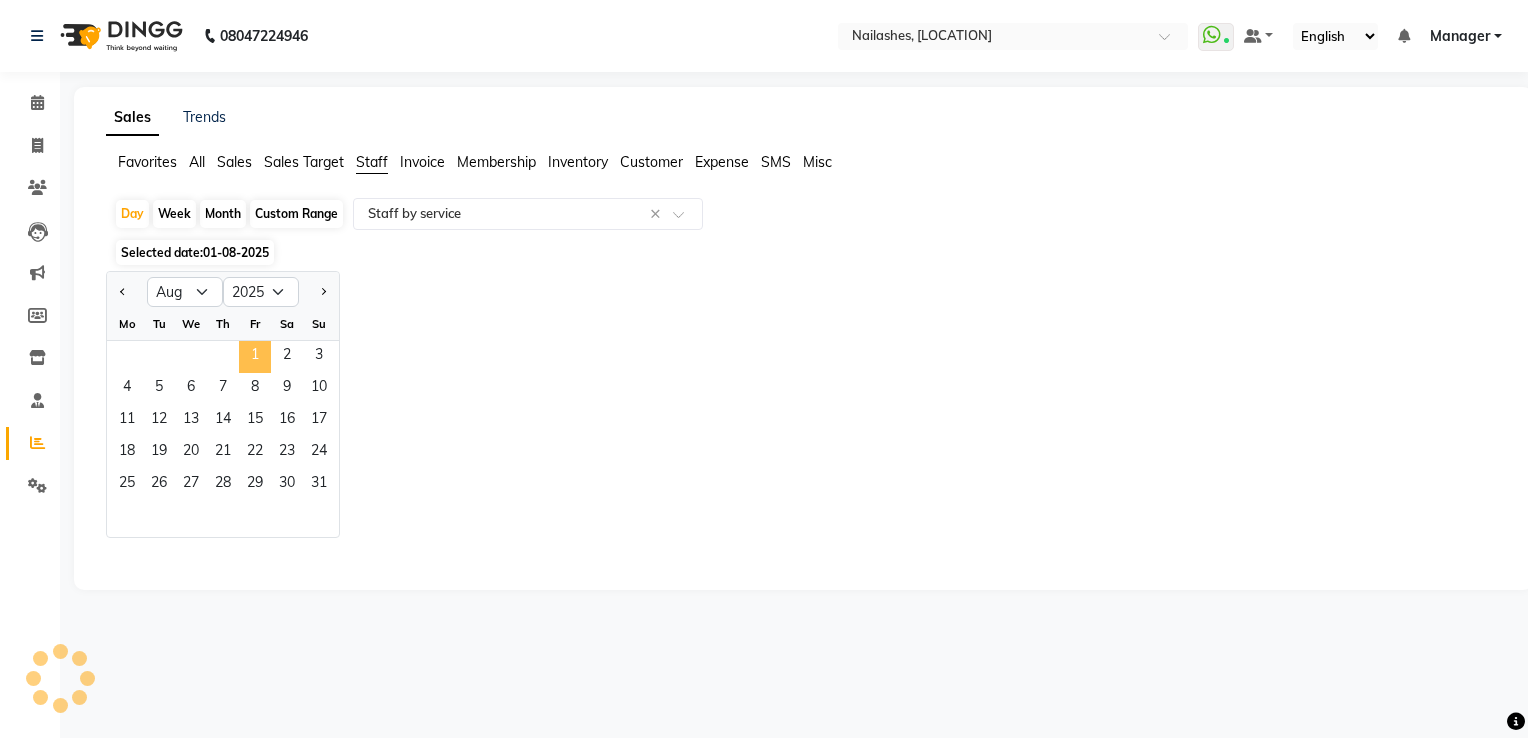 select on "full_report" 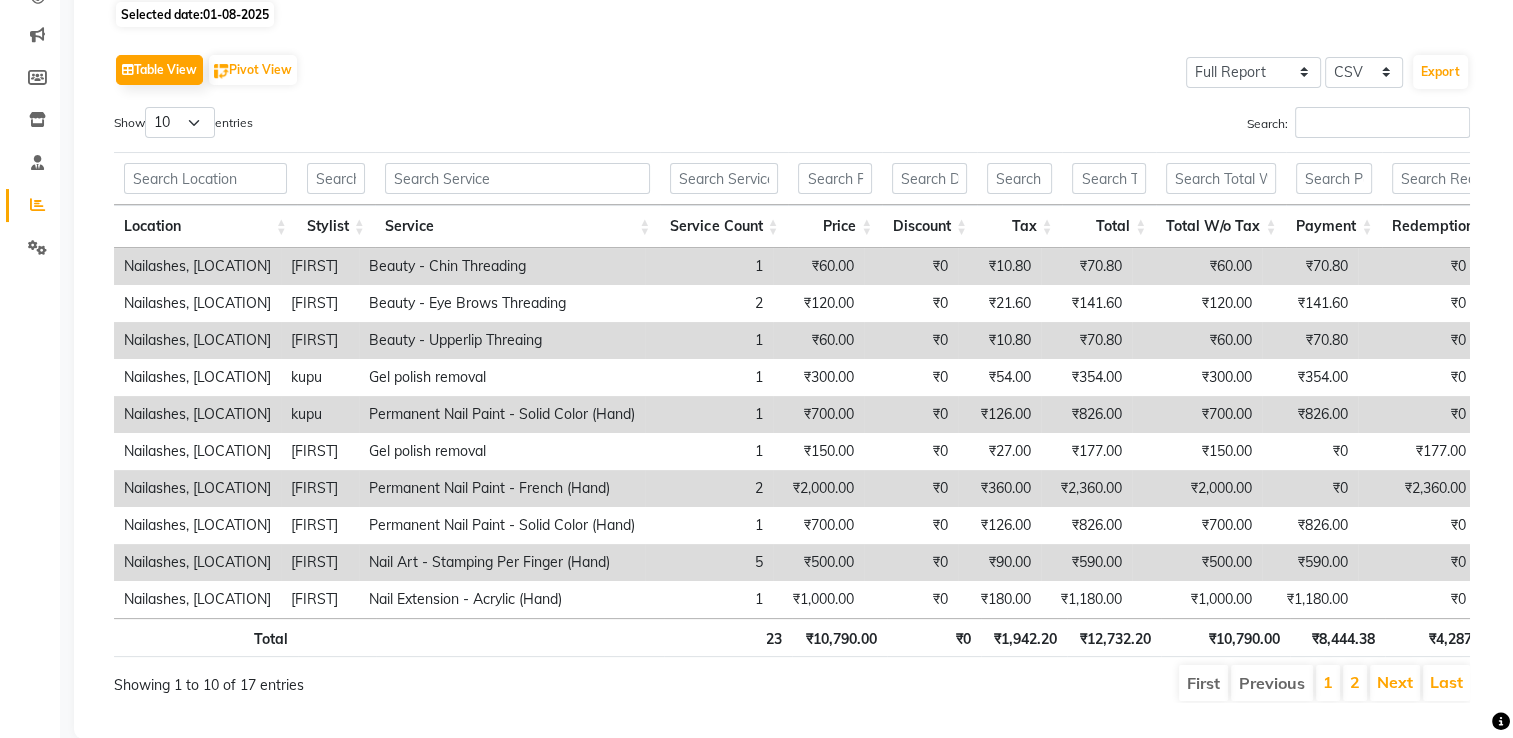 scroll, scrollTop: 240, scrollLeft: 0, axis: vertical 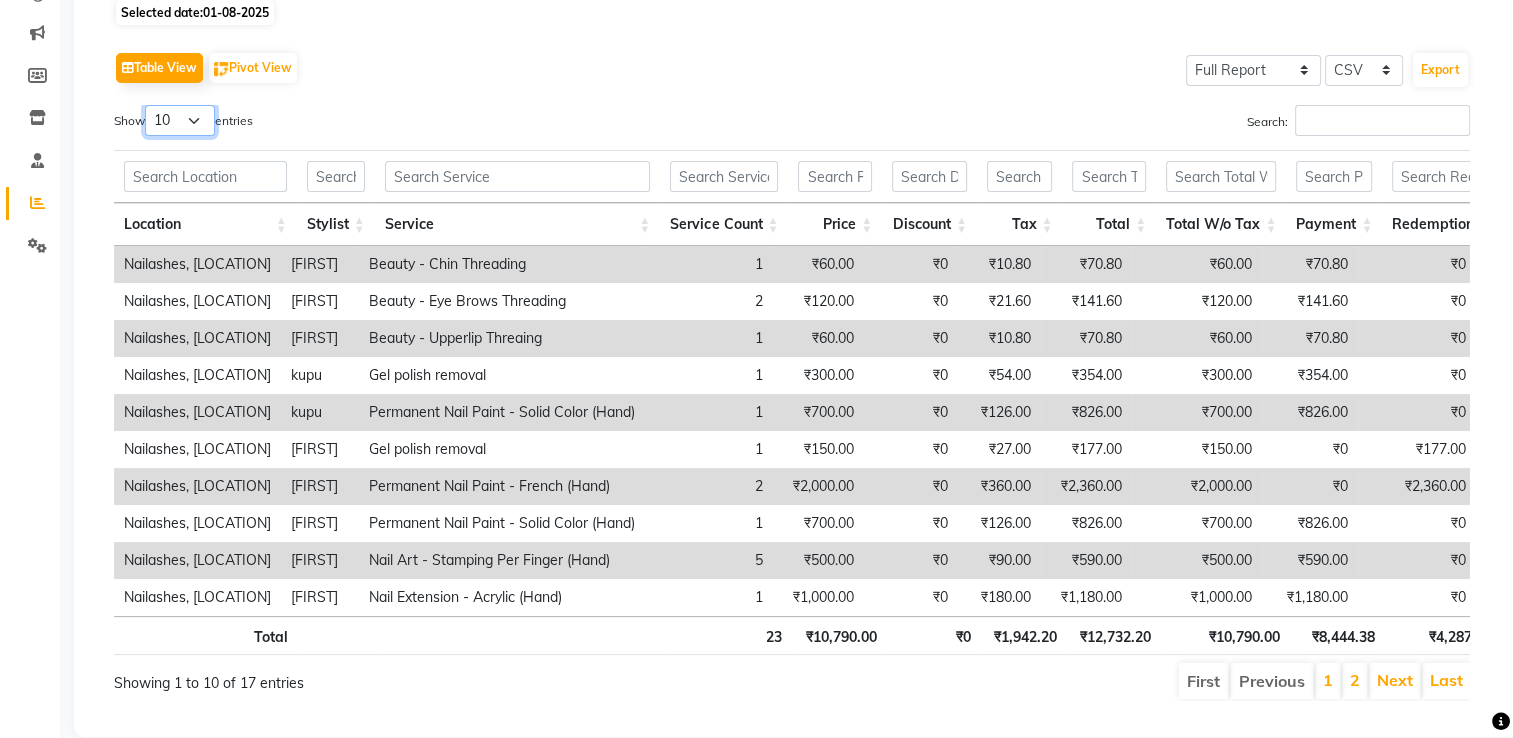click on "10 25 50 100" at bounding box center (180, 120) 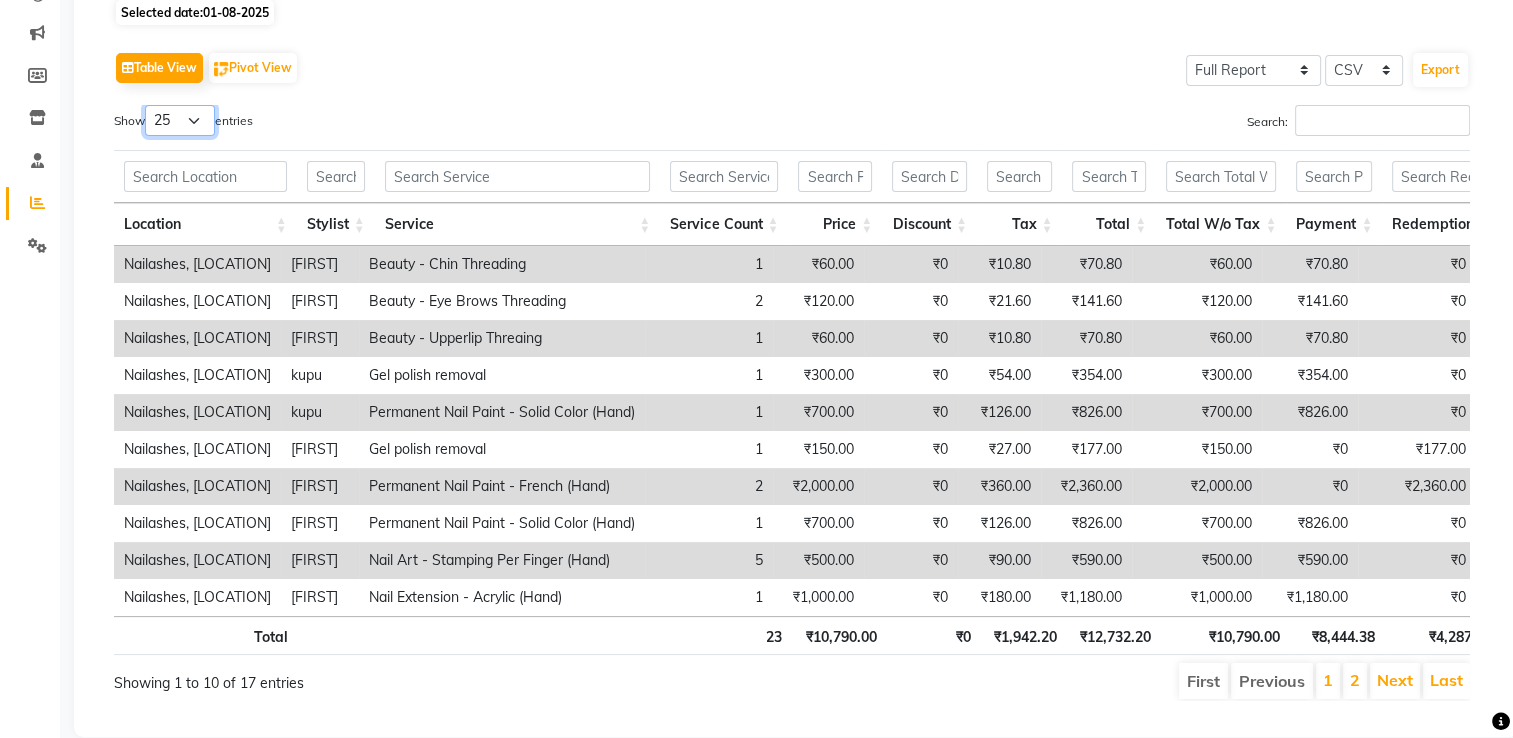 click on "10 25 50 100" at bounding box center (180, 120) 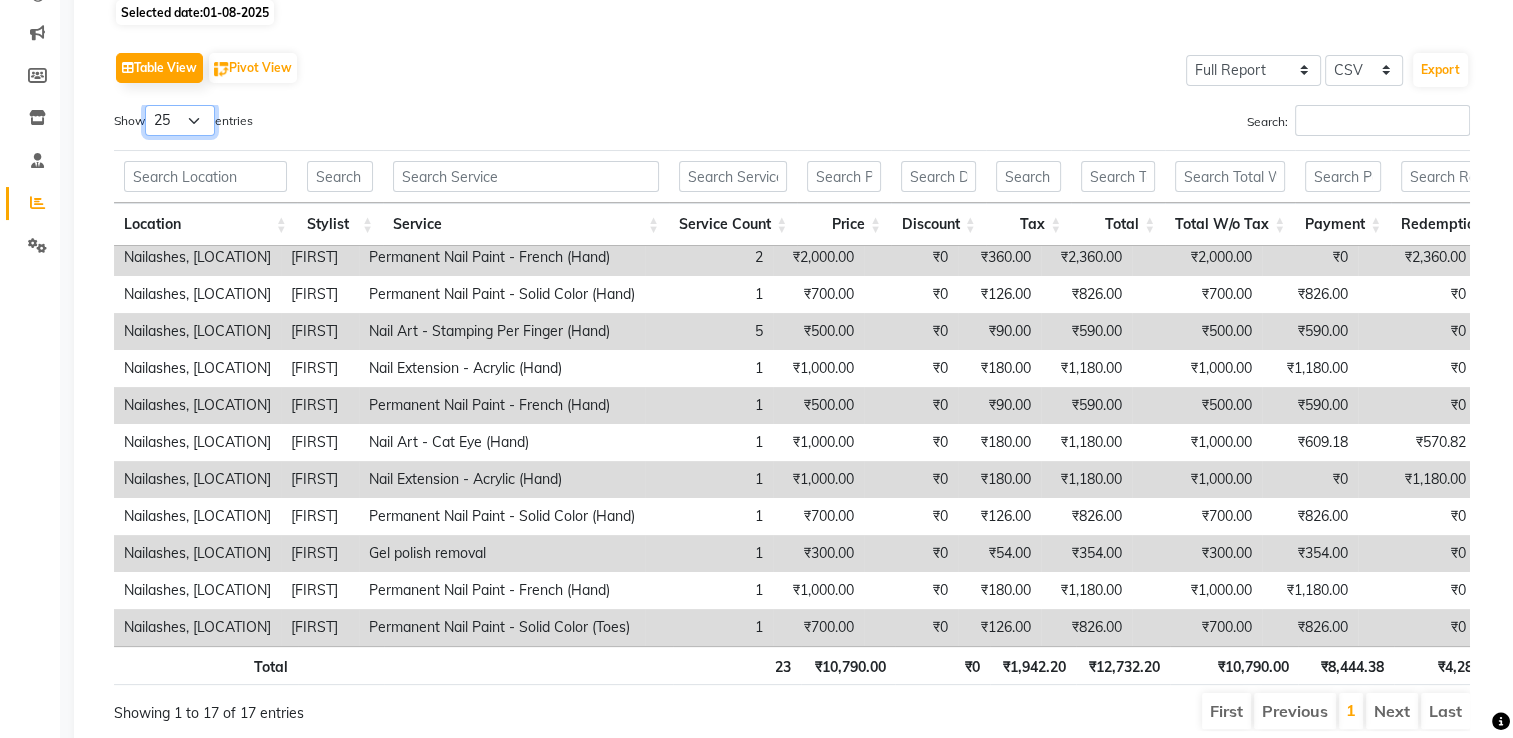 scroll, scrollTop: 244, scrollLeft: 0, axis: vertical 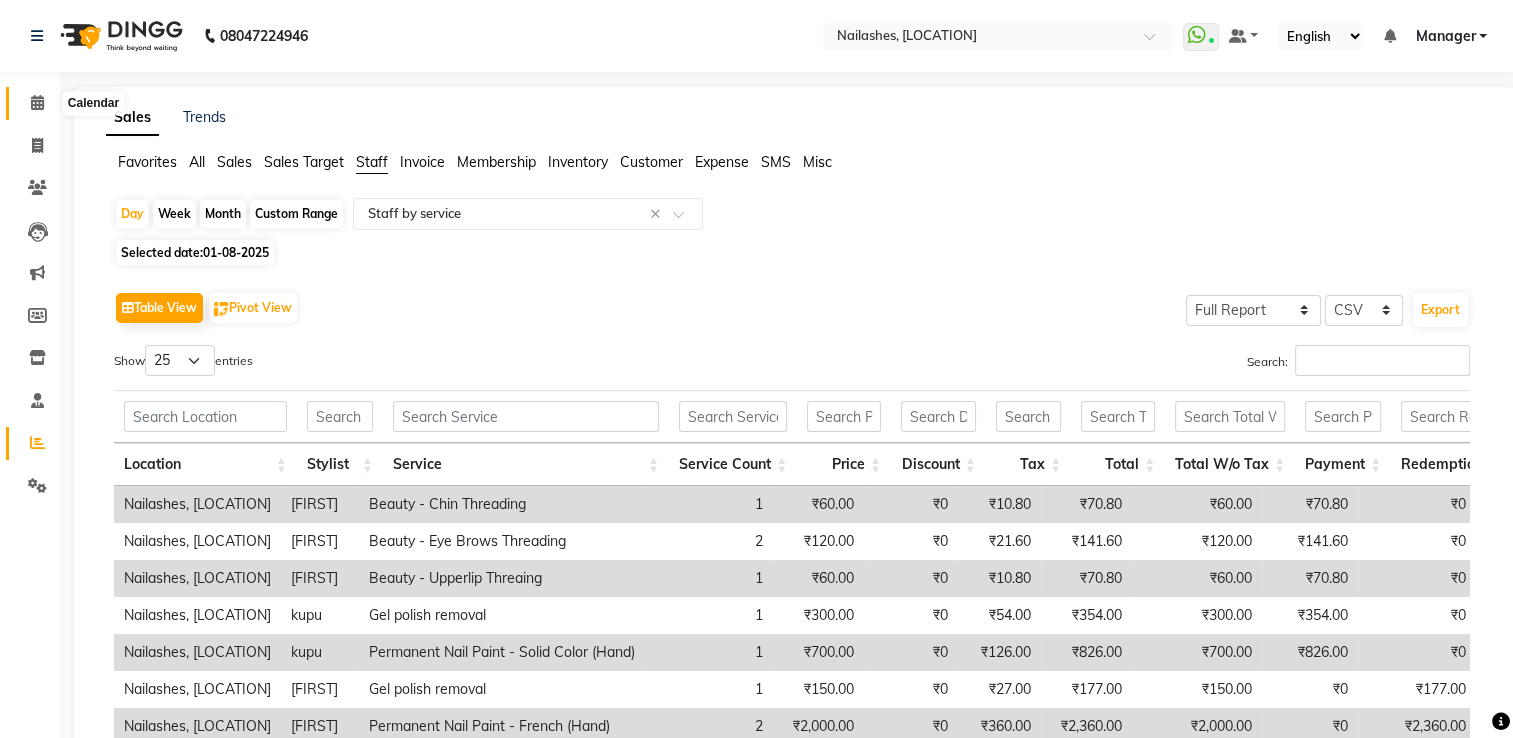 click 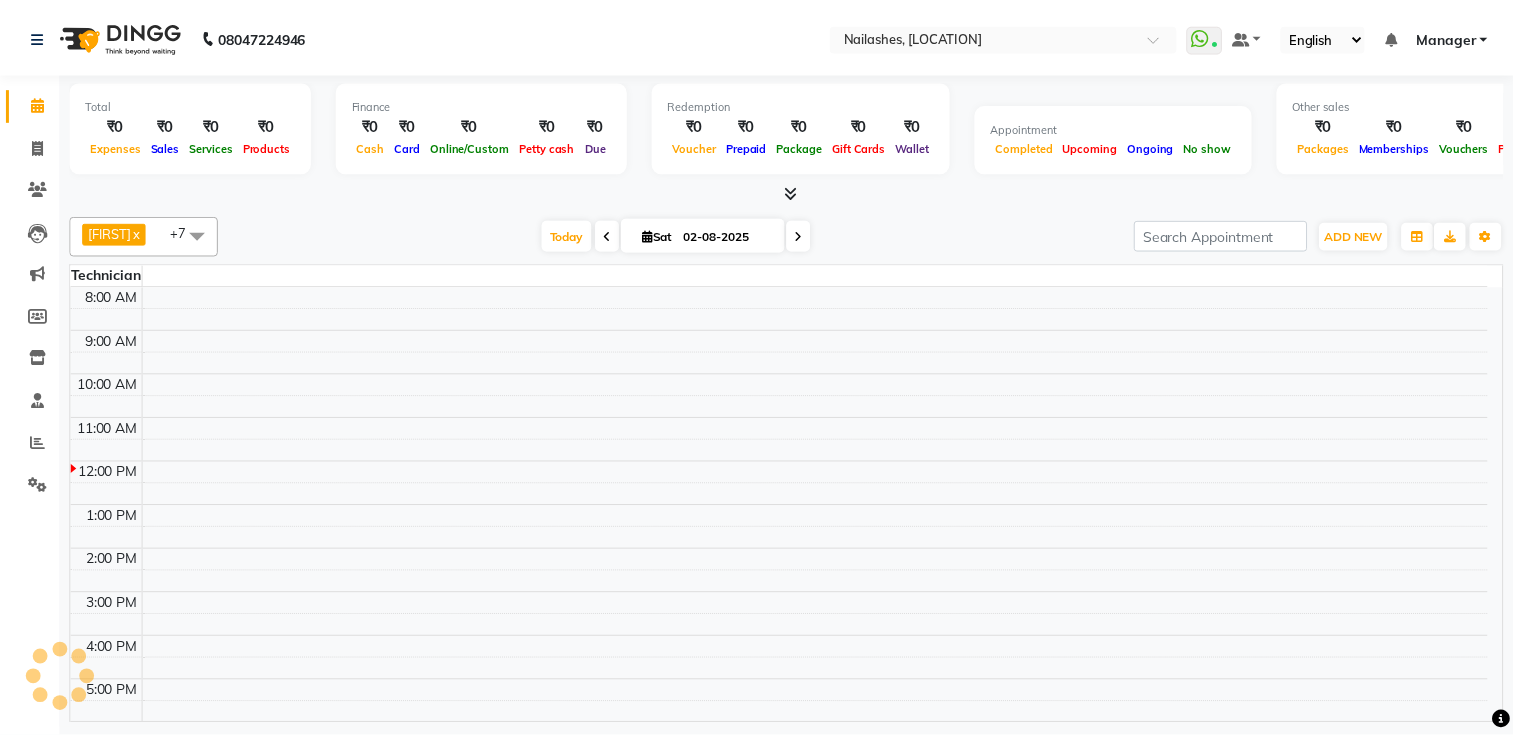 scroll, scrollTop: 0, scrollLeft: 0, axis: both 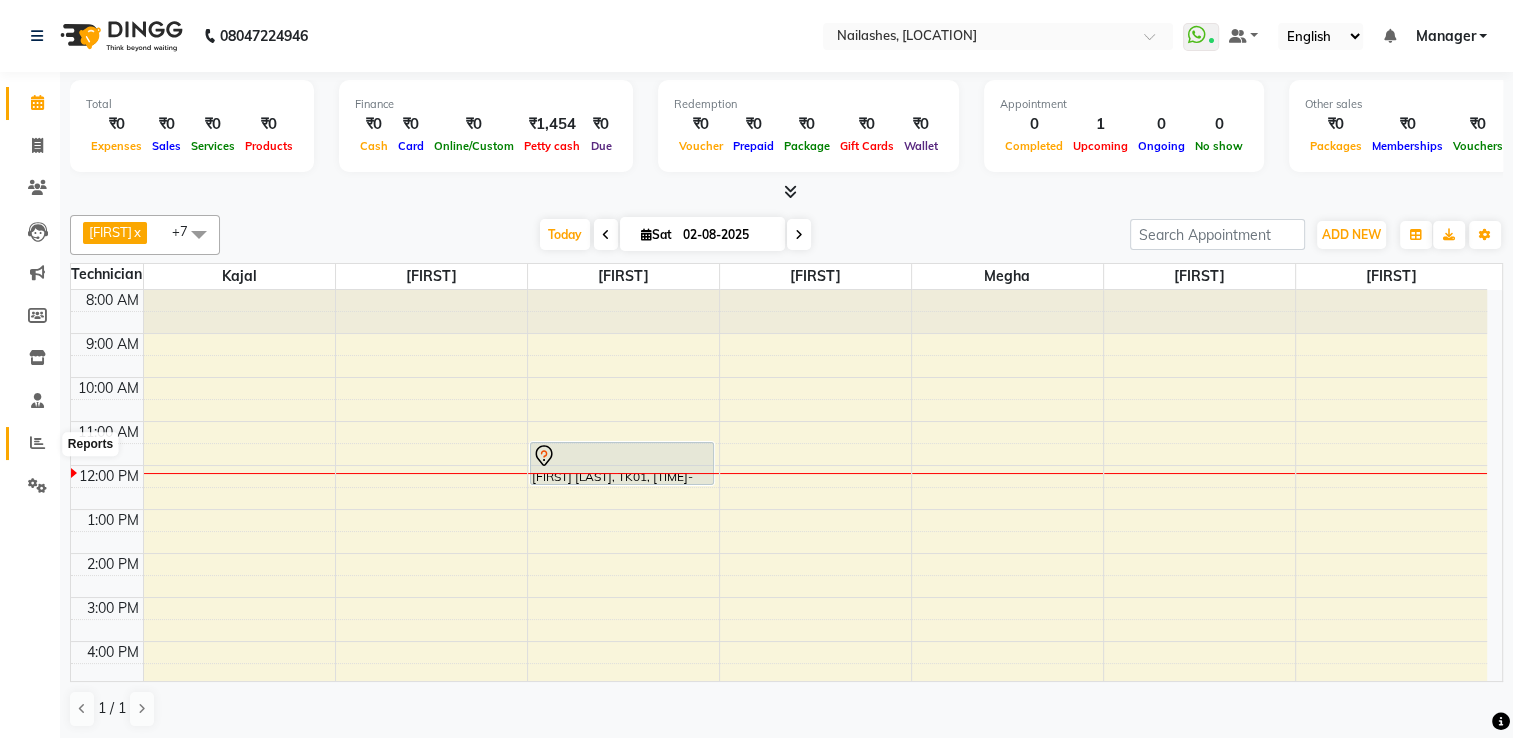 click 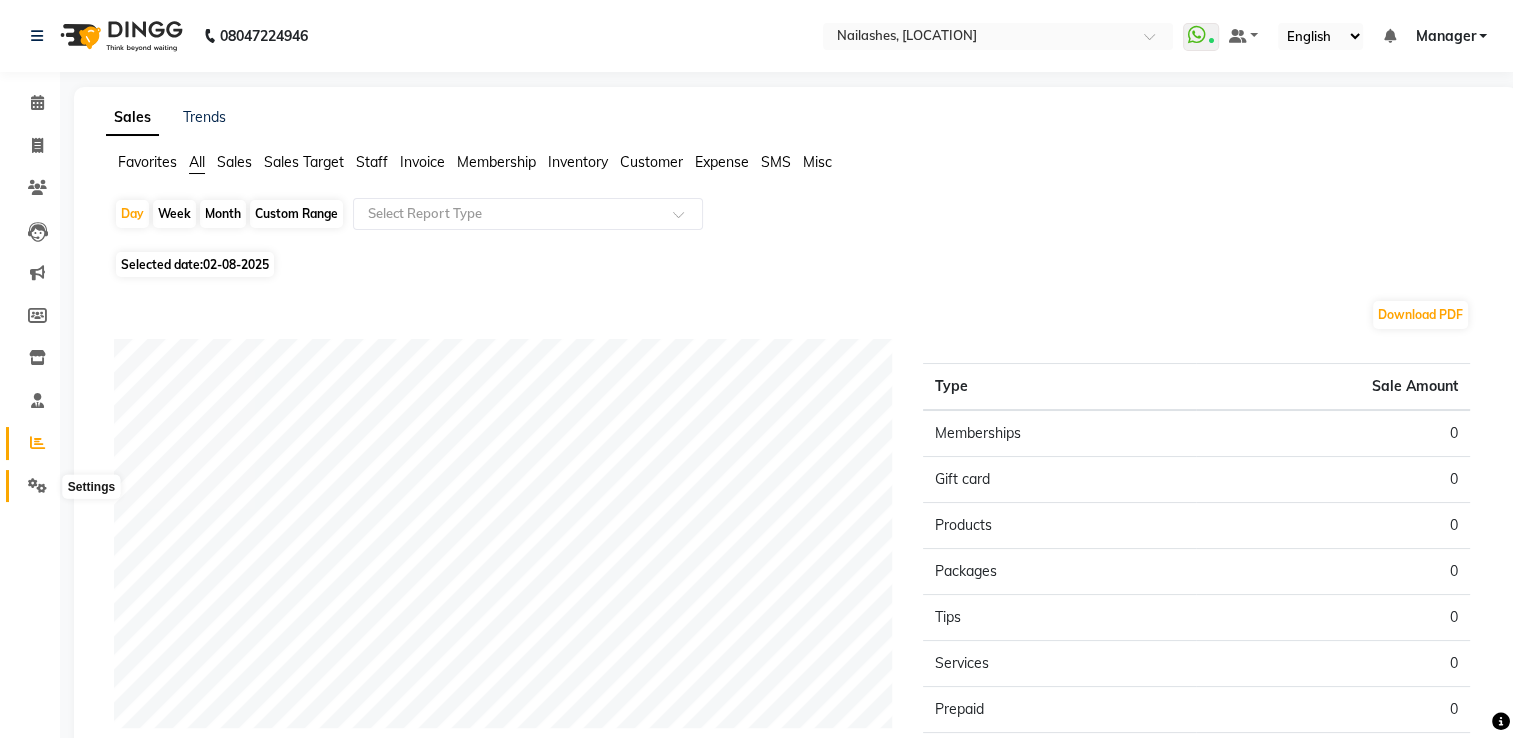click 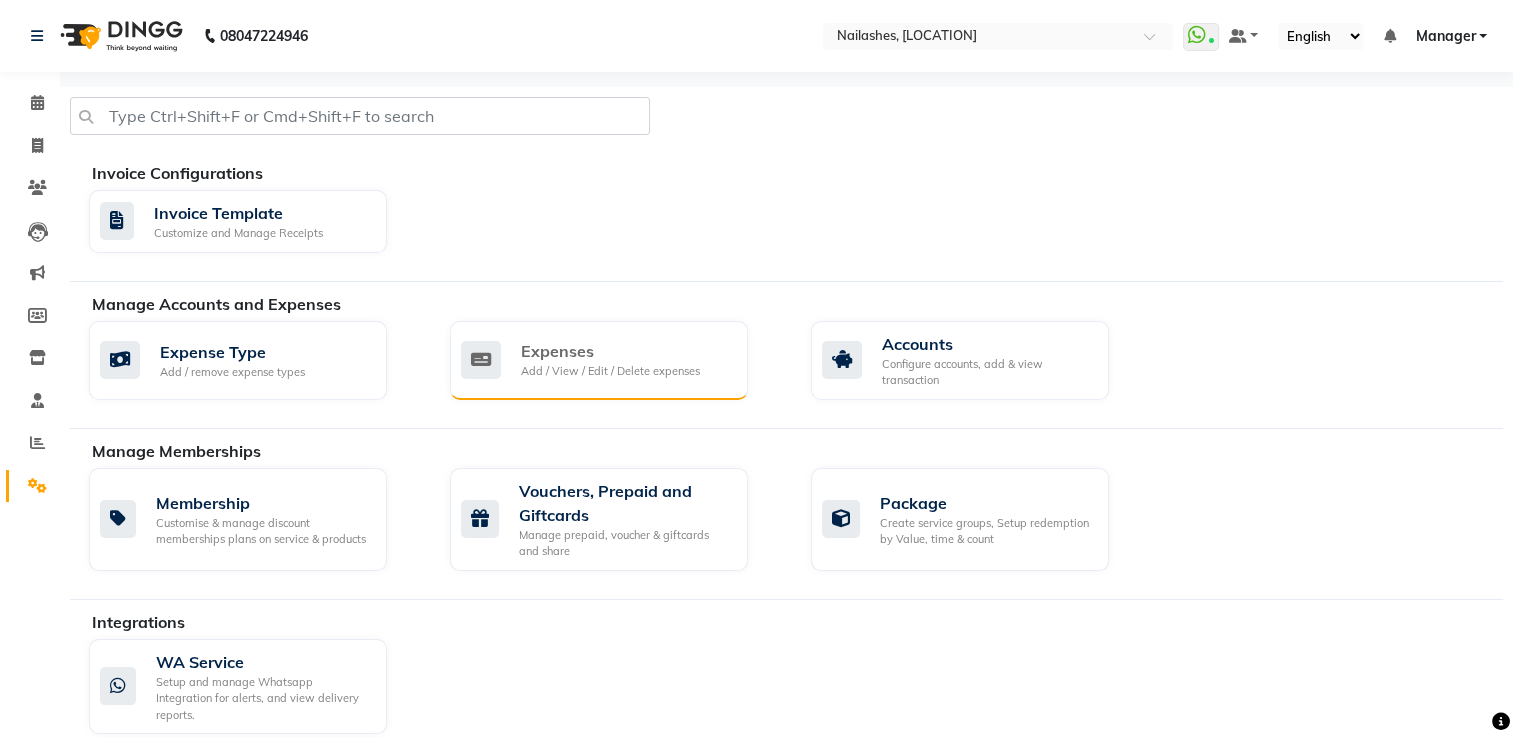 click on "Expenses Add / View / Edit / Delete expenses" 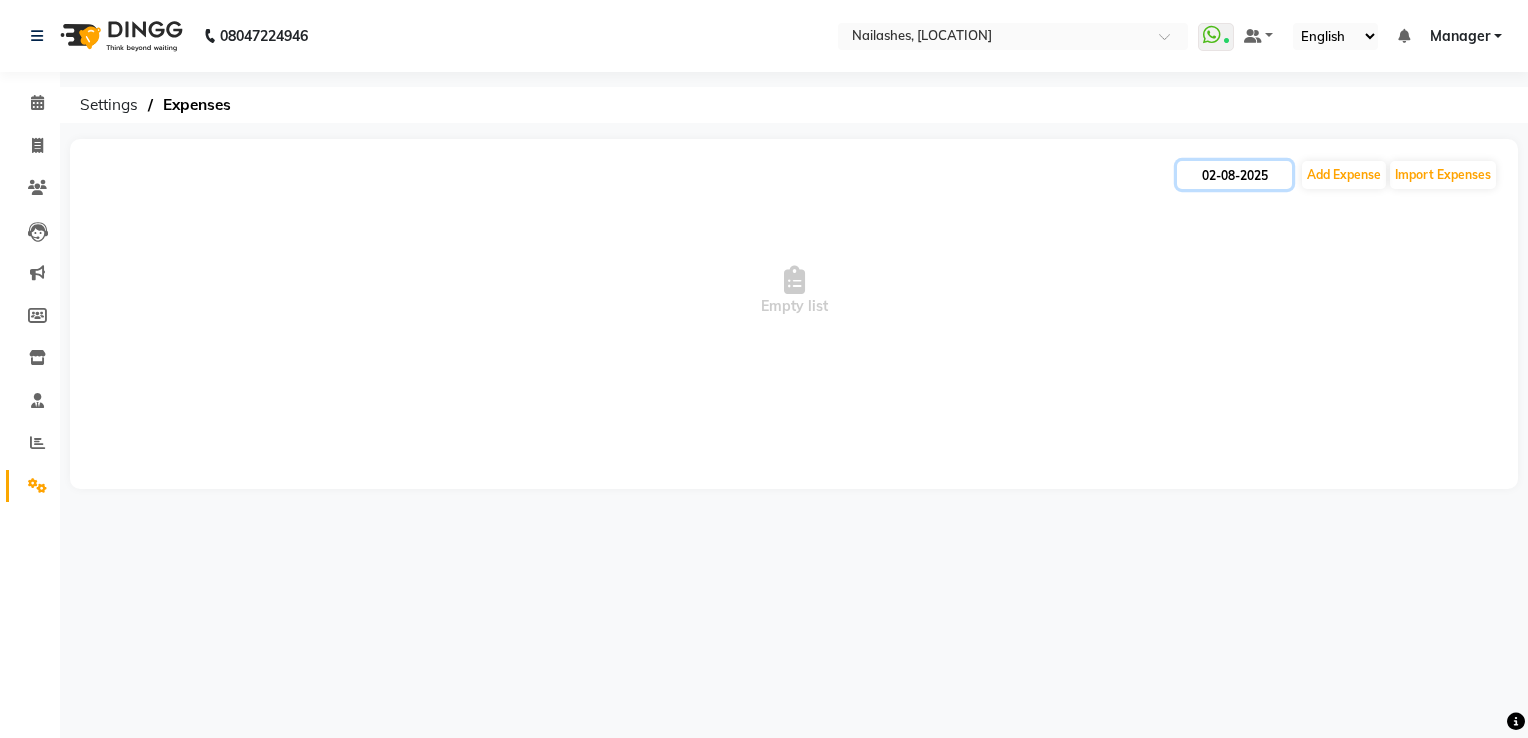 click on "02-08-2025" 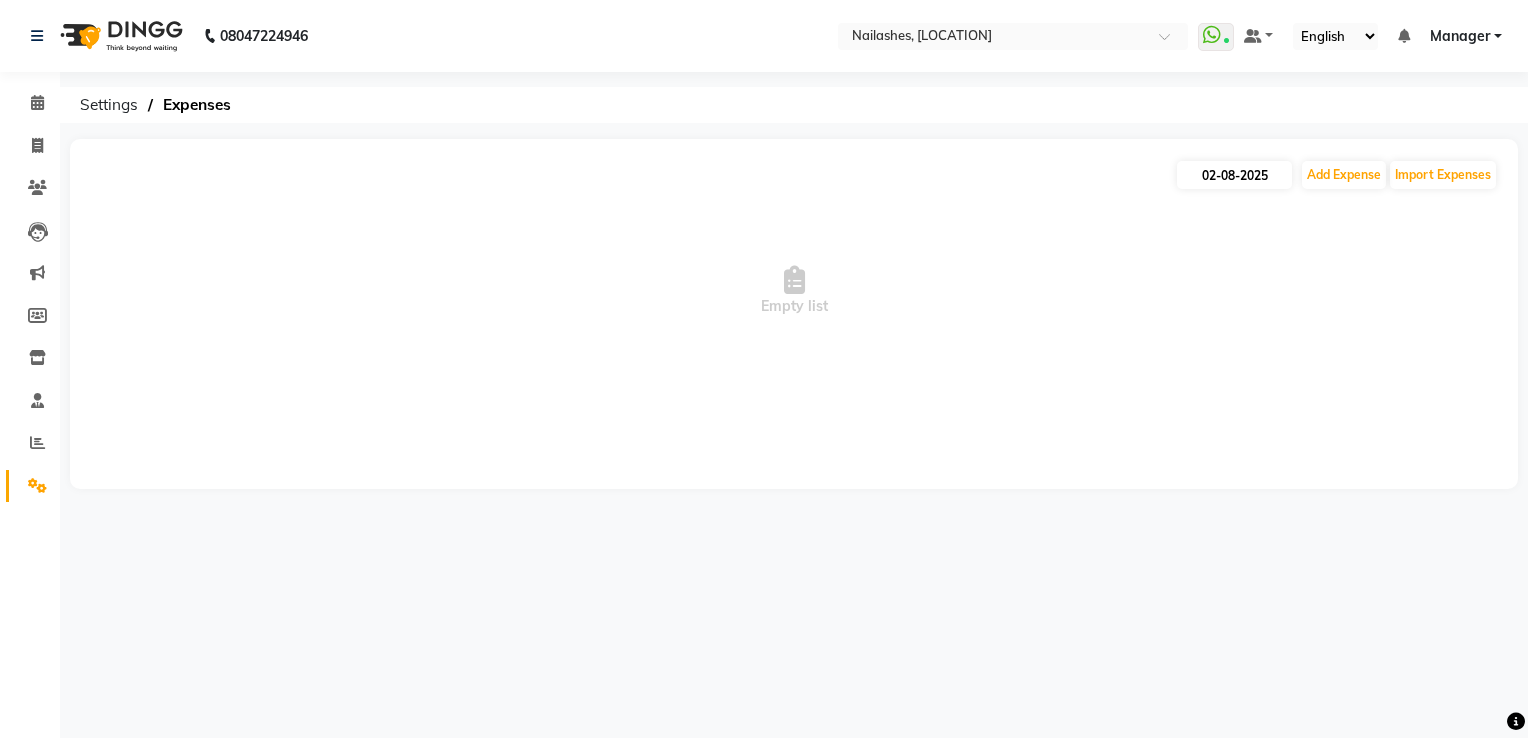 select on "8" 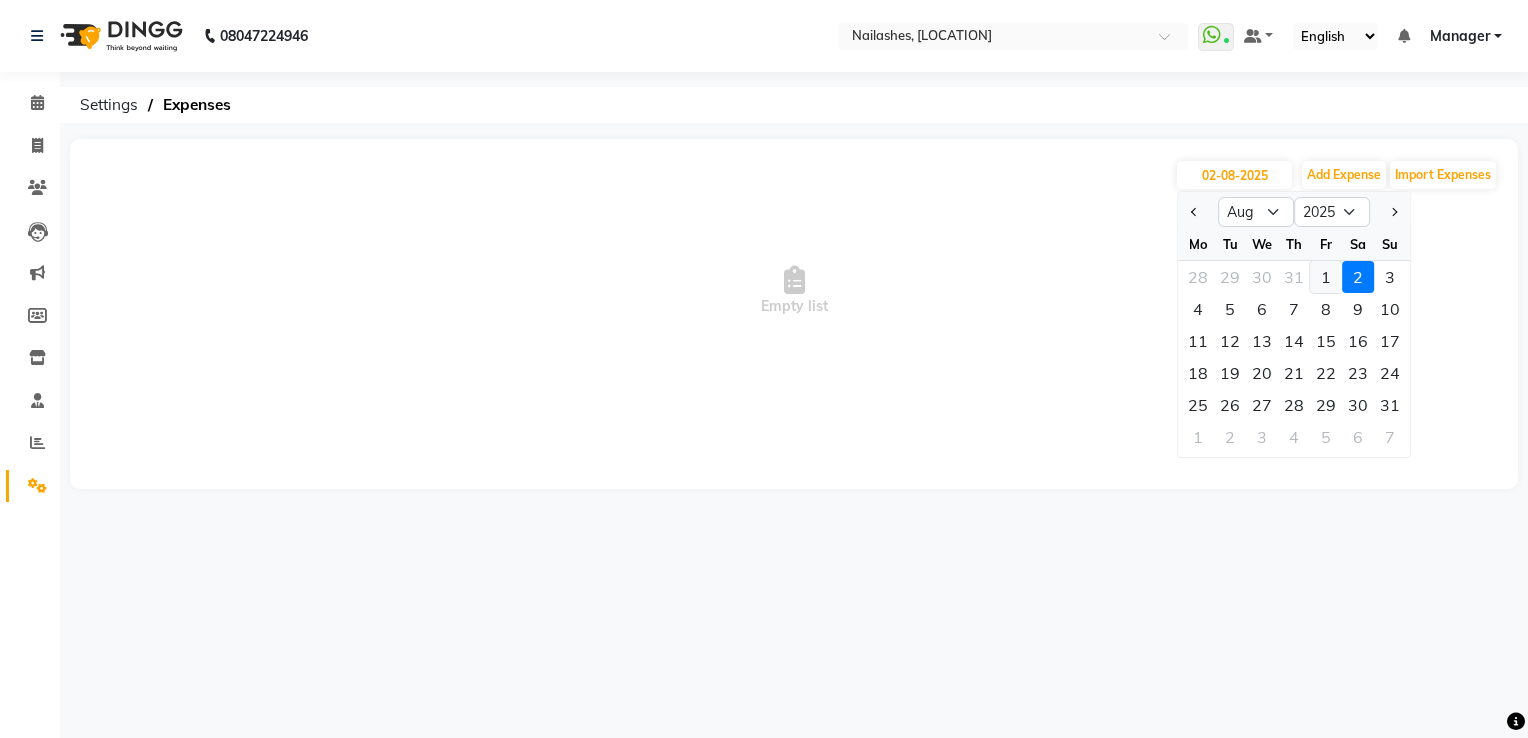 click on "1" 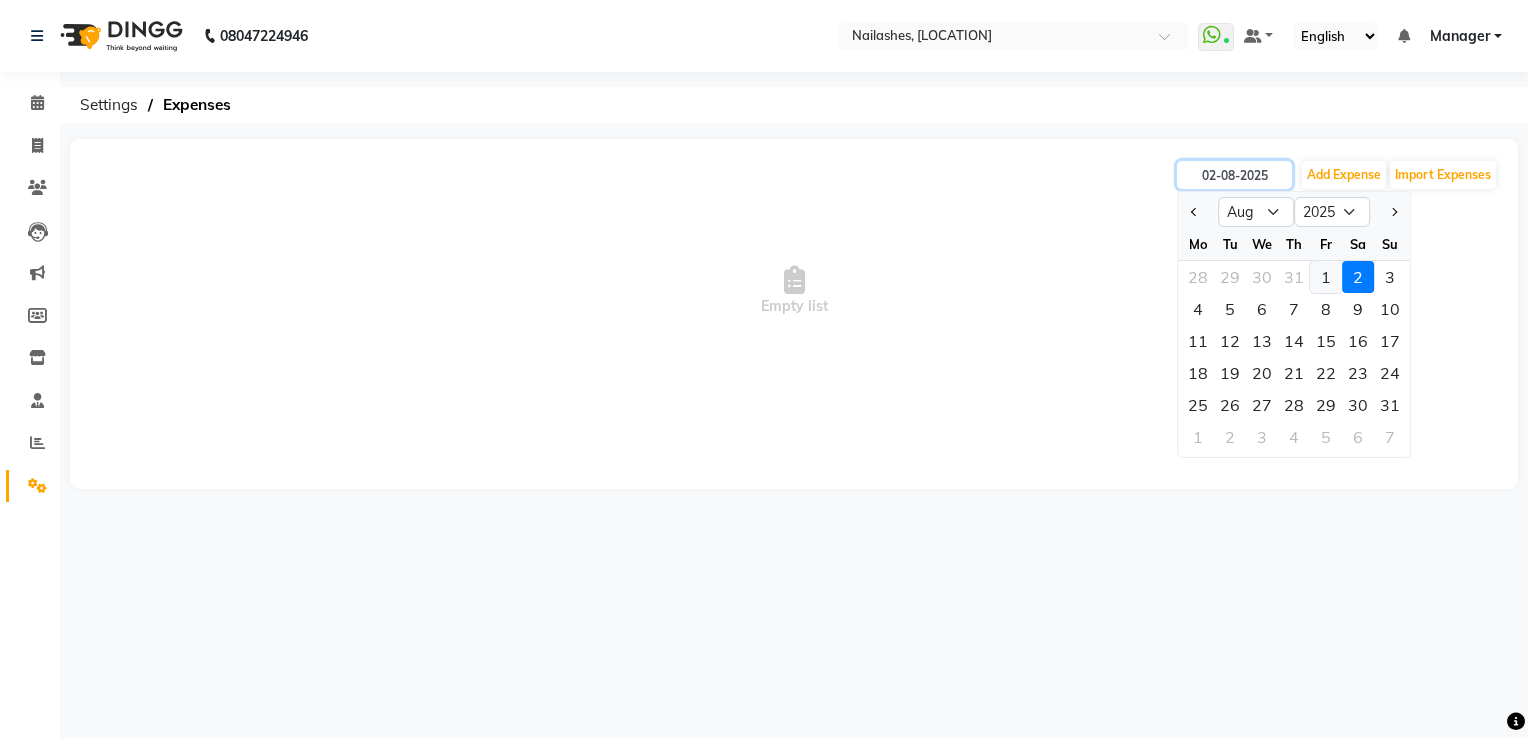 type on "01-08-2025" 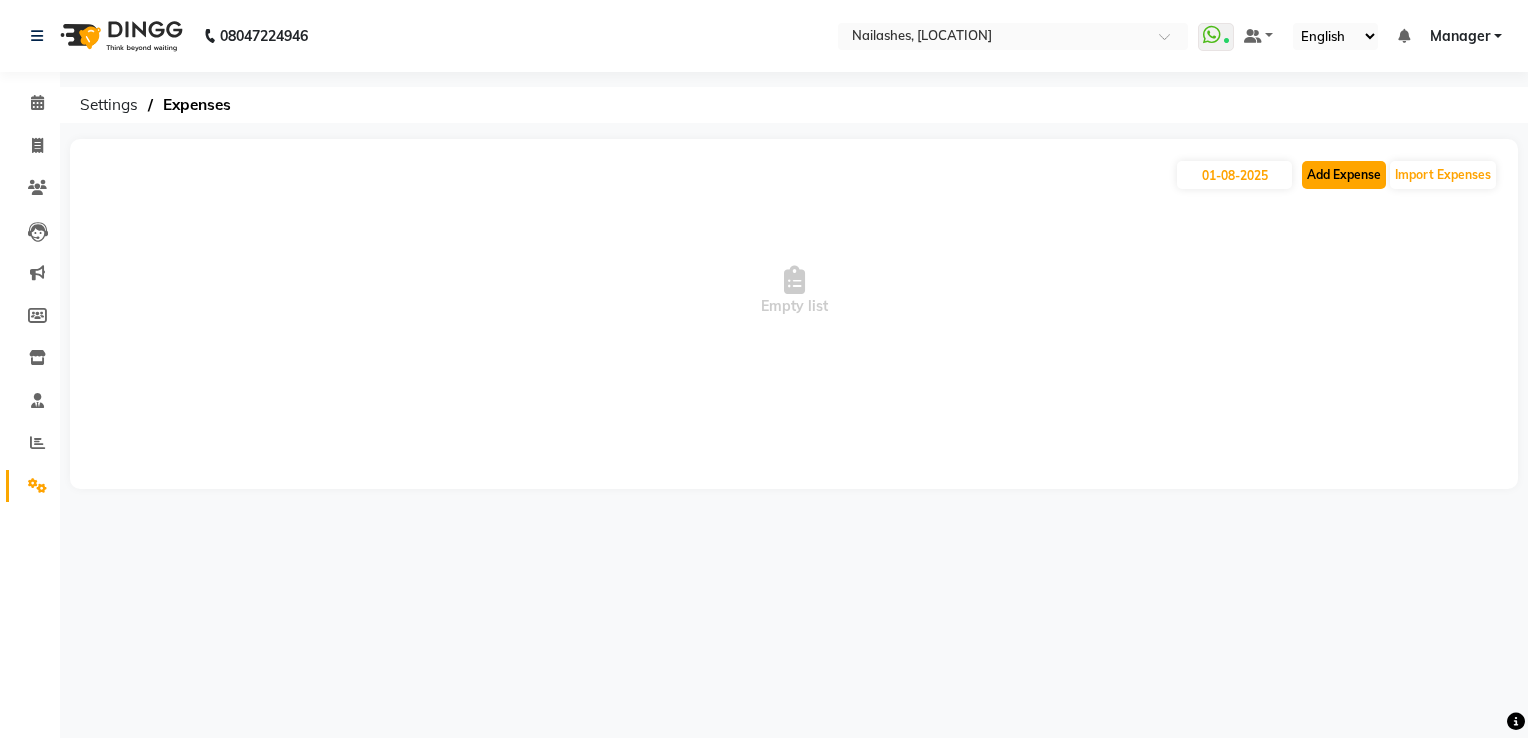 click on "Add Expense" 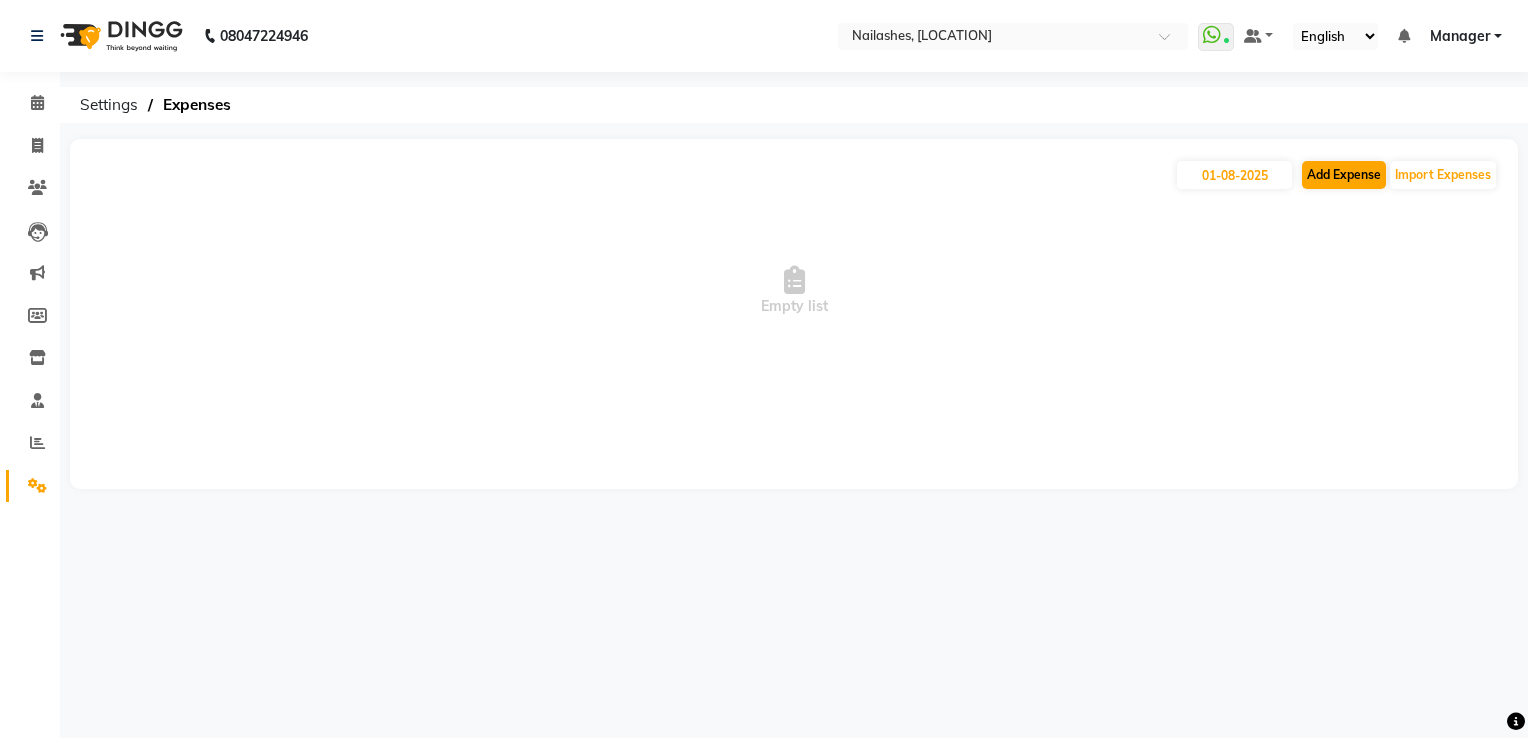select on "1" 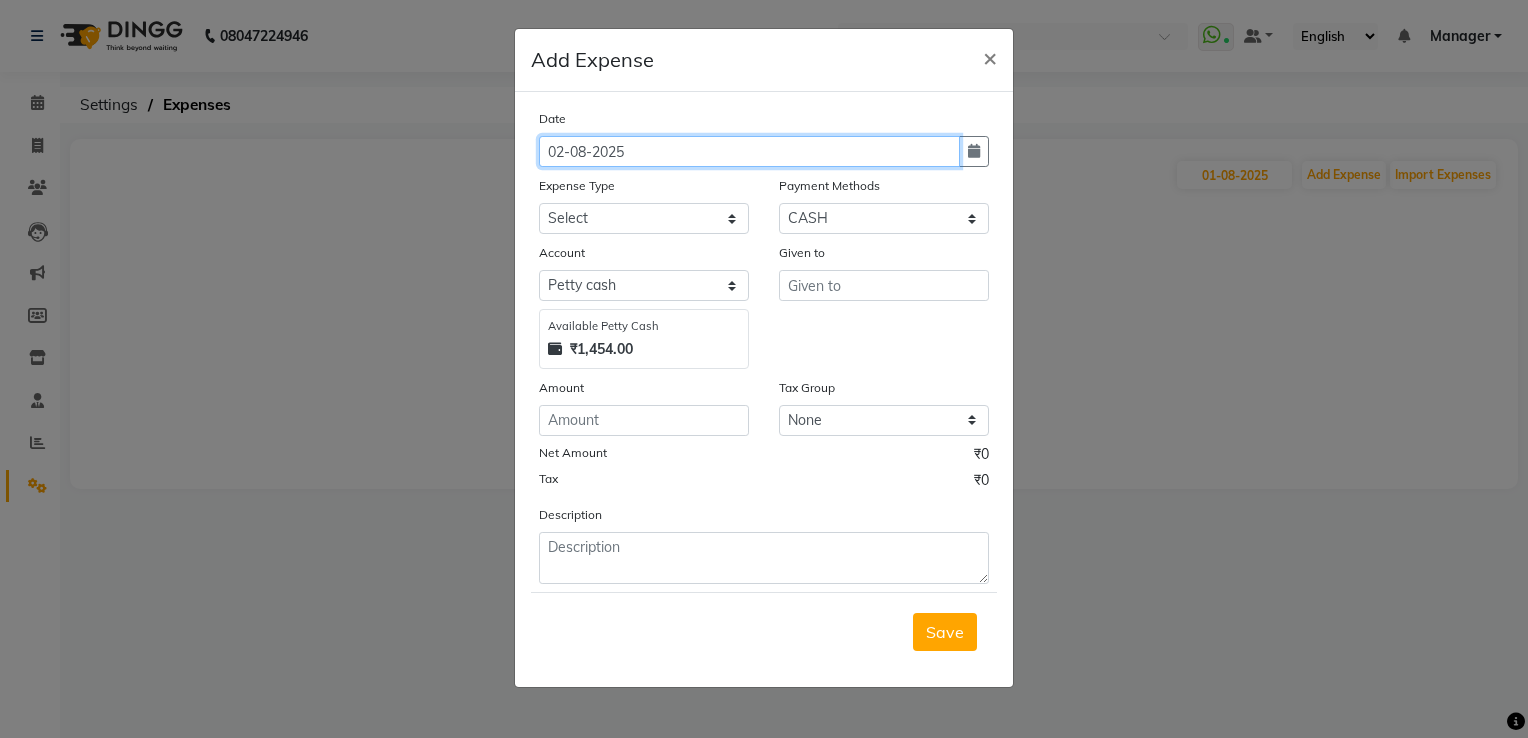 click on "02-08-2025" 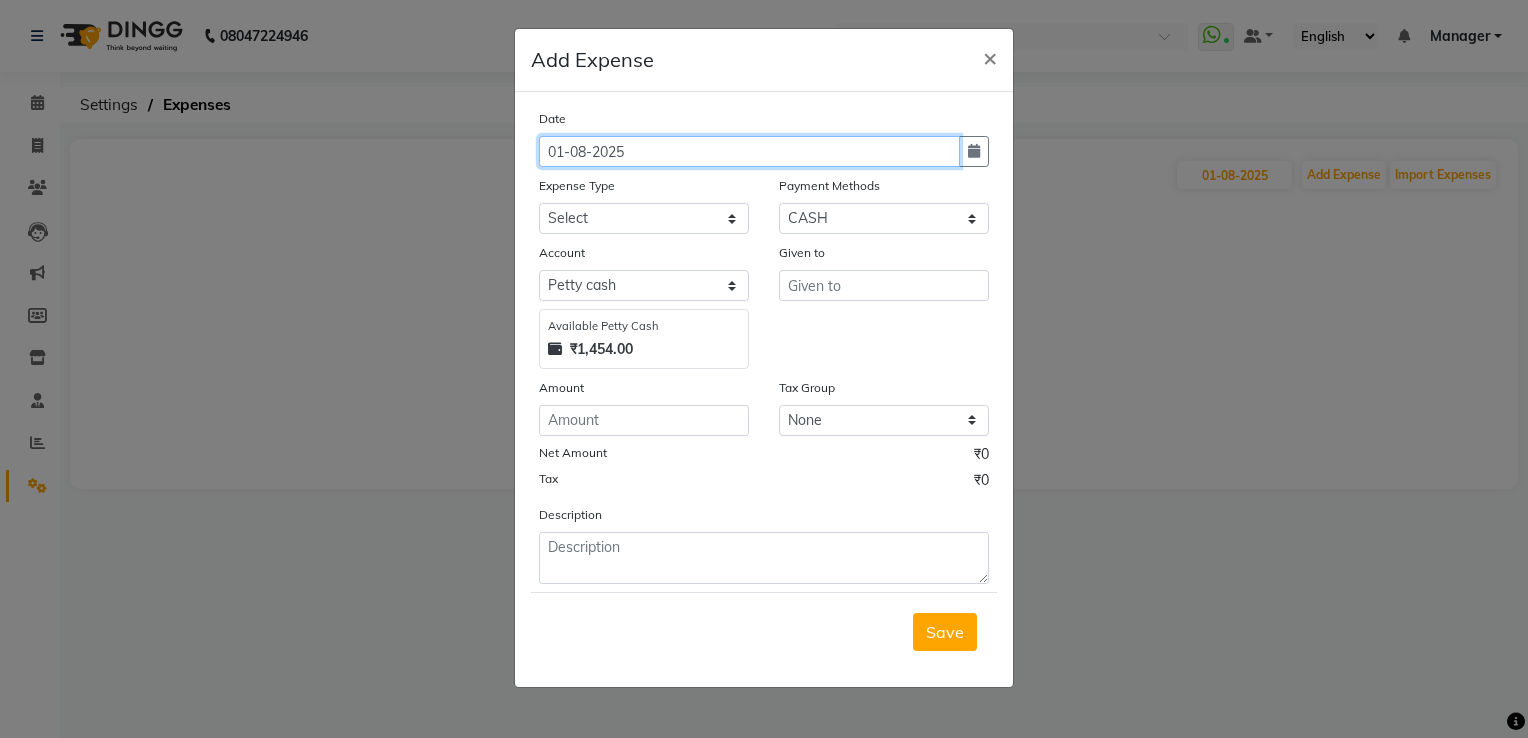 type on "01-08-2025" 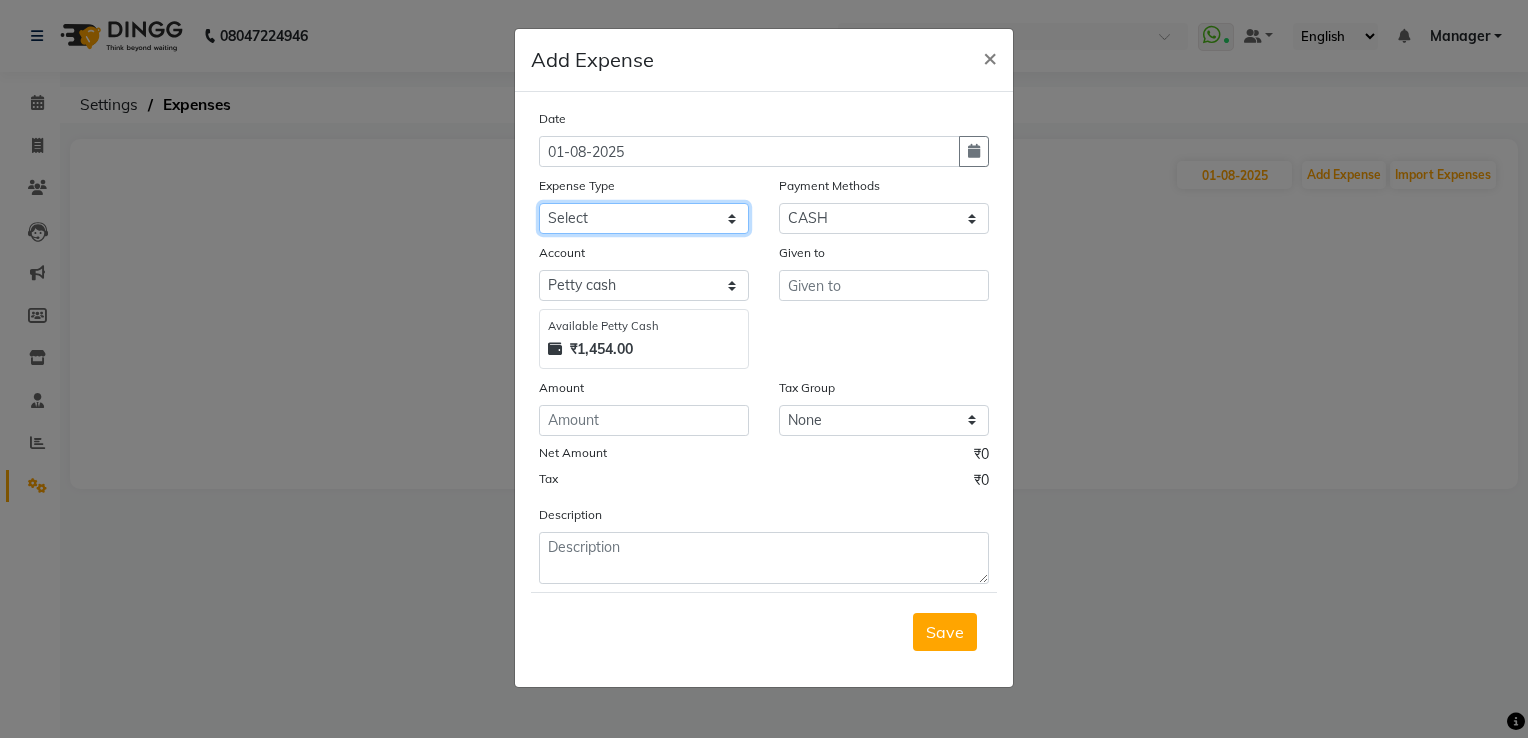 click on "Select acetone Advance Salary bank deposite BBMP Beauty products Bed charges BIRTHDAY CAKE Bonus Carpenter CASH EXPENSE VOUCHER Cash handover chocolate for store cleaning things Client Refreshment coconut water for clients COFFEE coffee cup coffee powder Commission Conveyance Cotton Courier decoration Diesel for generator Donation Drinking Water Electricity Eyelashes return Face mask floor cleaner flowers daily garbage generator diesel green tea GST handover HANDWASH House Keeping Material House keeping Salary Incentive Internet Bill juice LAUNDRY Maintainance Marketing Medical Membership Milk Milk miscelleneous Naturals salon NEWSPAPER O T Other Pantry PETROL Phone Bill Plants plumber pooja items Porter priest Product Purchase product return Product sale puja items RAPIDO Refund Rent Shop Rent Staff Accommodation Royalty Salary Staff cab charges Staff dinner Staff Flight Ticket Staff  Hiring from another Branch Staff Snacks Stationary STORE OPENING CHARGE sugar sweets TEAM DINNER TIPS Tissue Transgender" 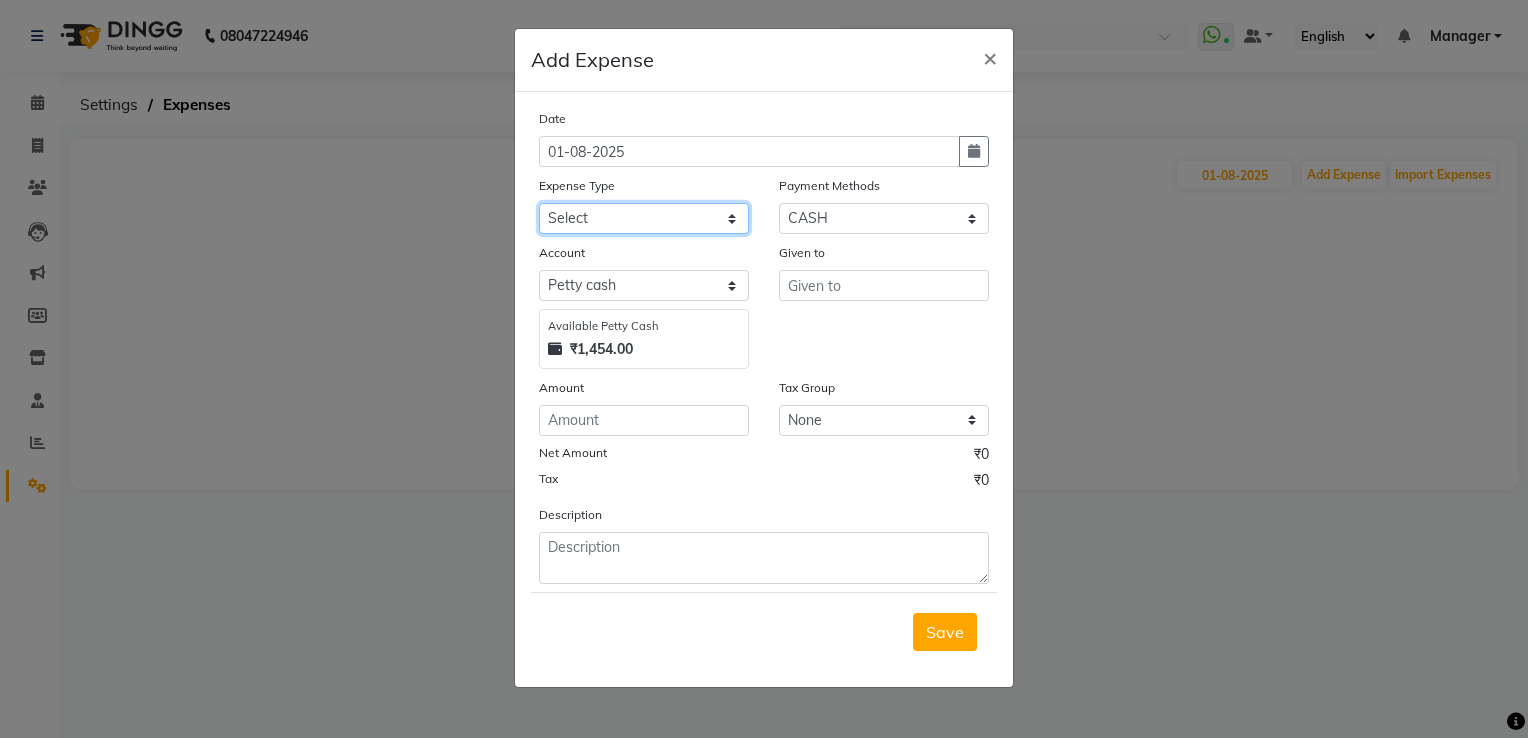 select on "[NUMBER]" 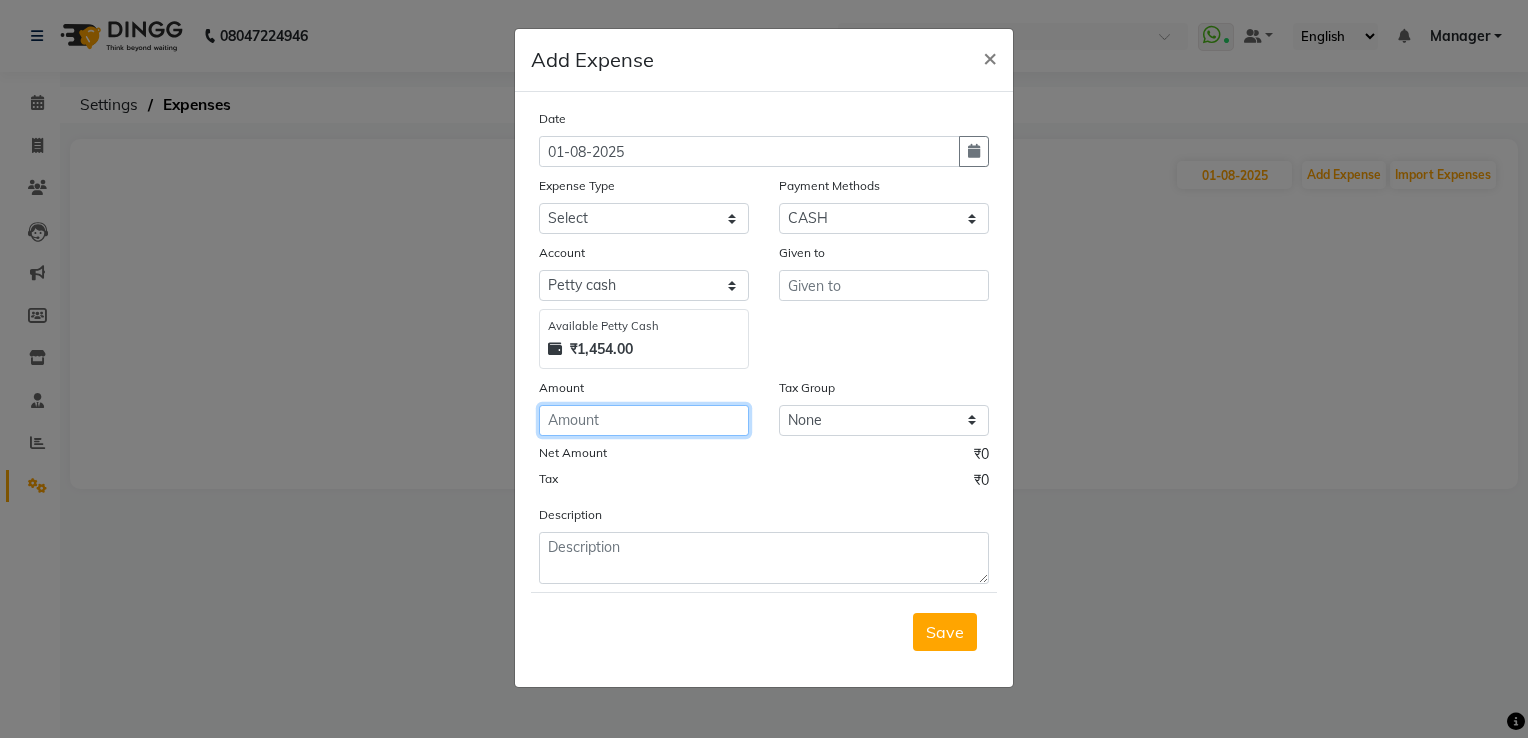click 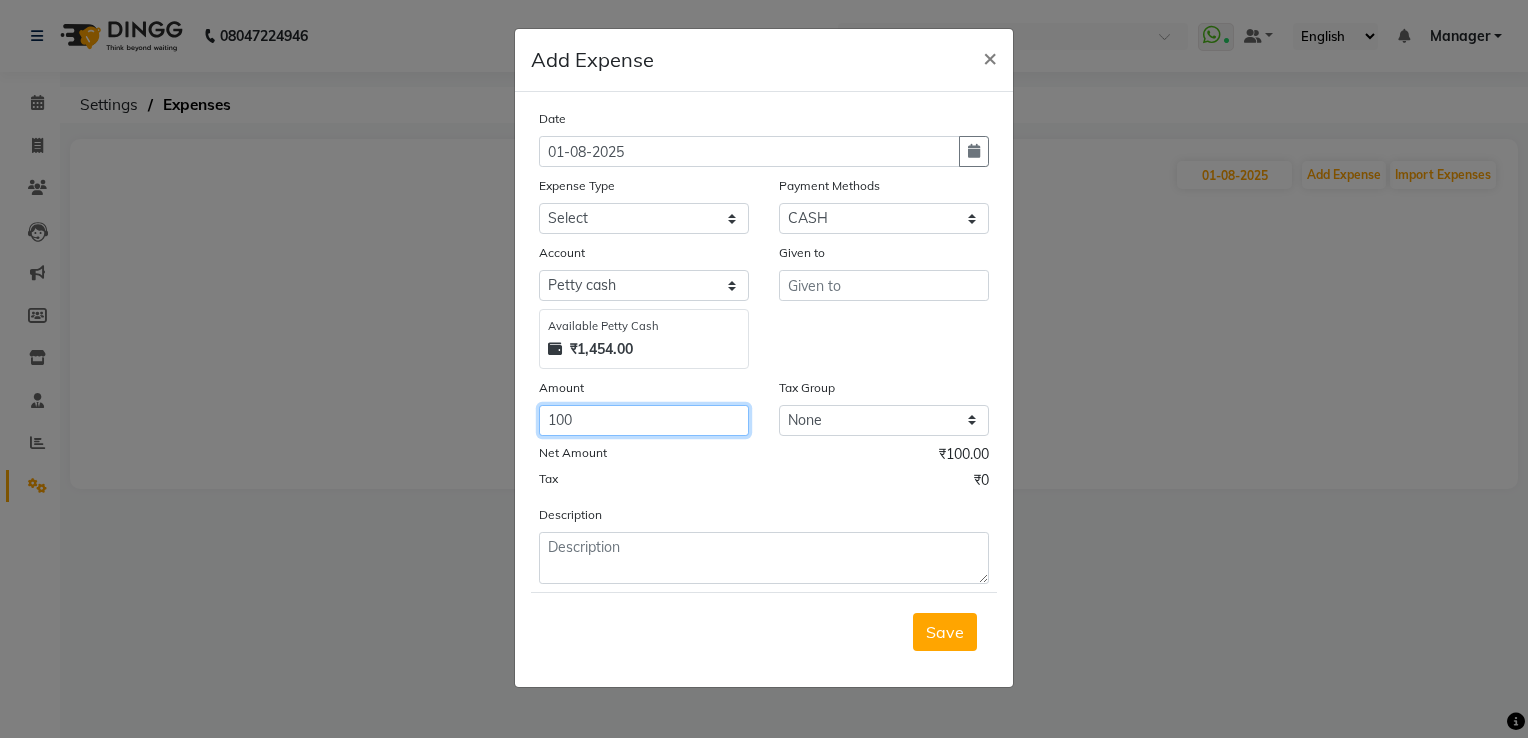 type on "100" 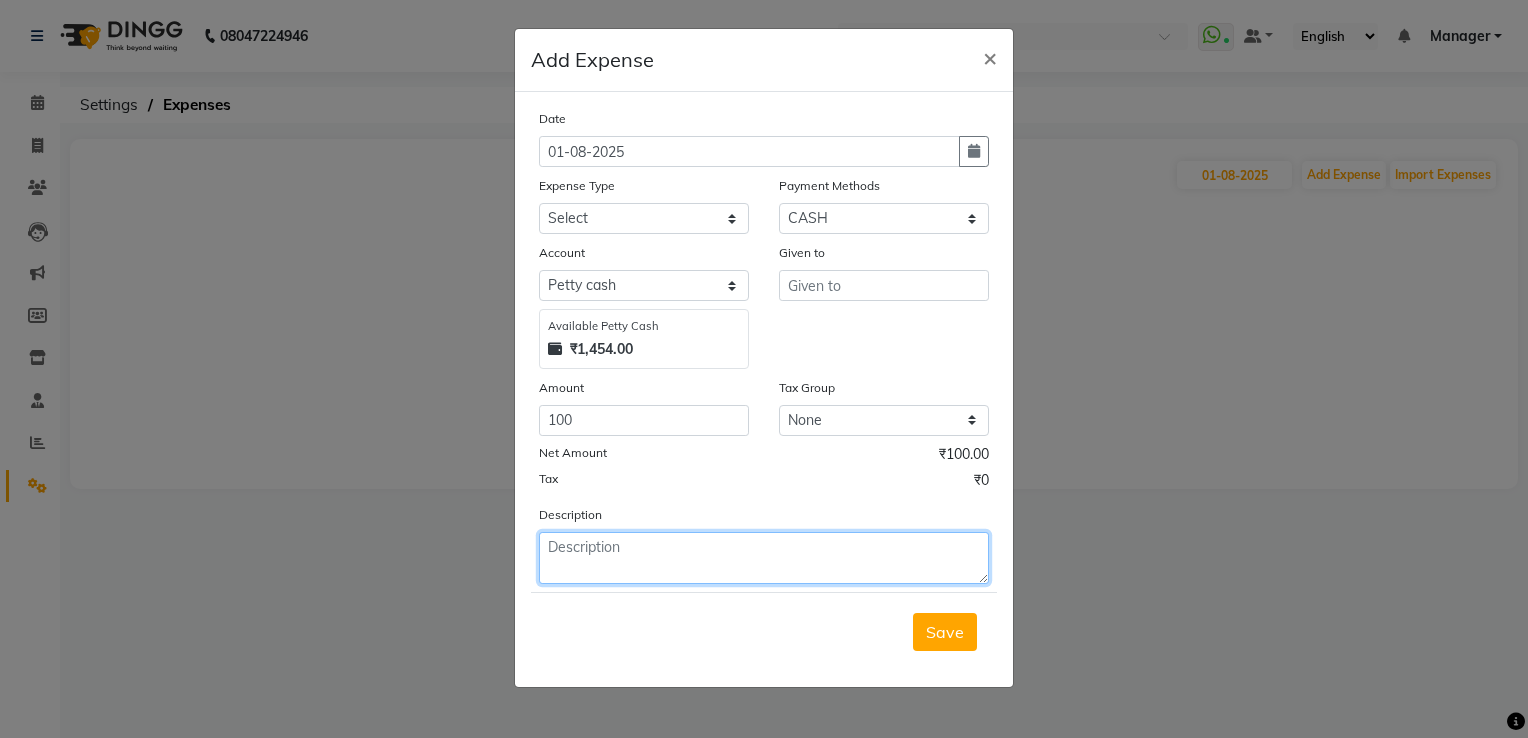 click 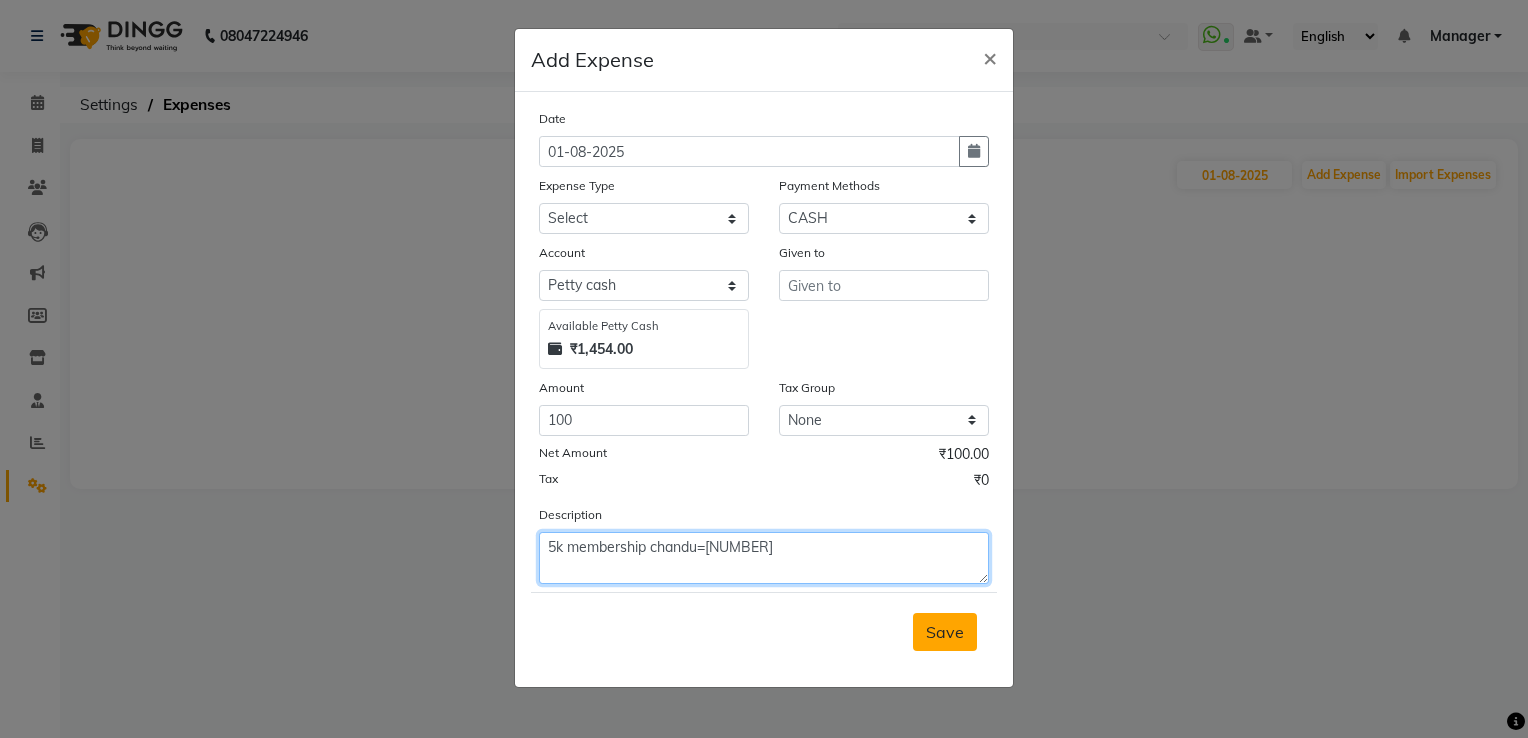 type on "5k membership chandu=[NUMBER]" 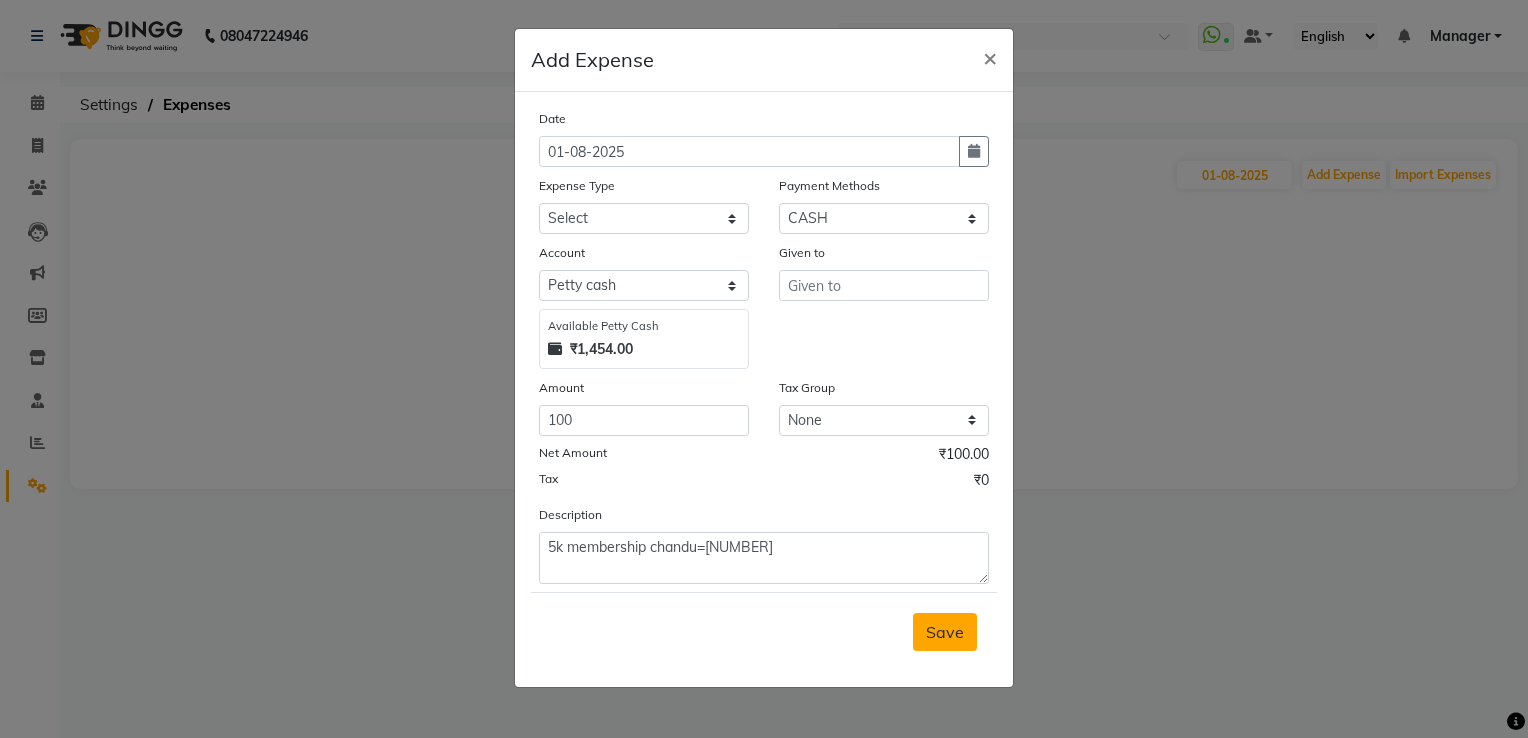 click on "Save" at bounding box center (945, 632) 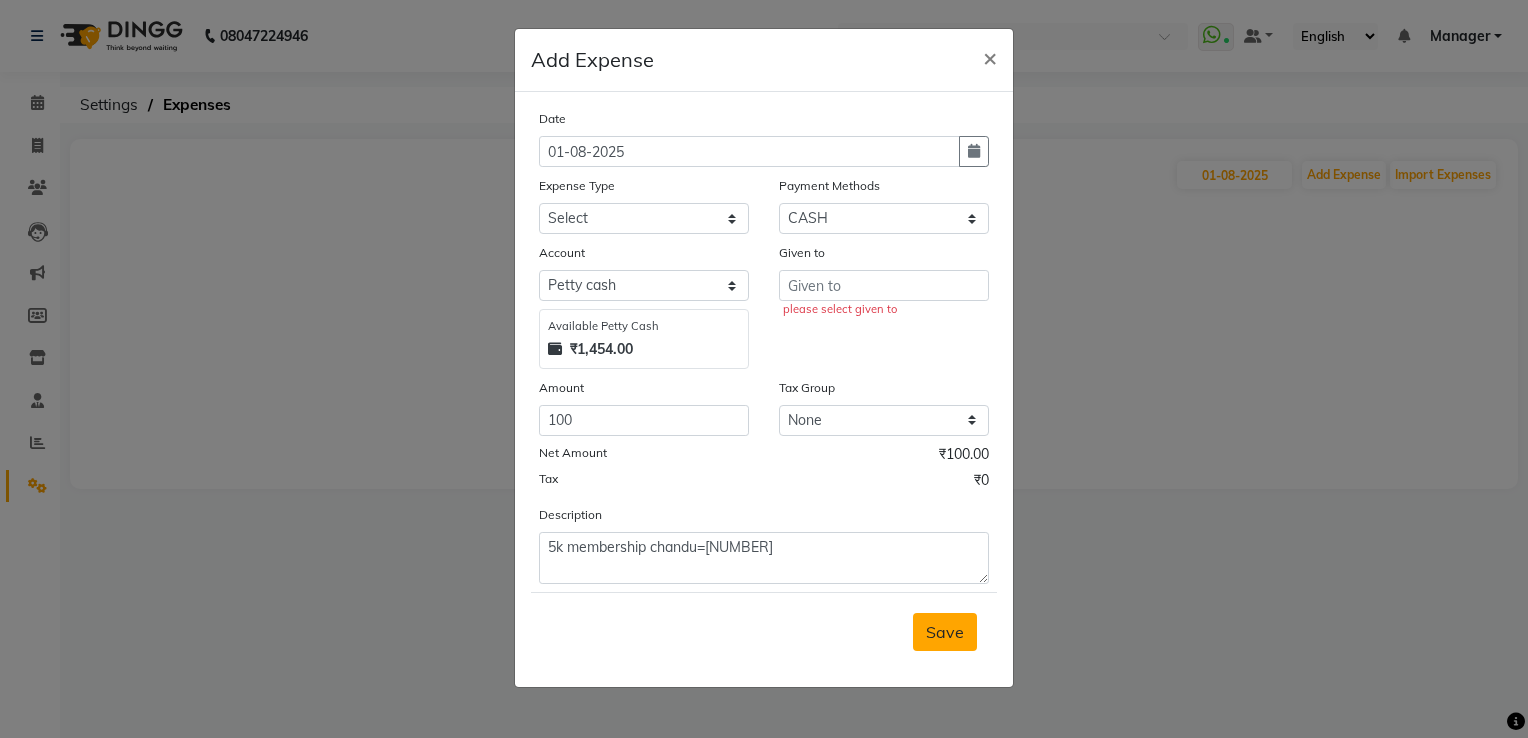 click on "Save" at bounding box center [945, 632] 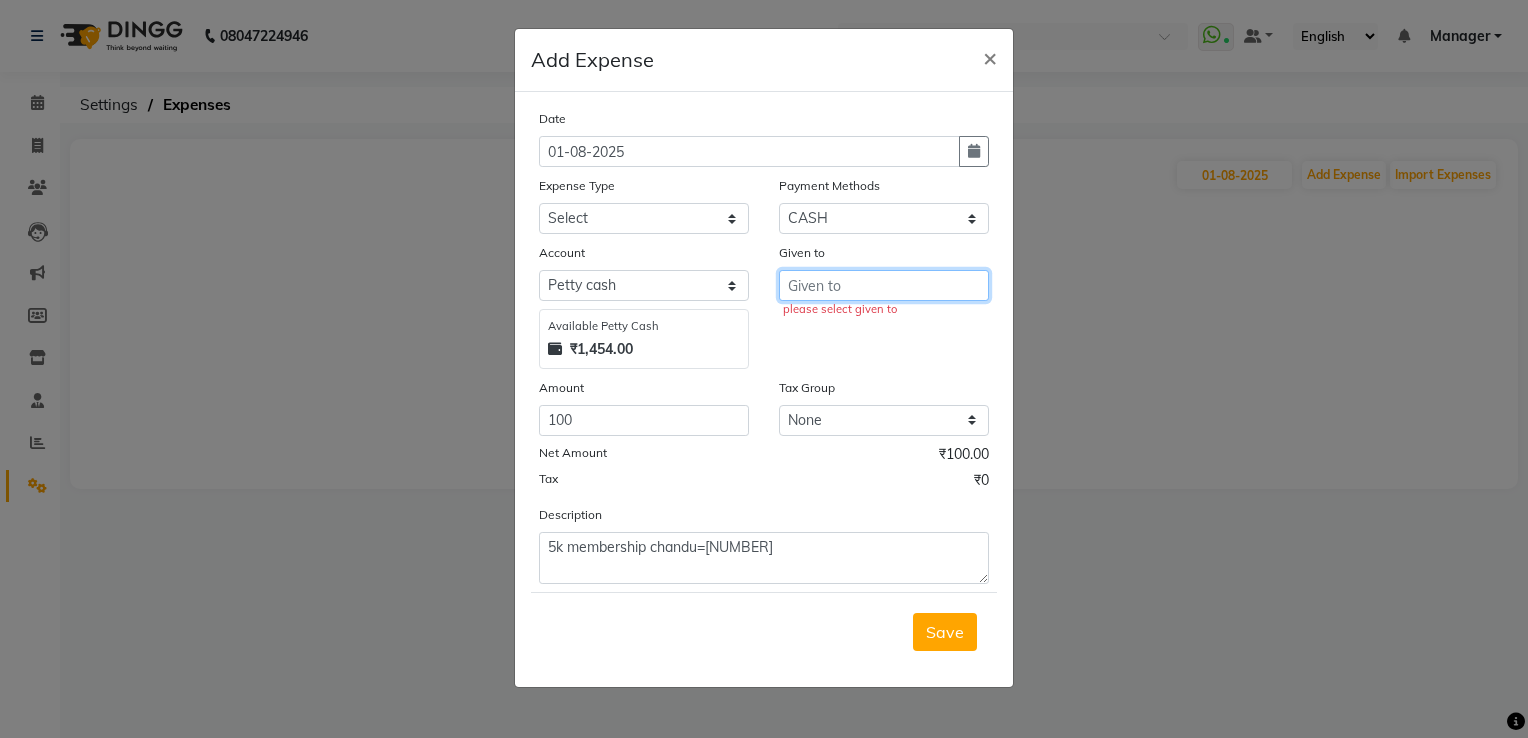 click at bounding box center [884, 285] 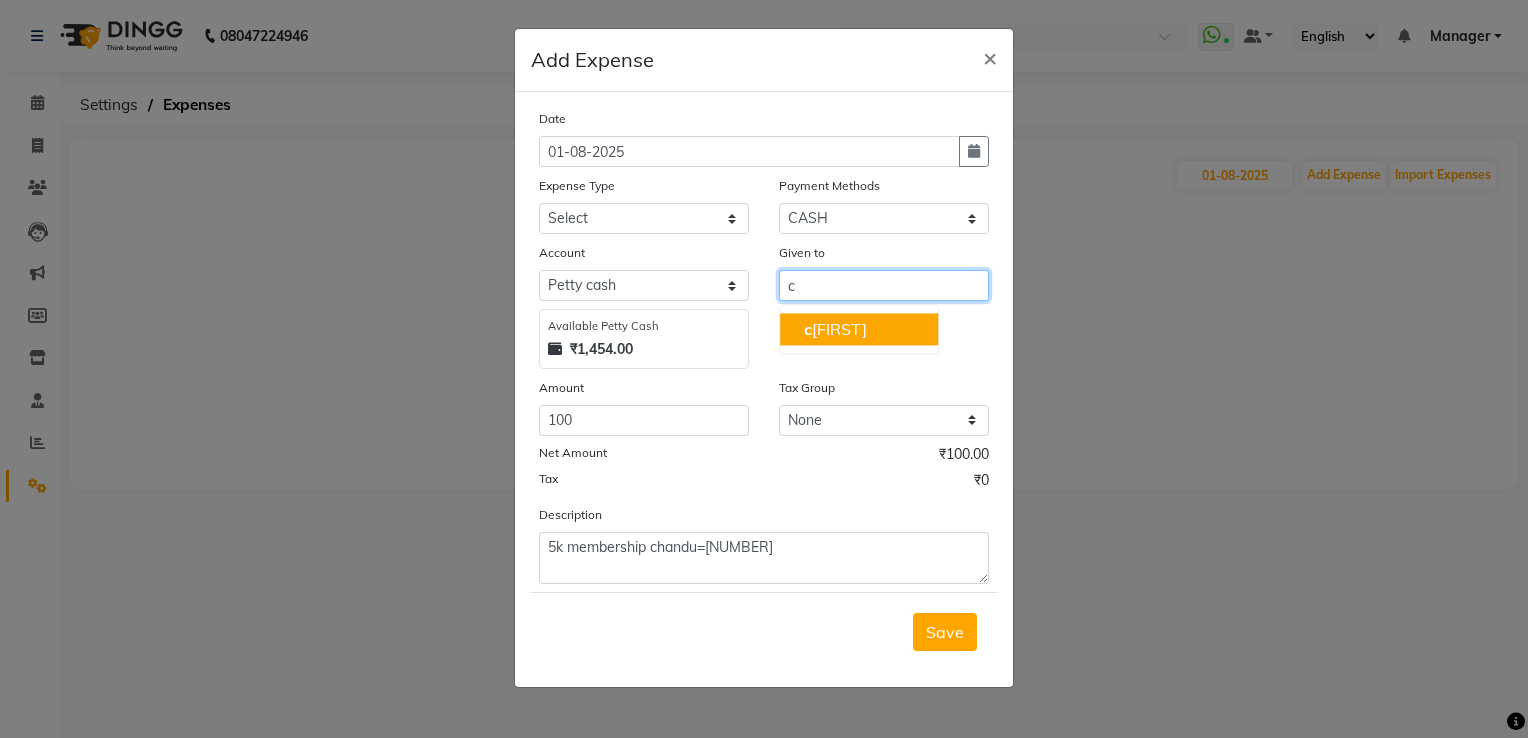 click on "c [FIRST]" at bounding box center (859, 329) 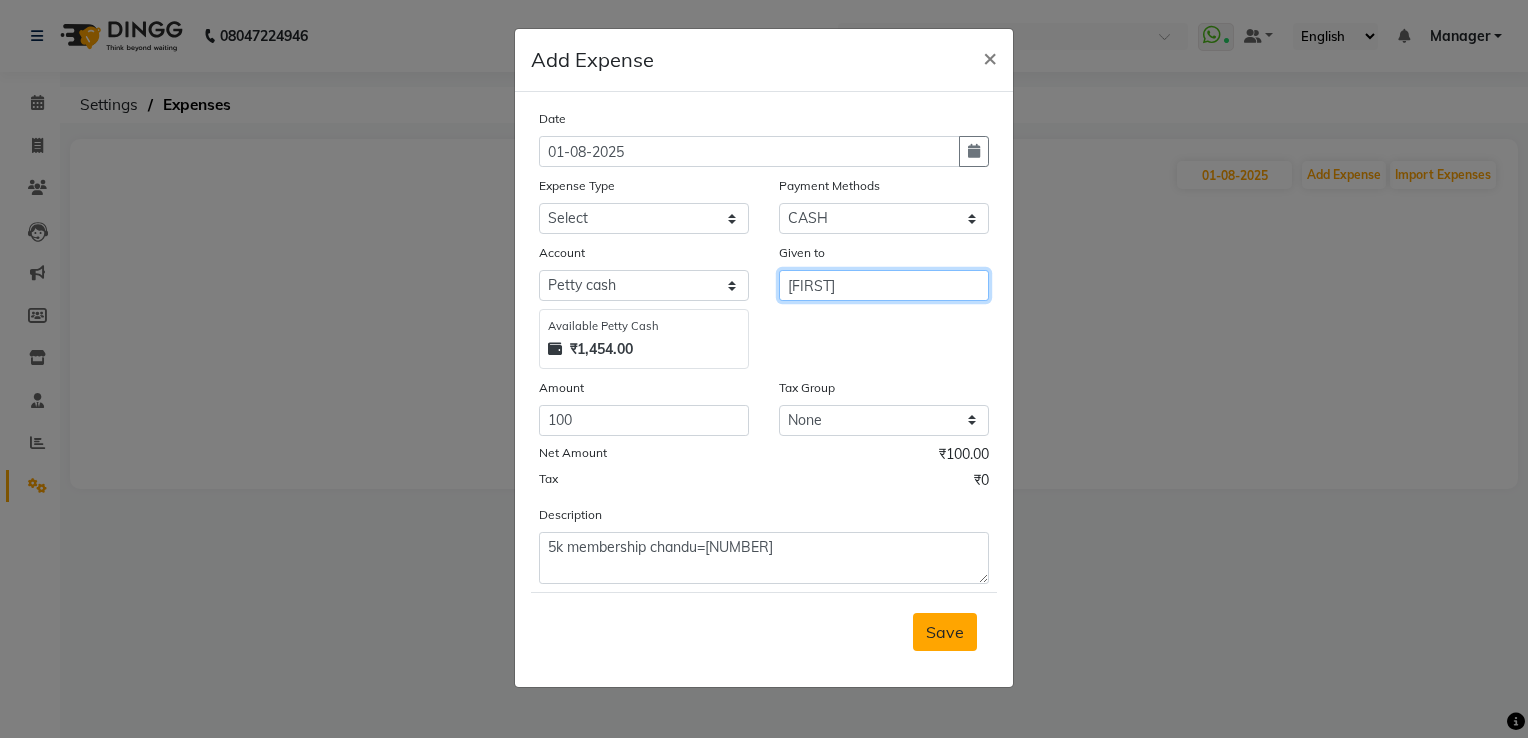 type on "[FIRST]" 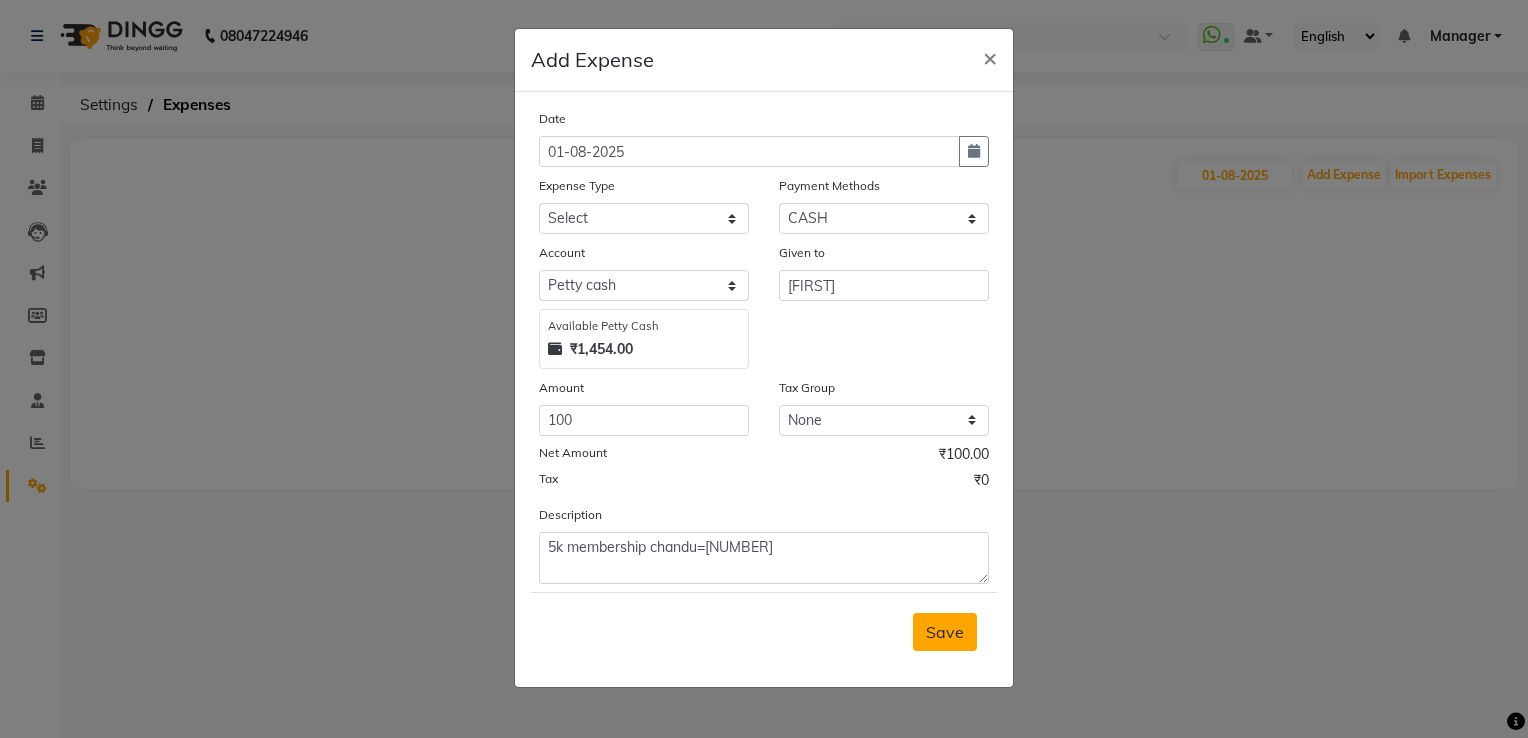 click on "Save" at bounding box center [945, 632] 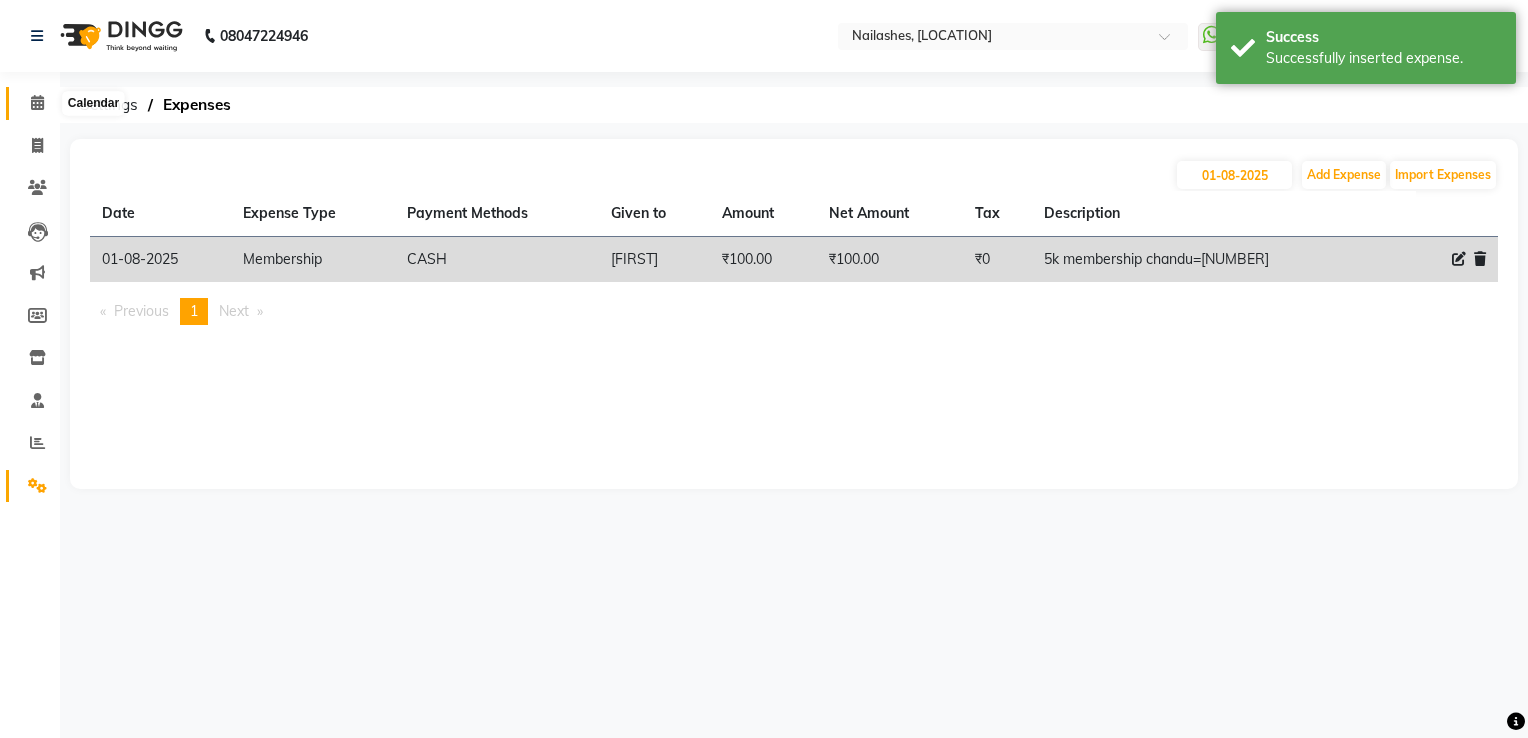 click 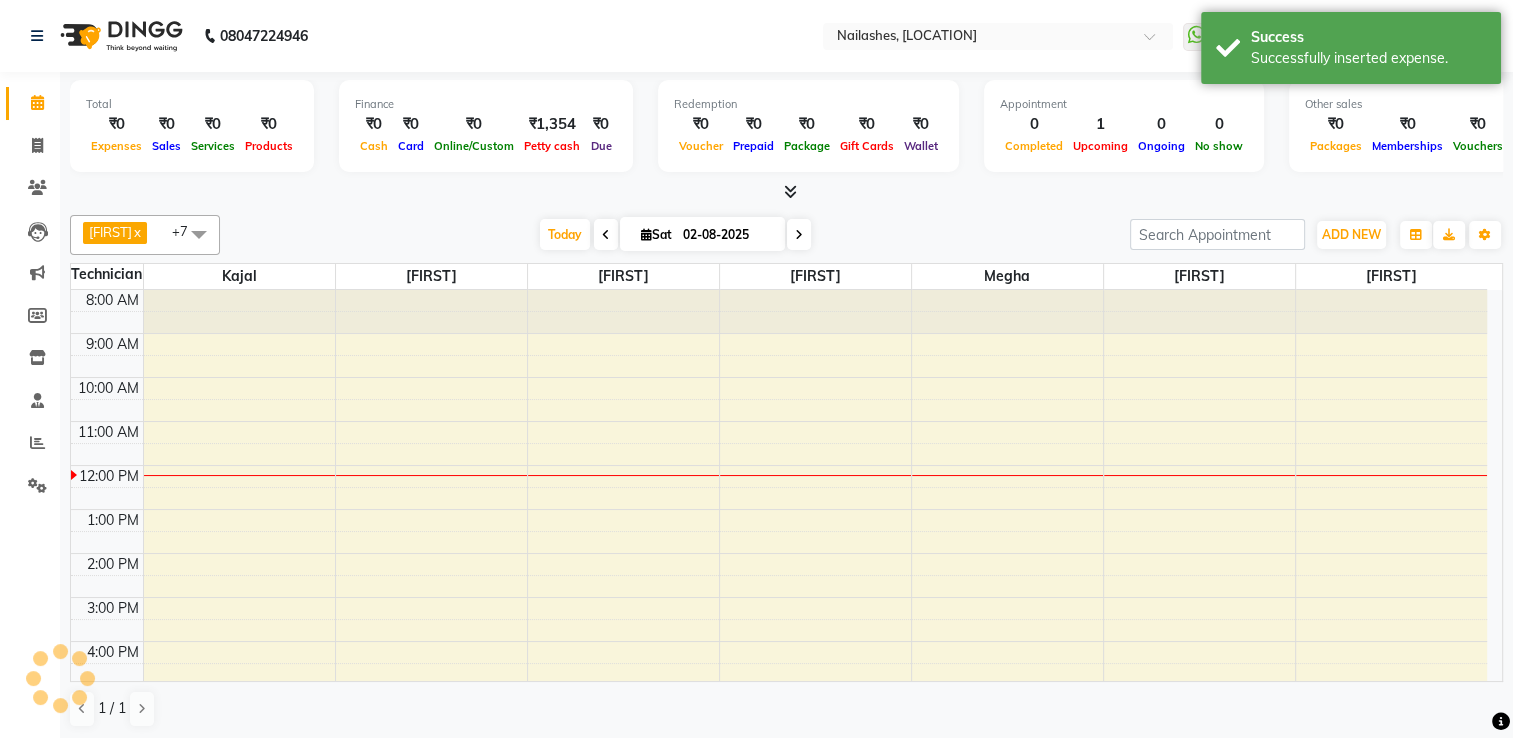 scroll, scrollTop: 0, scrollLeft: 0, axis: both 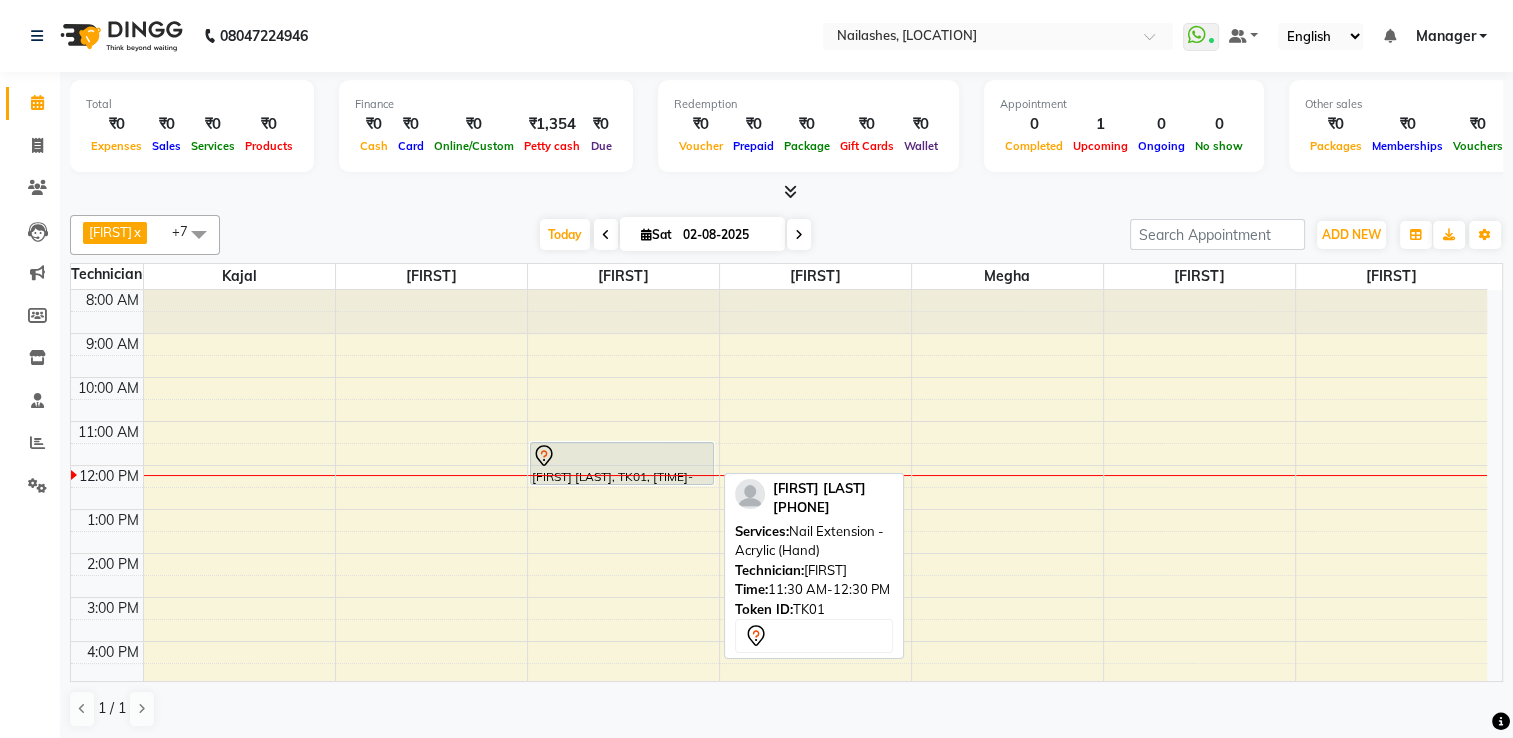 click on "[FIRST] [LAST], TK01, [TIME]-[TIME], [SERVICE]" at bounding box center (623, 575) 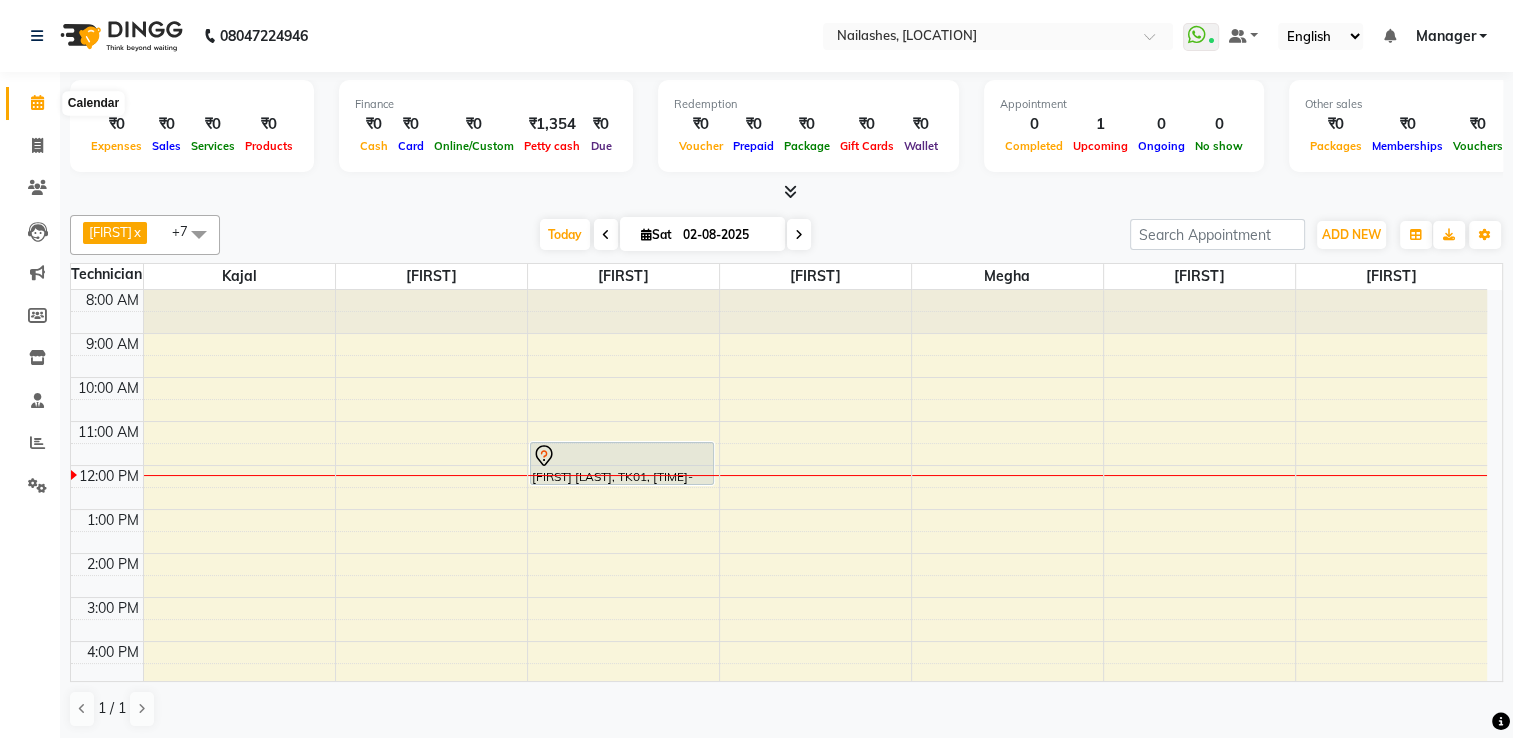 click 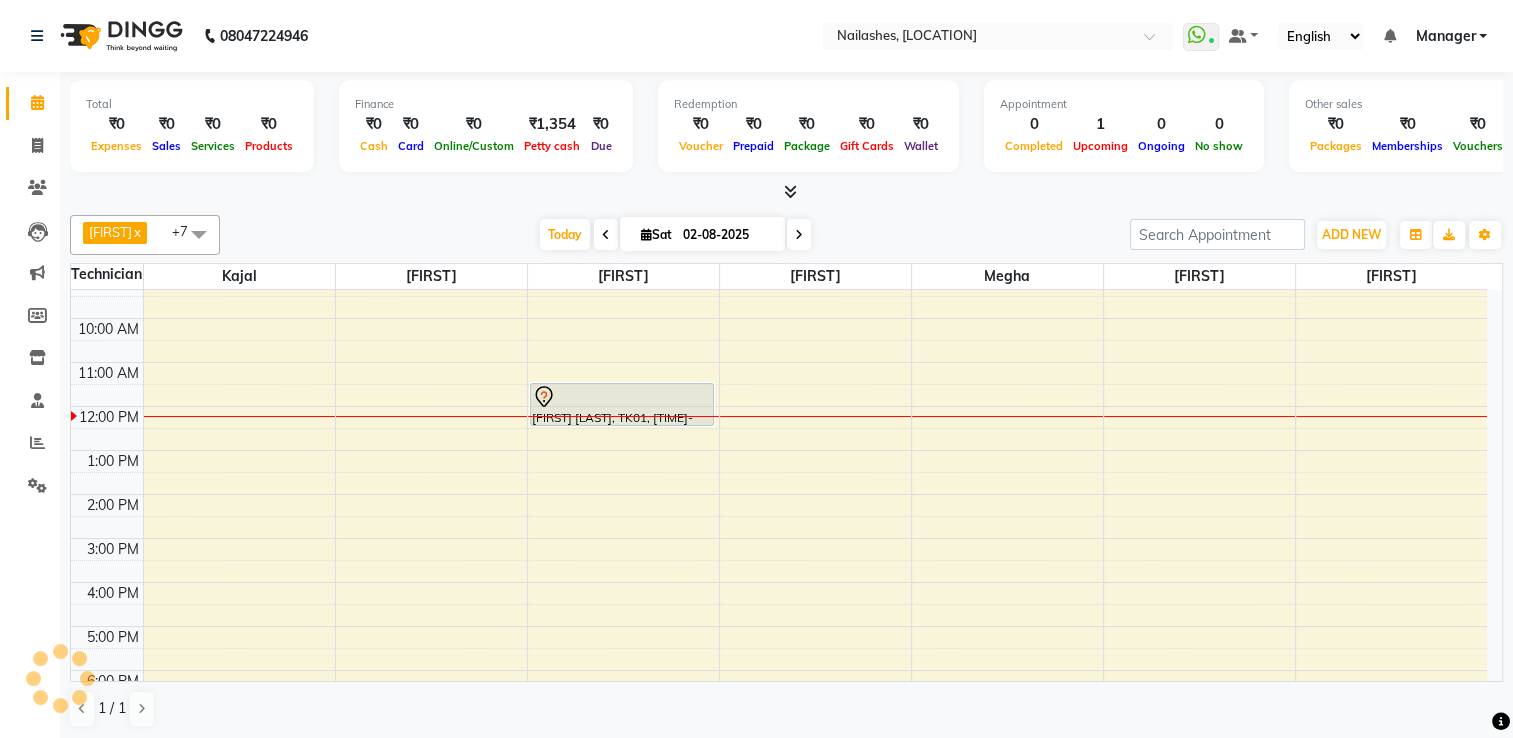 scroll, scrollTop: 174, scrollLeft: 0, axis: vertical 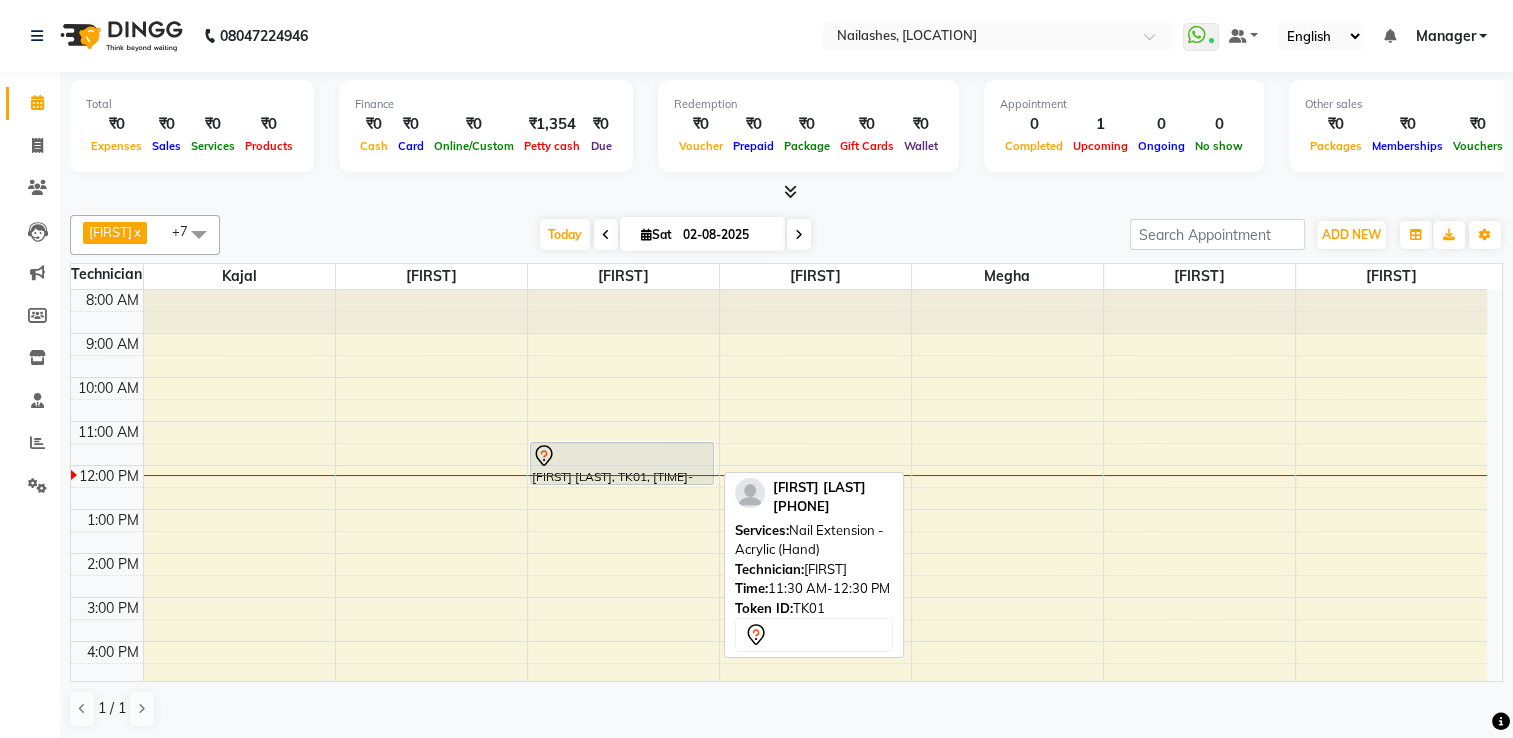 click on "[FIRST] [LAST], TK01, [TIME]-[TIME], [SERVICE]" at bounding box center (622, 463) 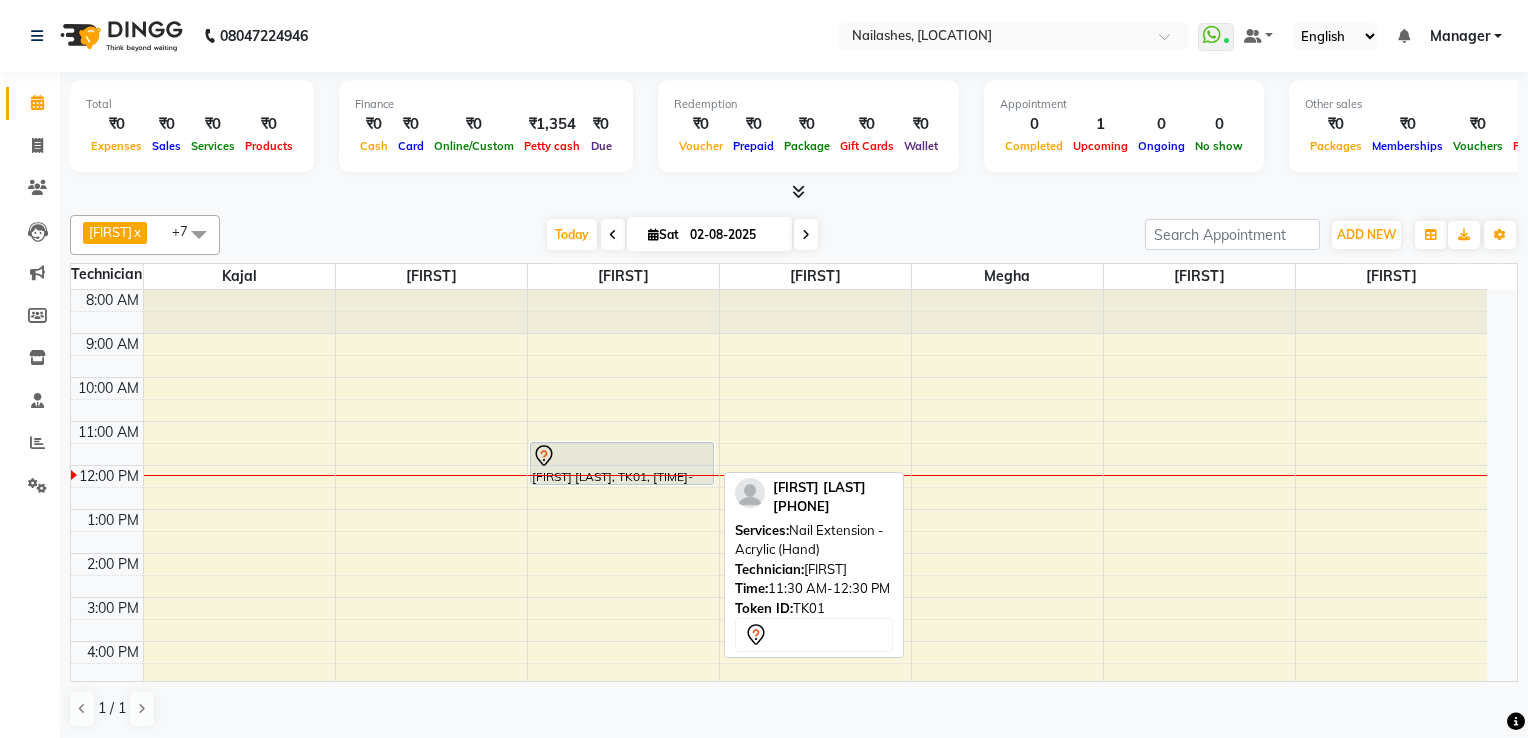 select on "7" 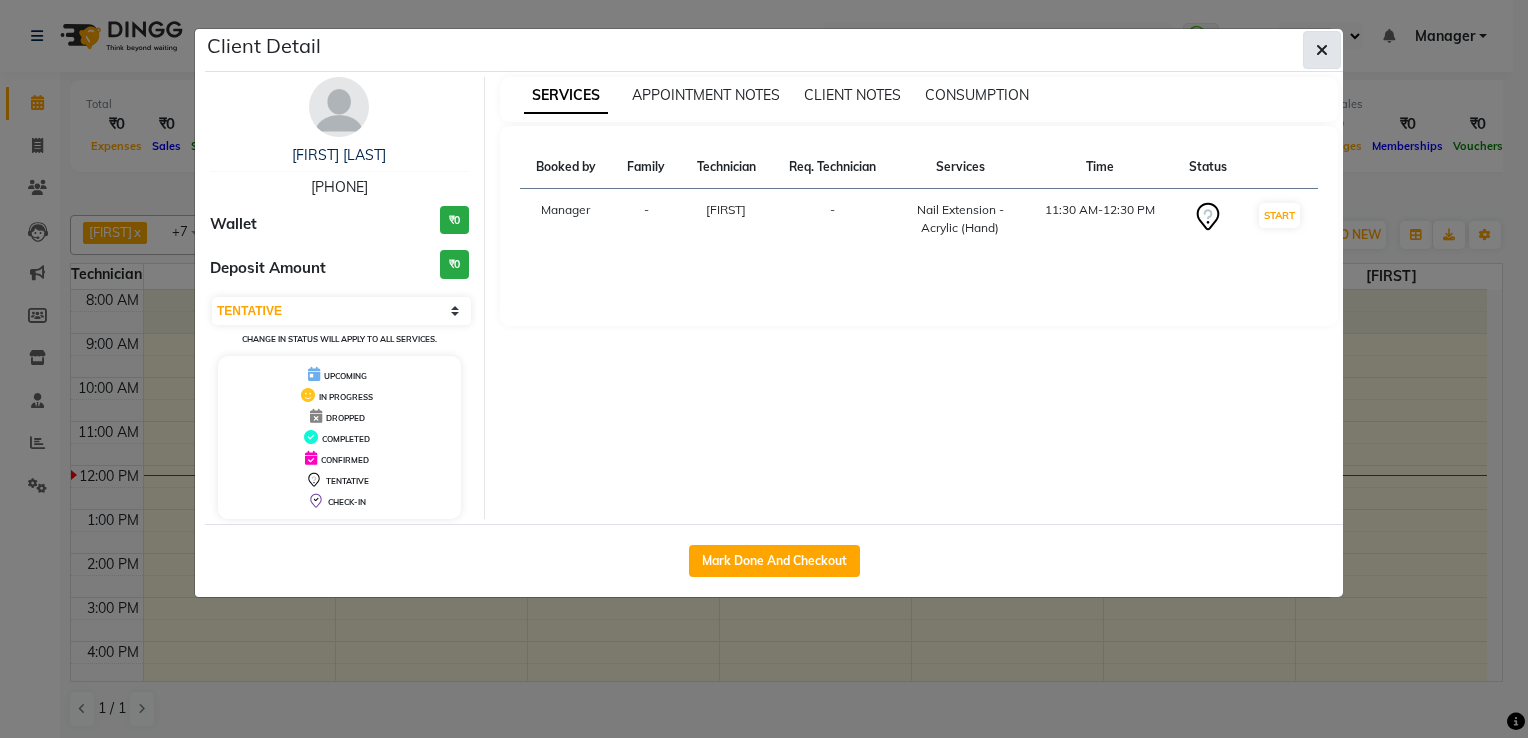 click 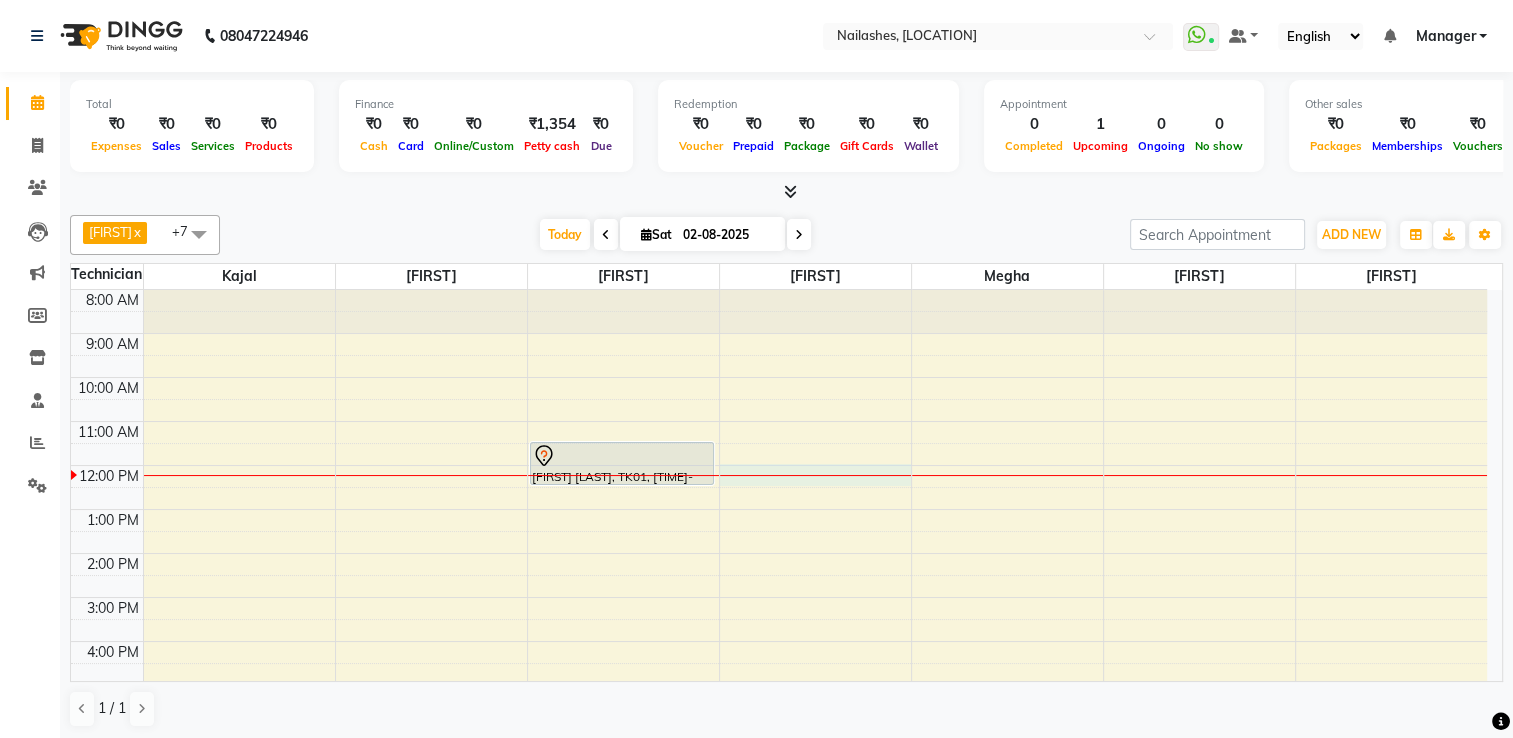 click on "8:00 AM 9:00 AM 10:00 AM 11:00 AM 12:00 PM 1:00 PM 2:00 PM 3:00 PM 4:00 PM 5:00 PM 6:00 PM 7:00 PM 8:00 PM             [FIRST] [LAST], TK01, [TIME]-[TIME], [SERVICE]" at bounding box center (779, 575) 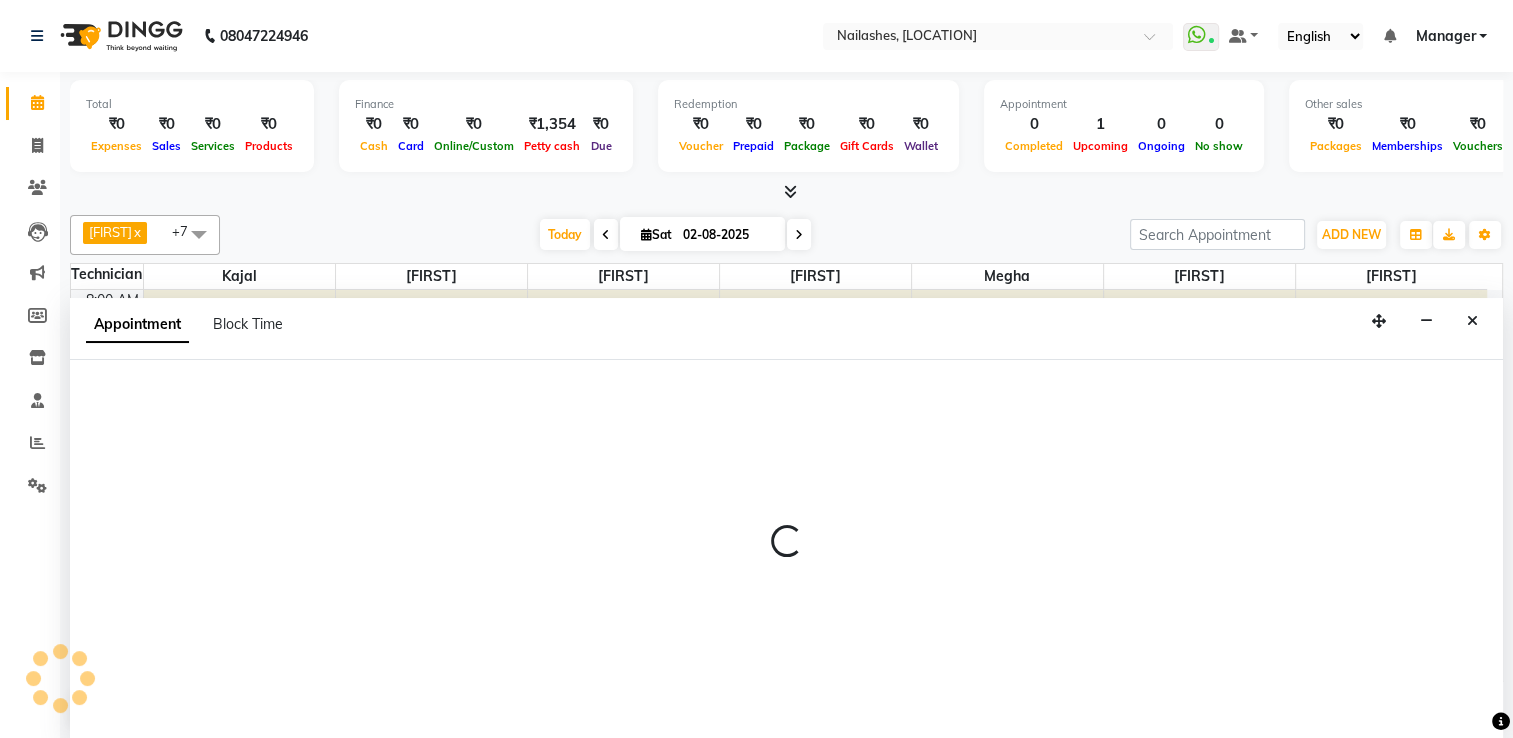 select on "68736" 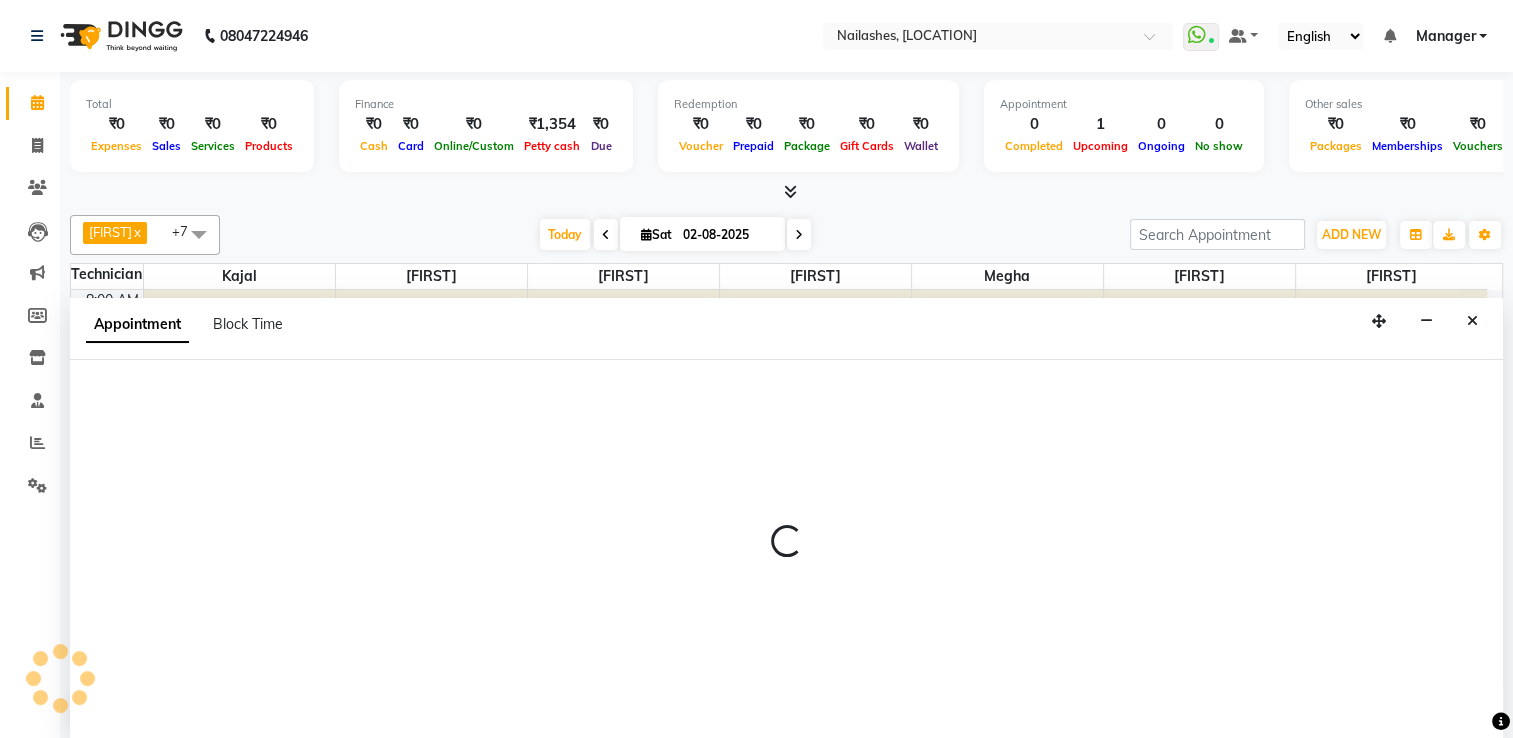 select on "720" 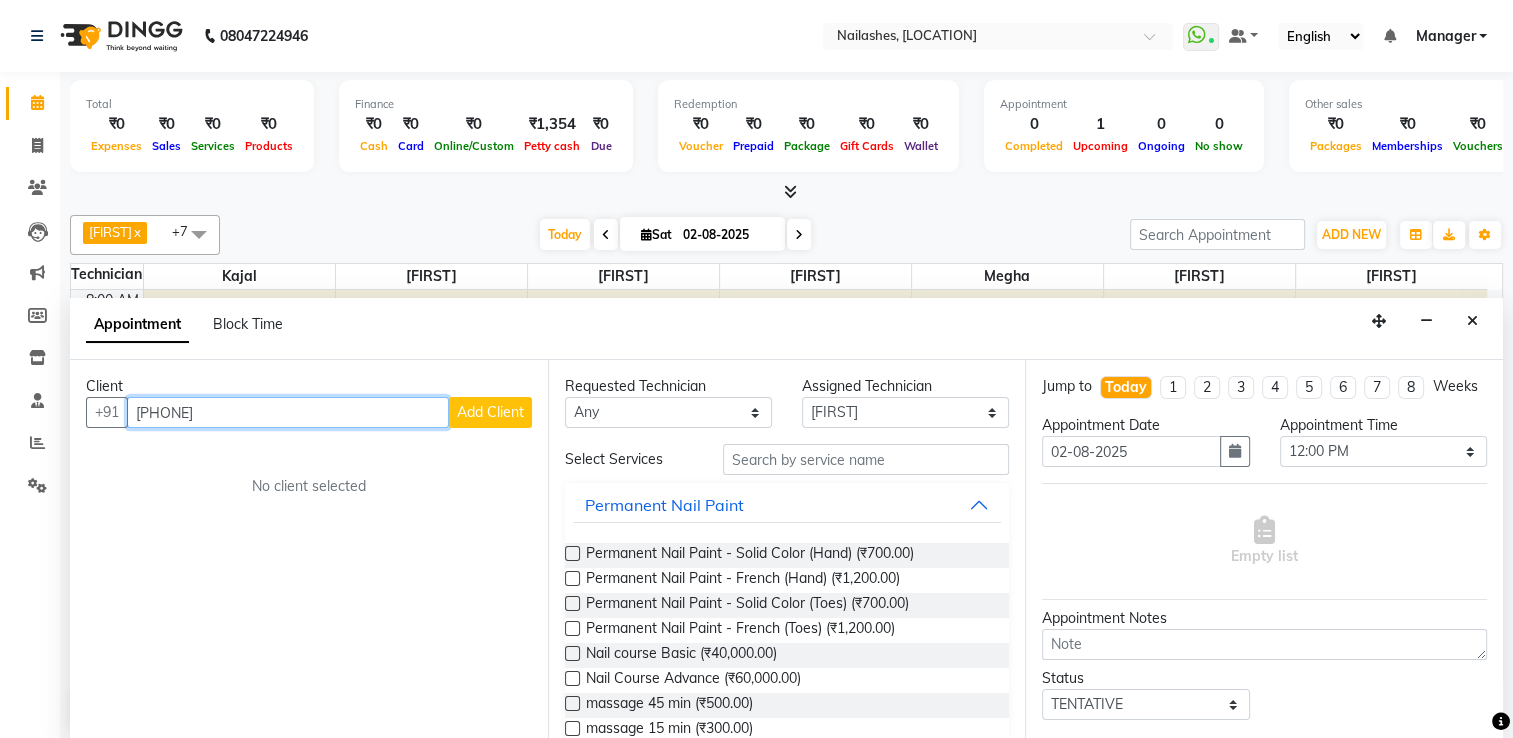 type on "[PHONE]" 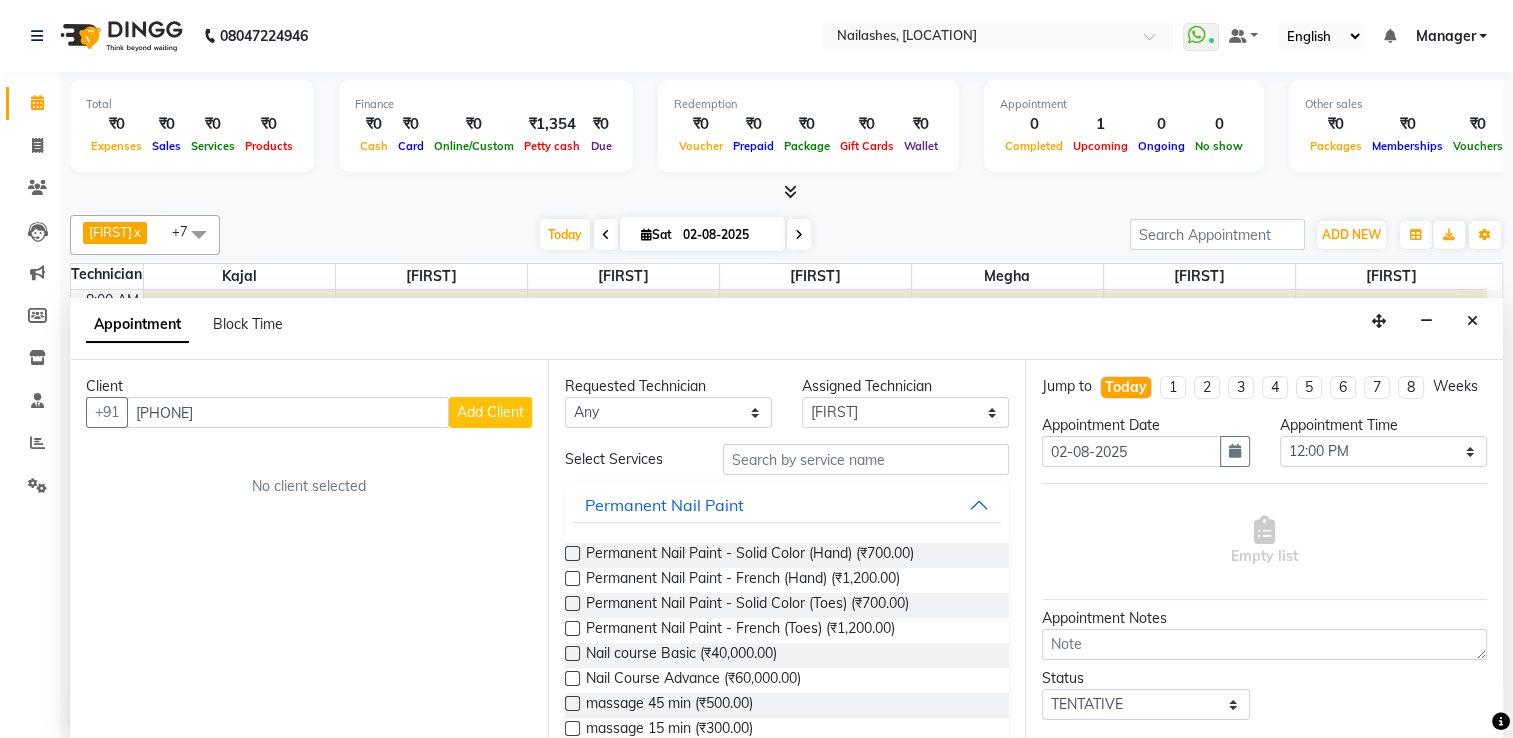 click on "Add Client" at bounding box center [490, 412] 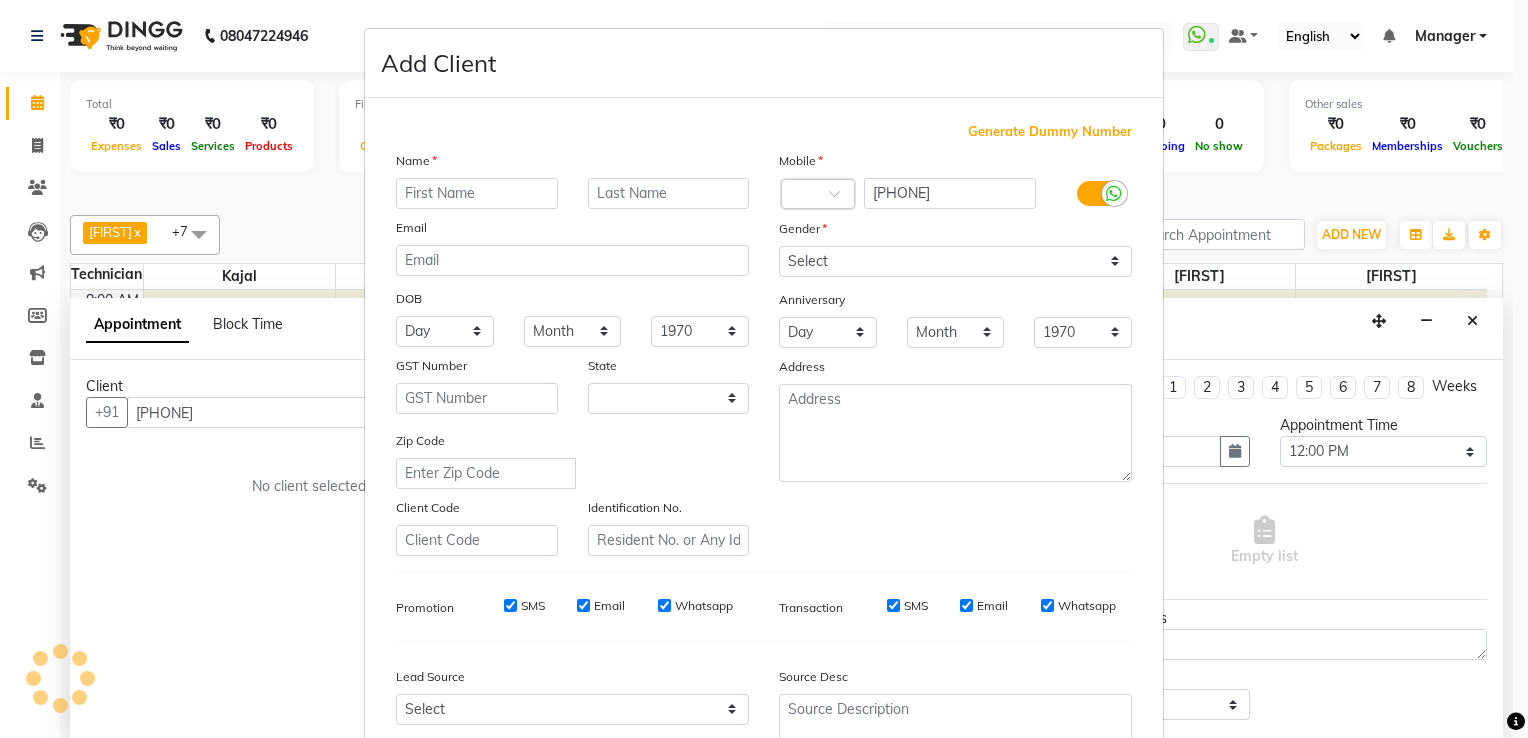 select on "21" 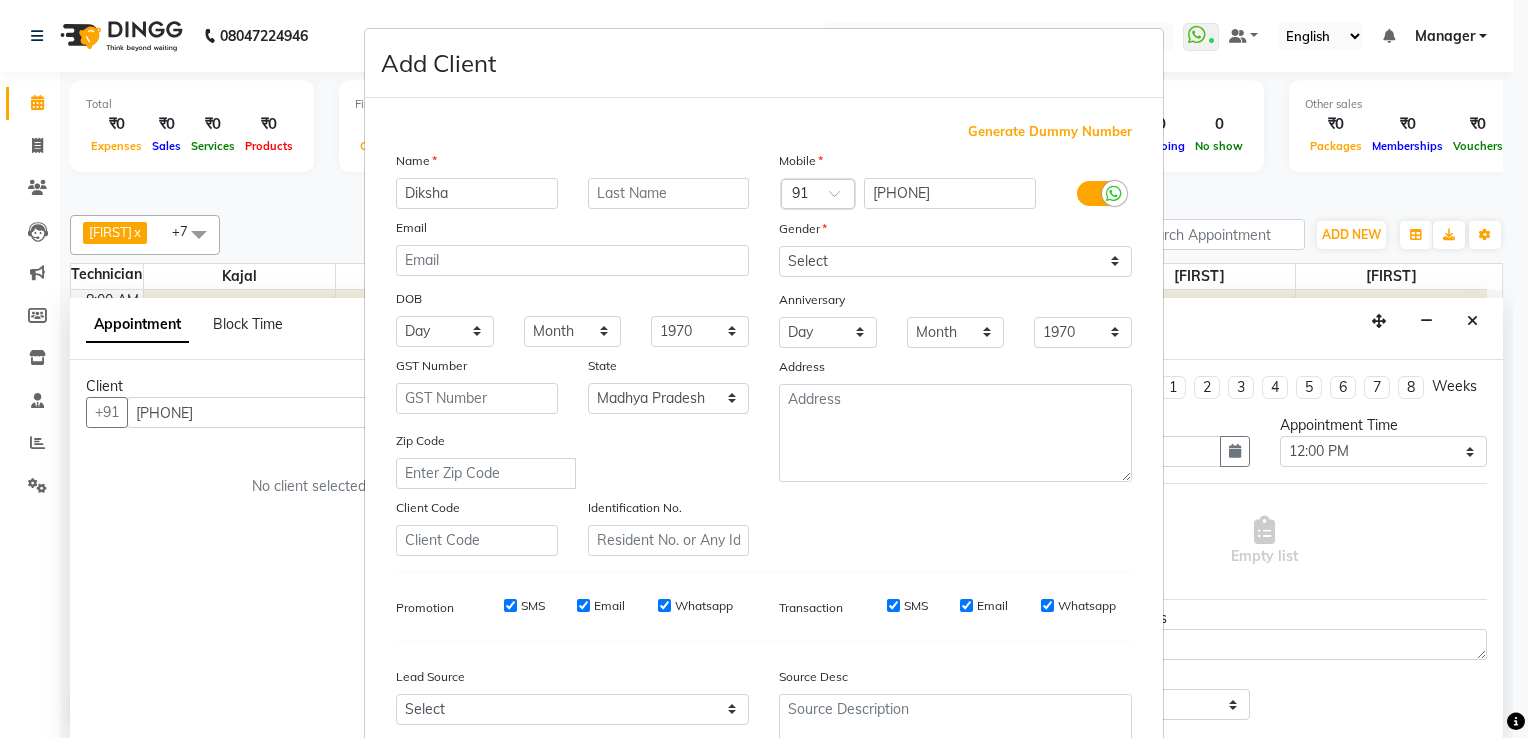 type on "Diksha" 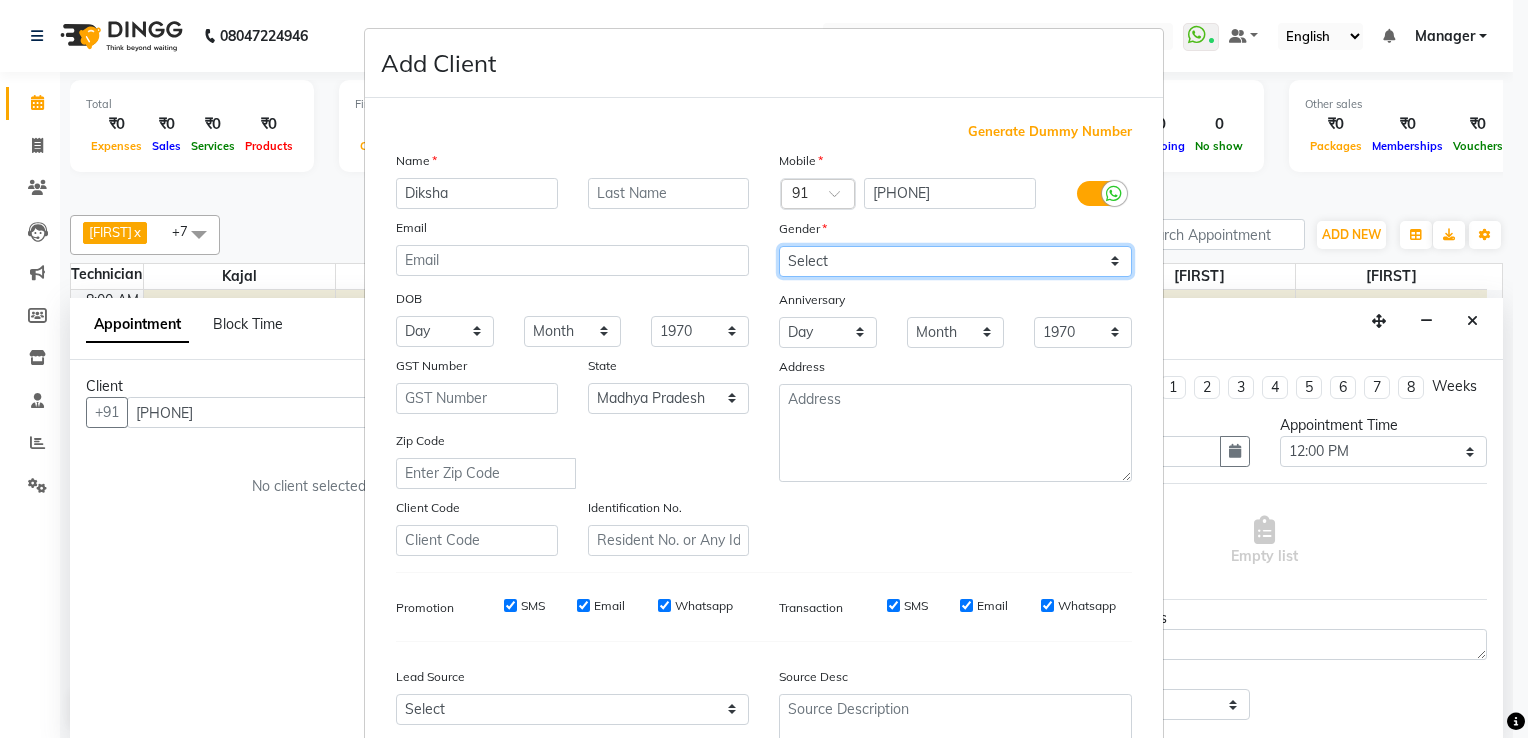 click on "Select Male Female Other Prefer Not To Say" at bounding box center [955, 261] 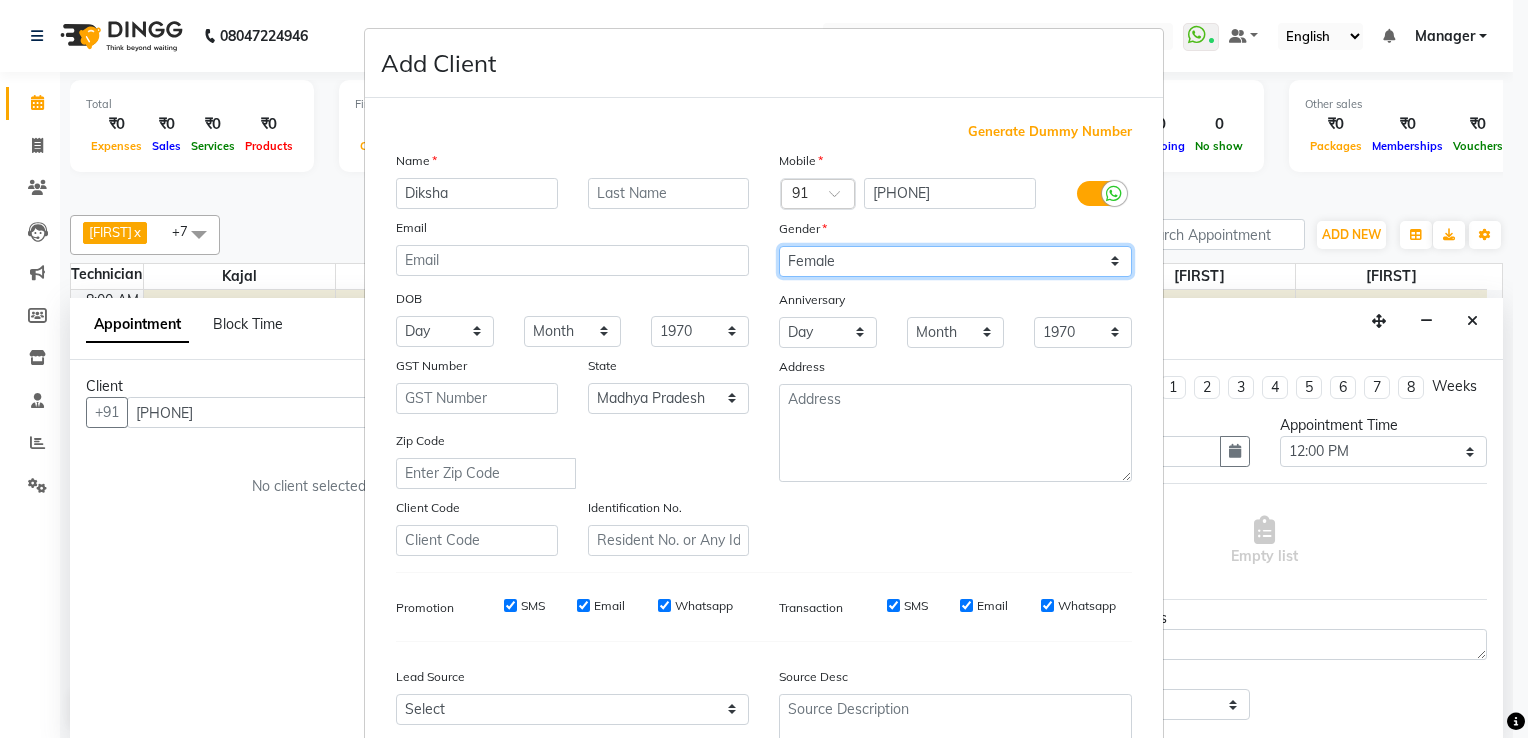 click on "Select Male Female Other Prefer Not To Say" at bounding box center (955, 261) 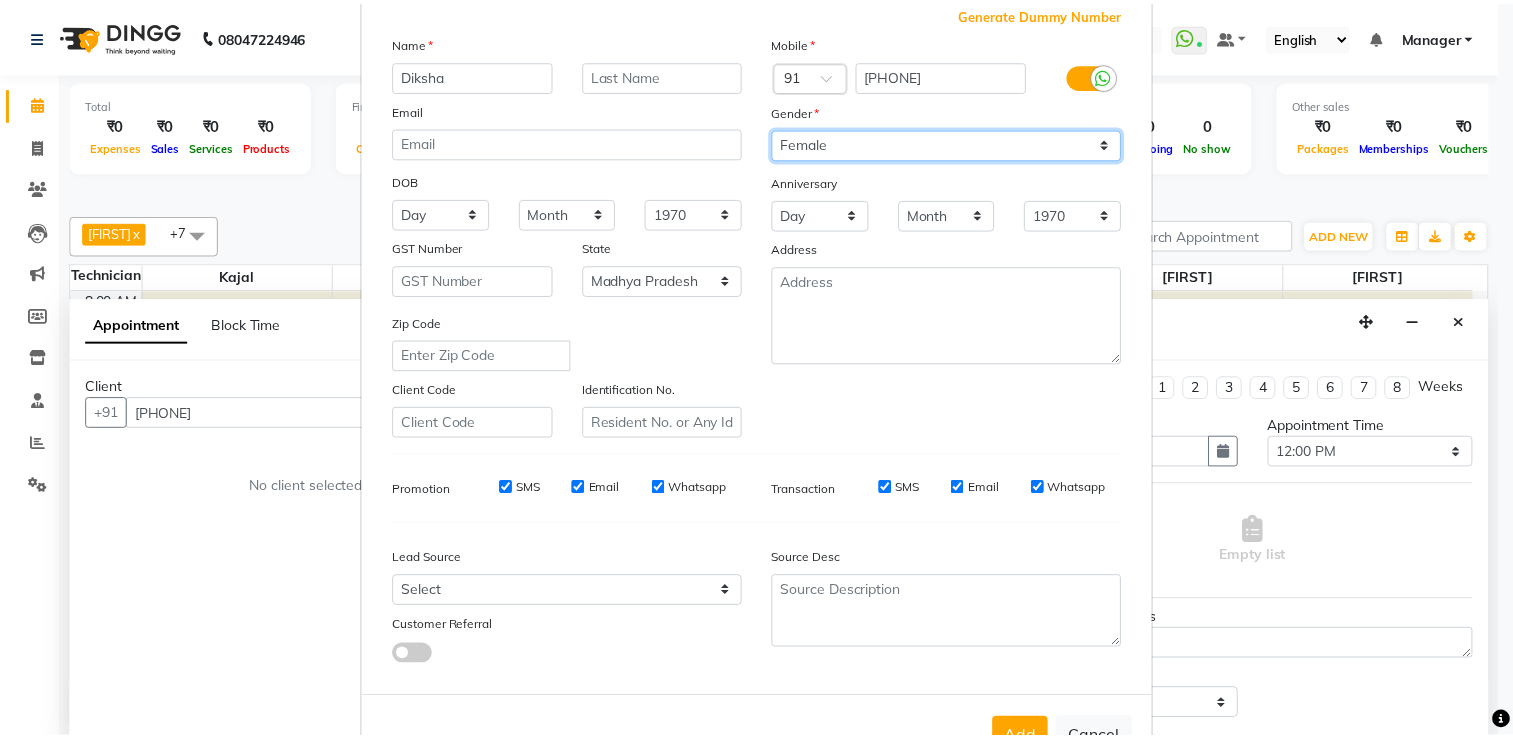 scroll, scrollTop: 194, scrollLeft: 0, axis: vertical 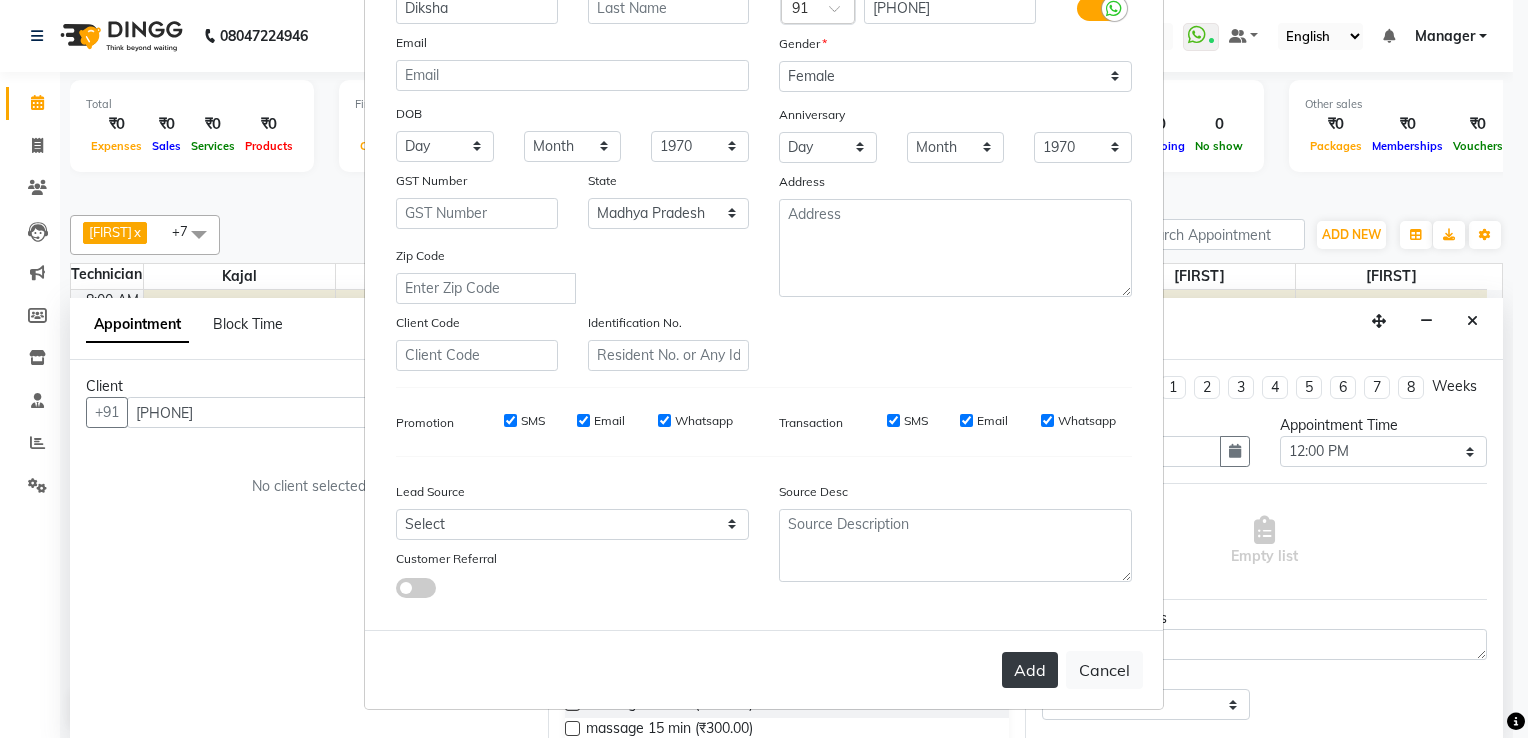 click on "Add" at bounding box center (1030, 670) 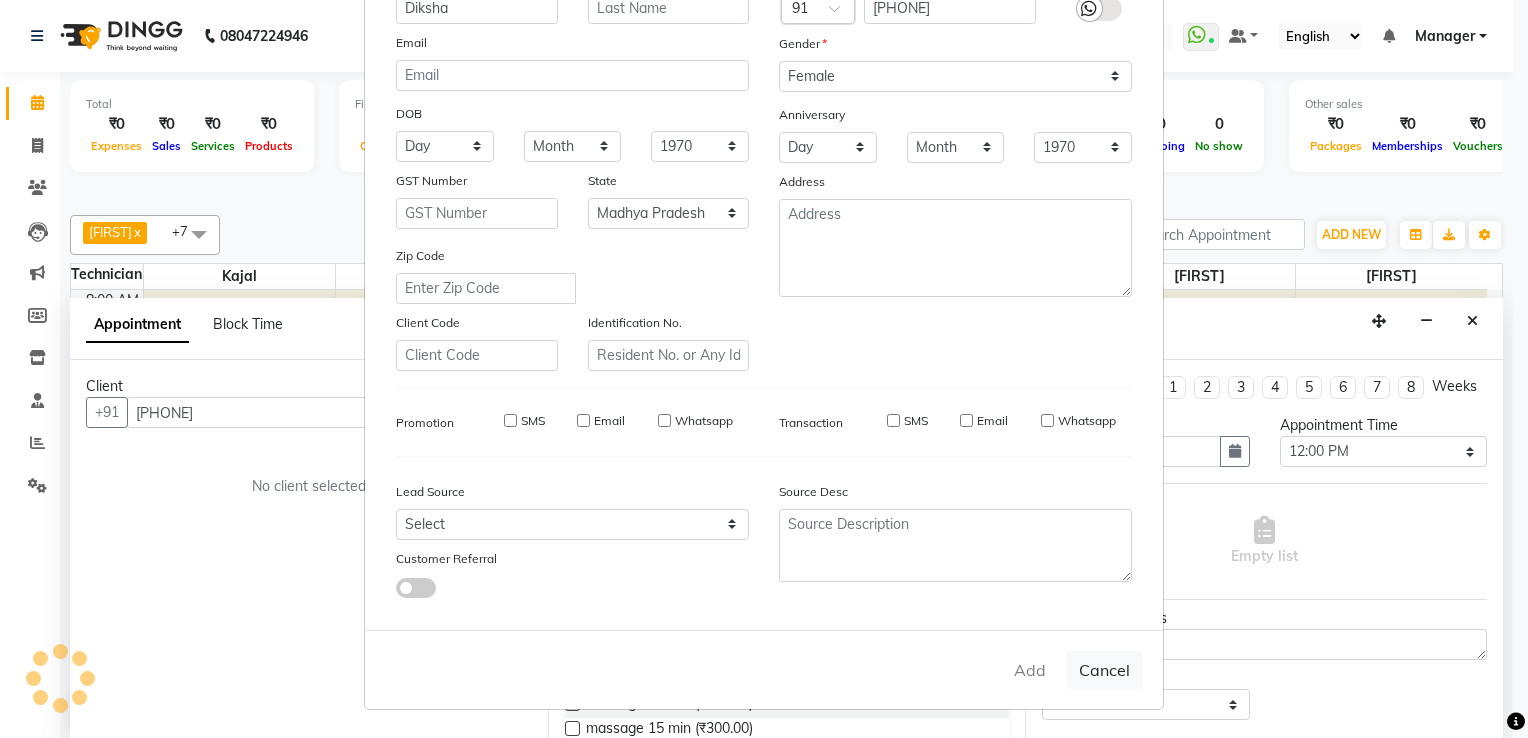 type on "70******27" 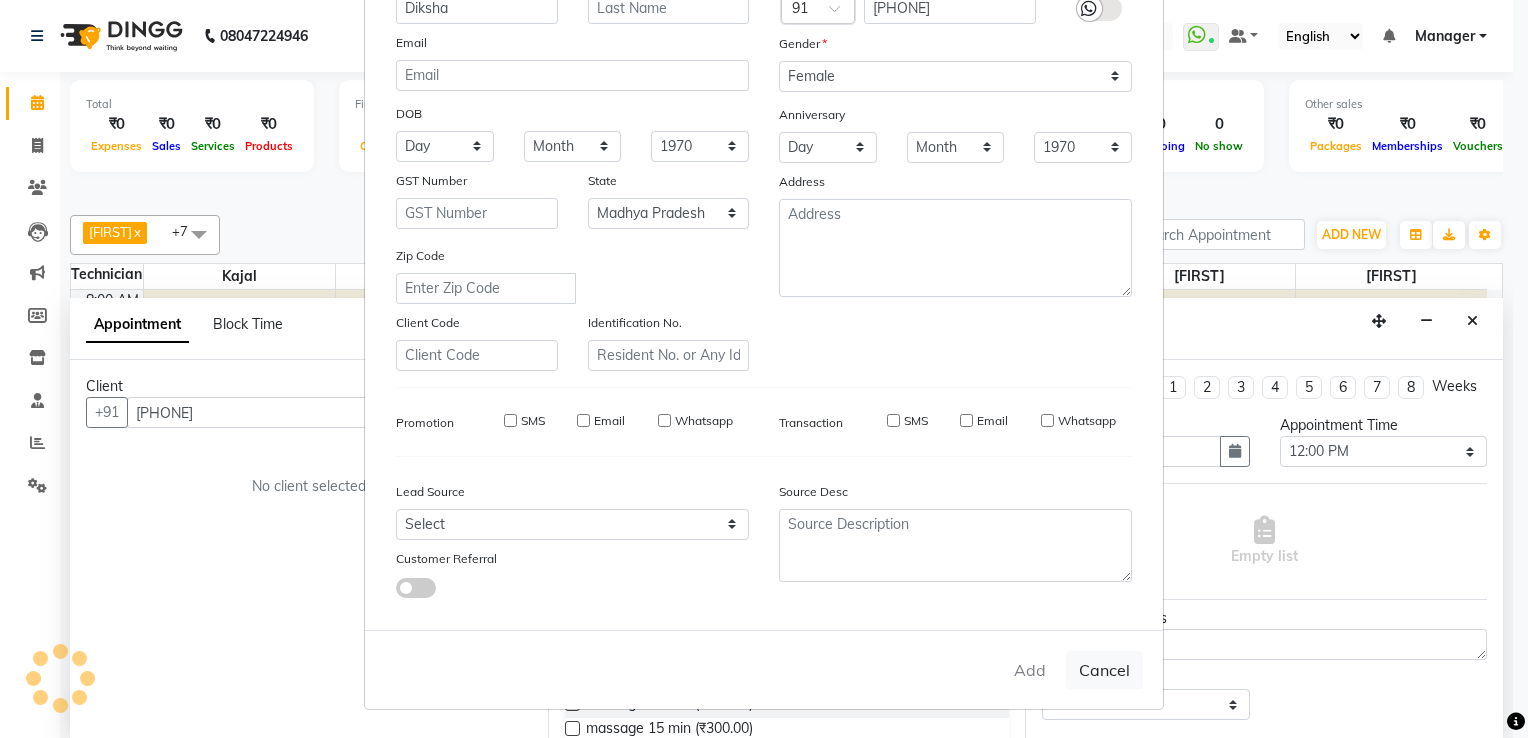 checkbox on "false" 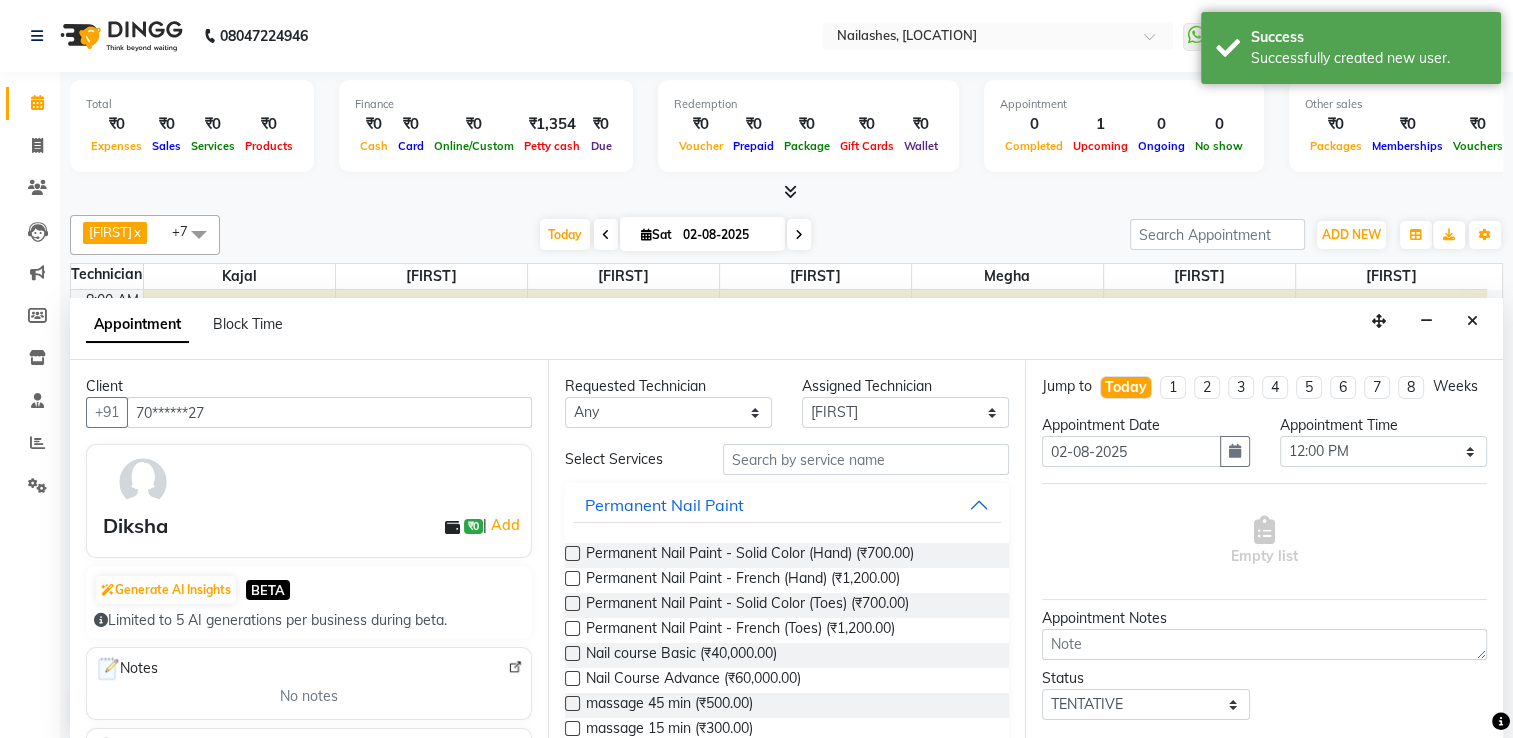 click at bounding box center (572, 553) 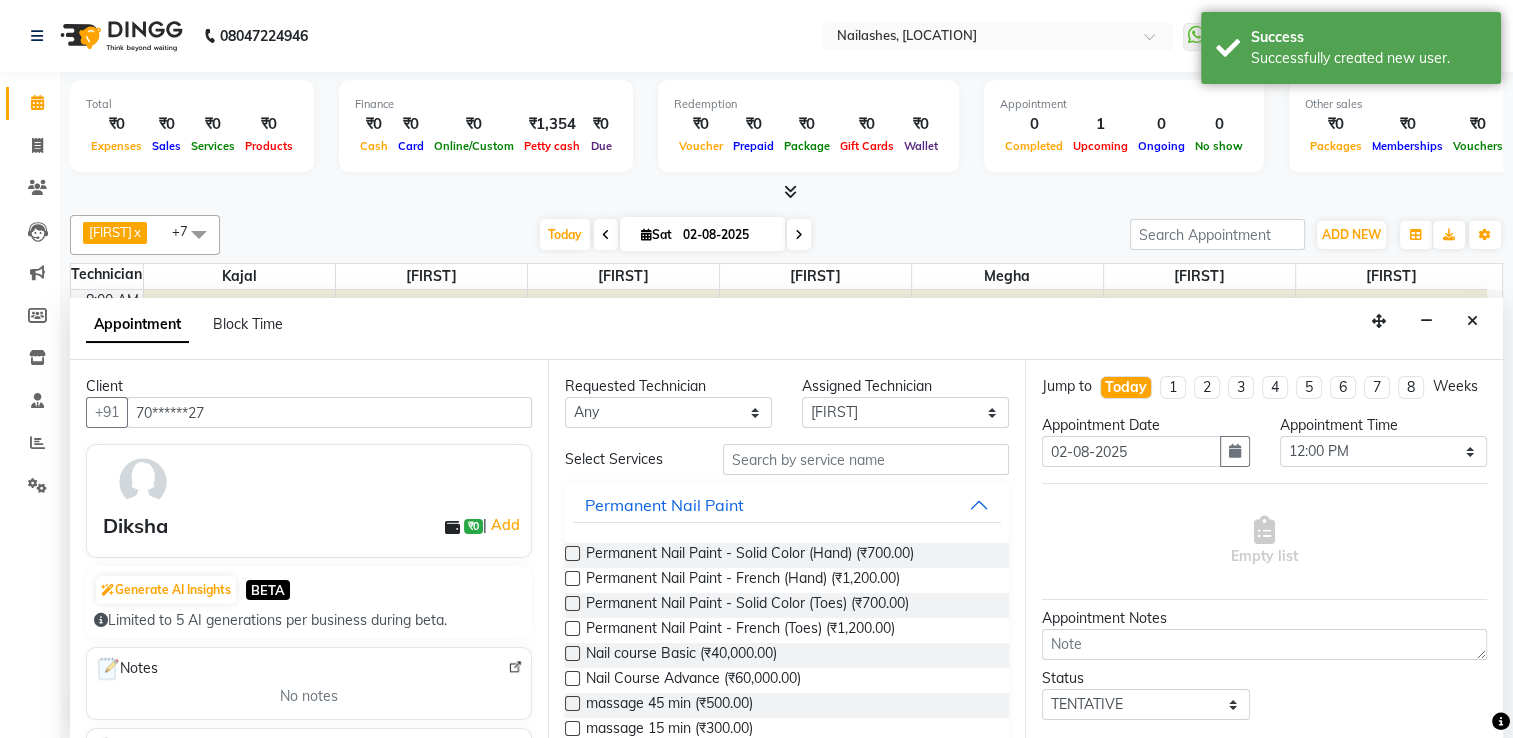 click at bounding box center (571, 555) 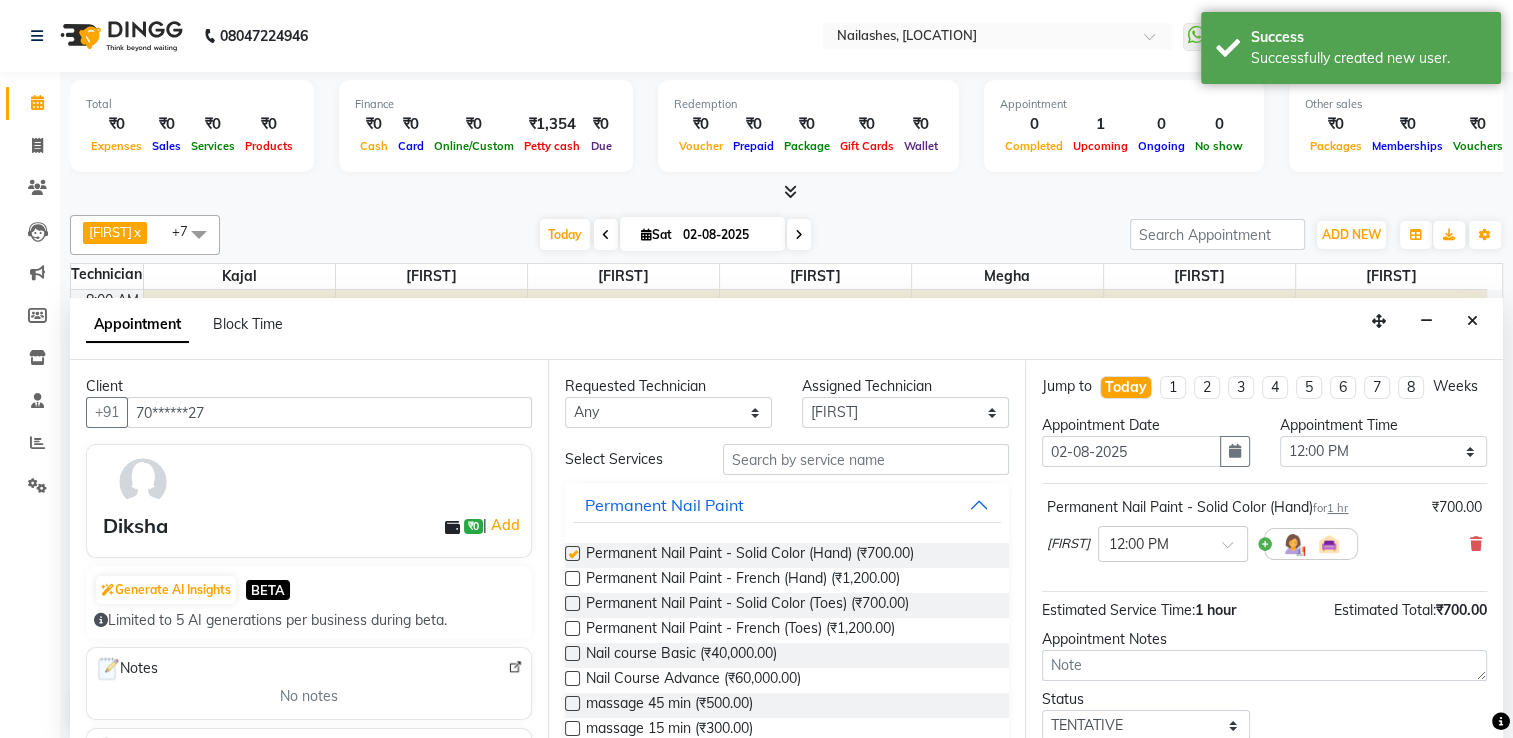 checkbox on "false" 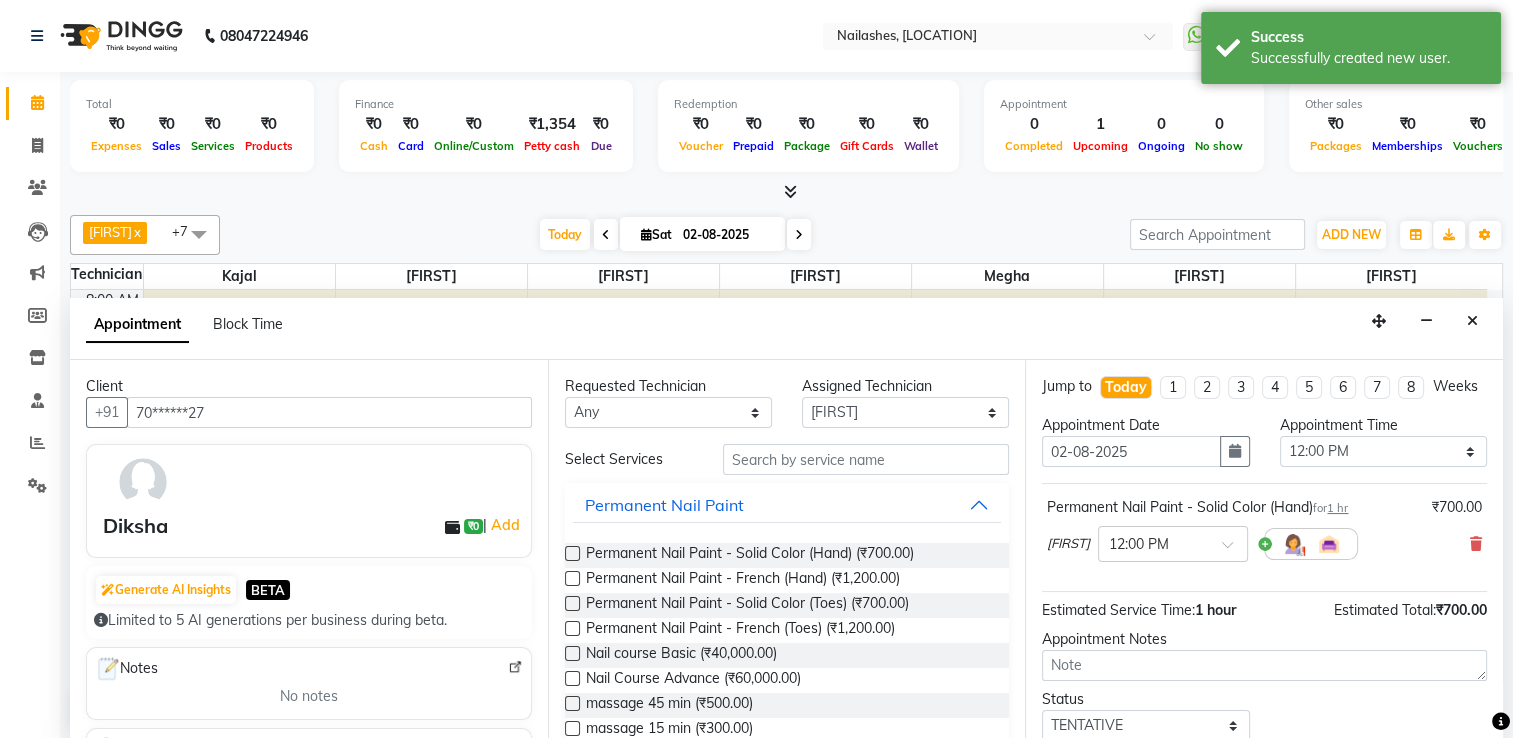 scroll, scrollTop: 144, scrollLeft: 0, axis: vertical 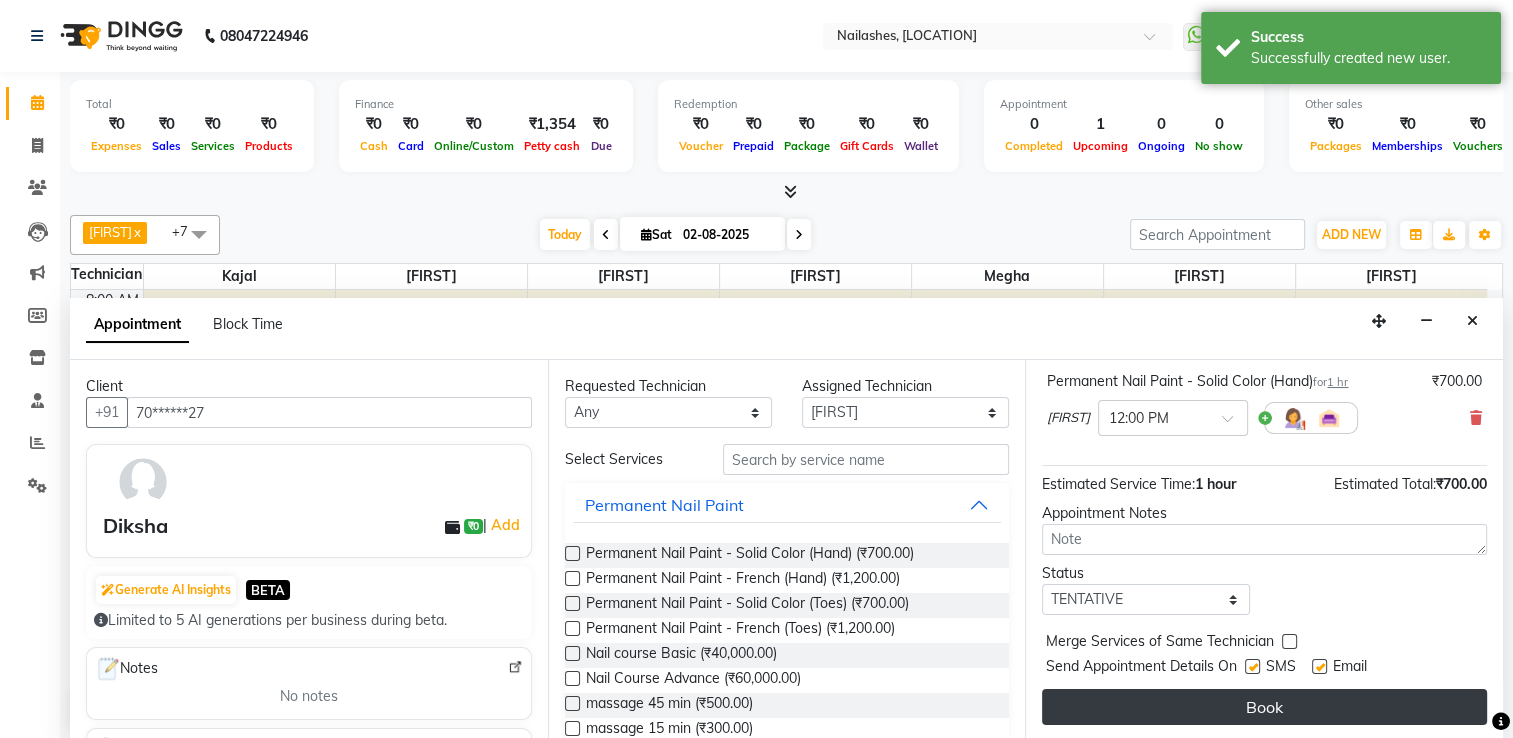 click on "Book" at bounding box center [1264, 707] 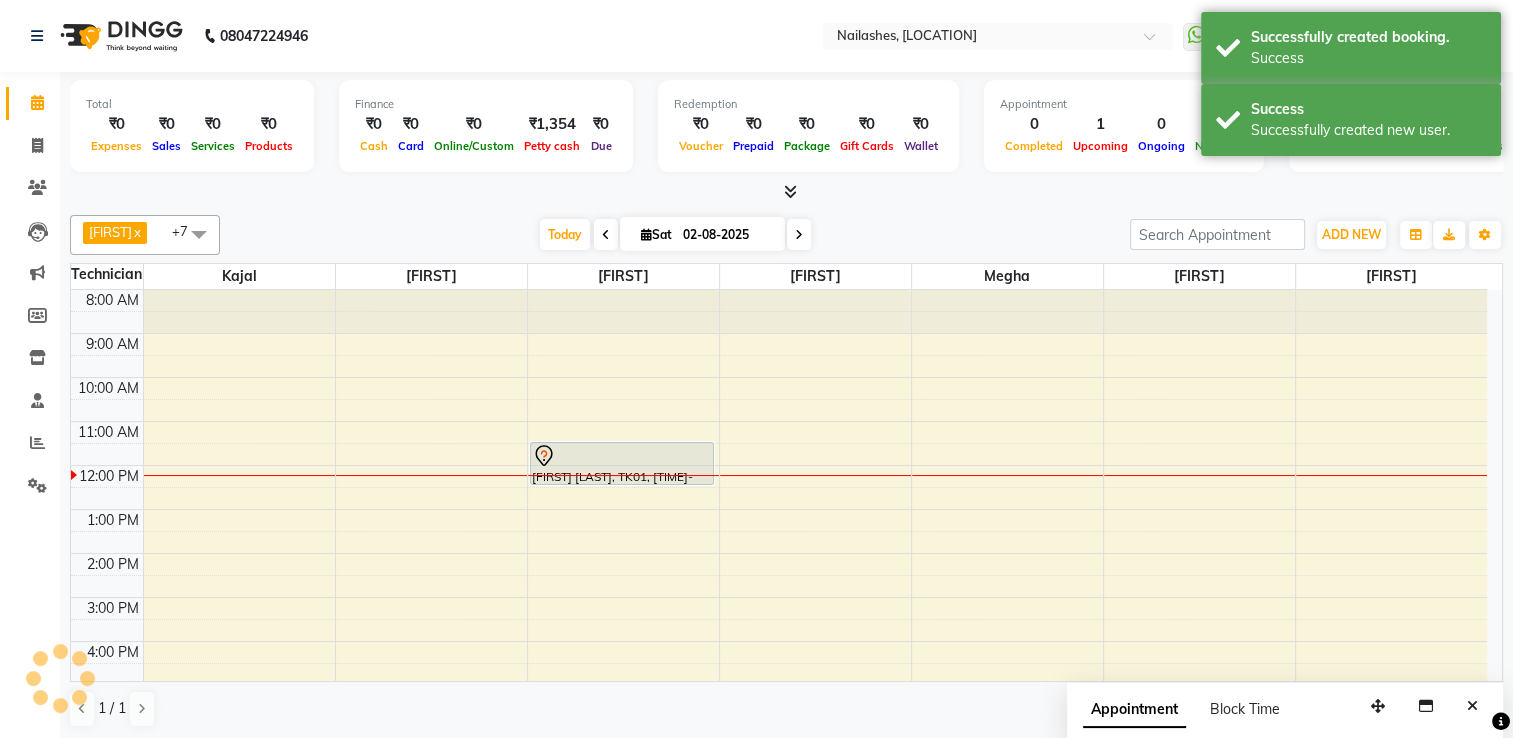 scroll, scrollTop: 0, scrollLeft: 0, axis: both 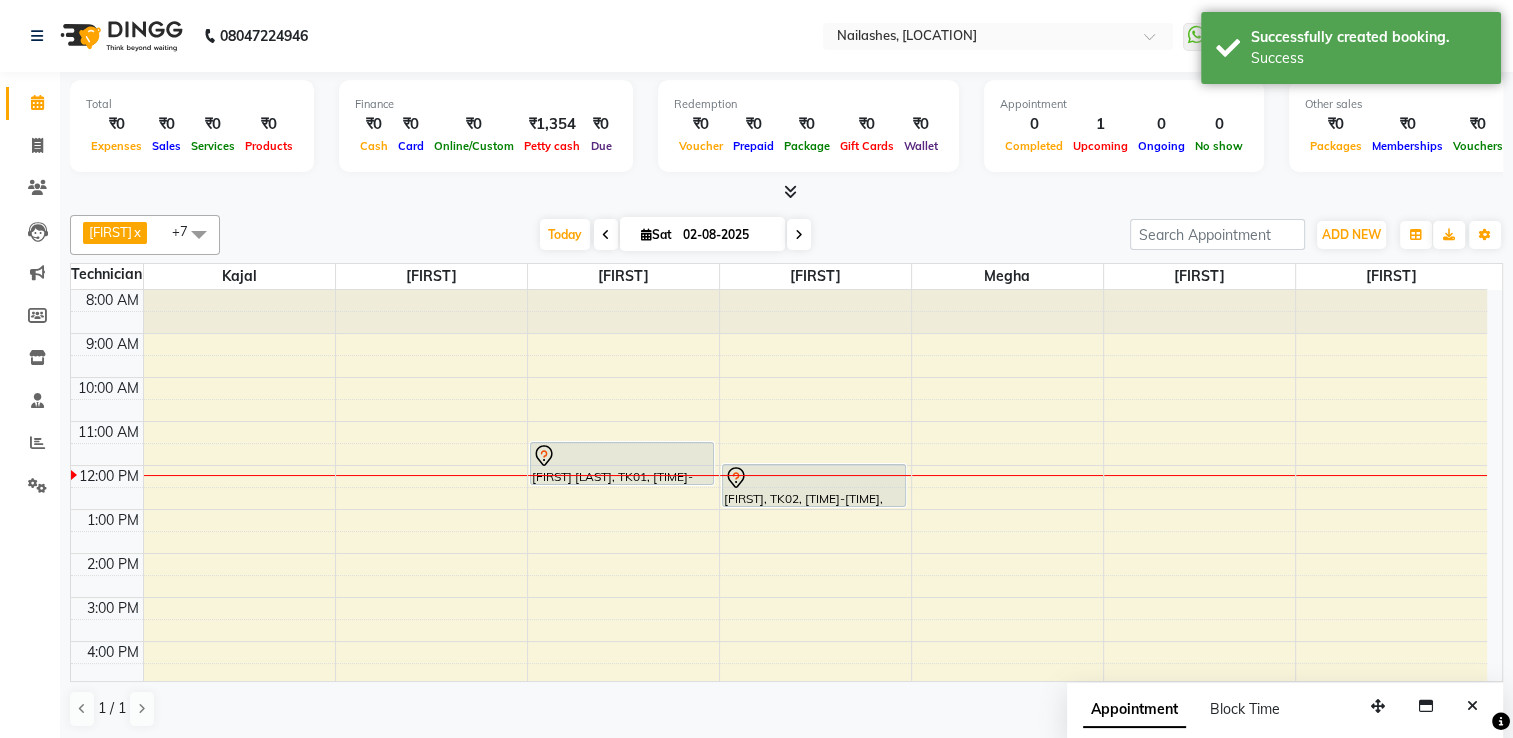 click on "8:00 AM 9:00 AM 10:00 AM 11:00 AM 12:00 PM 1:00 PM 2:00 PM 3:00 PM 4:00 PM 5:00 PM 6:00 PM 7:00 PM 8:00 PM             [FIRST] [LAST], TK01, [TIME]-[TIME], [SERVICE]             [FIRST], TK02, [TIME]-[TIME], [SERVICE]" at bounding box center (779, 575) 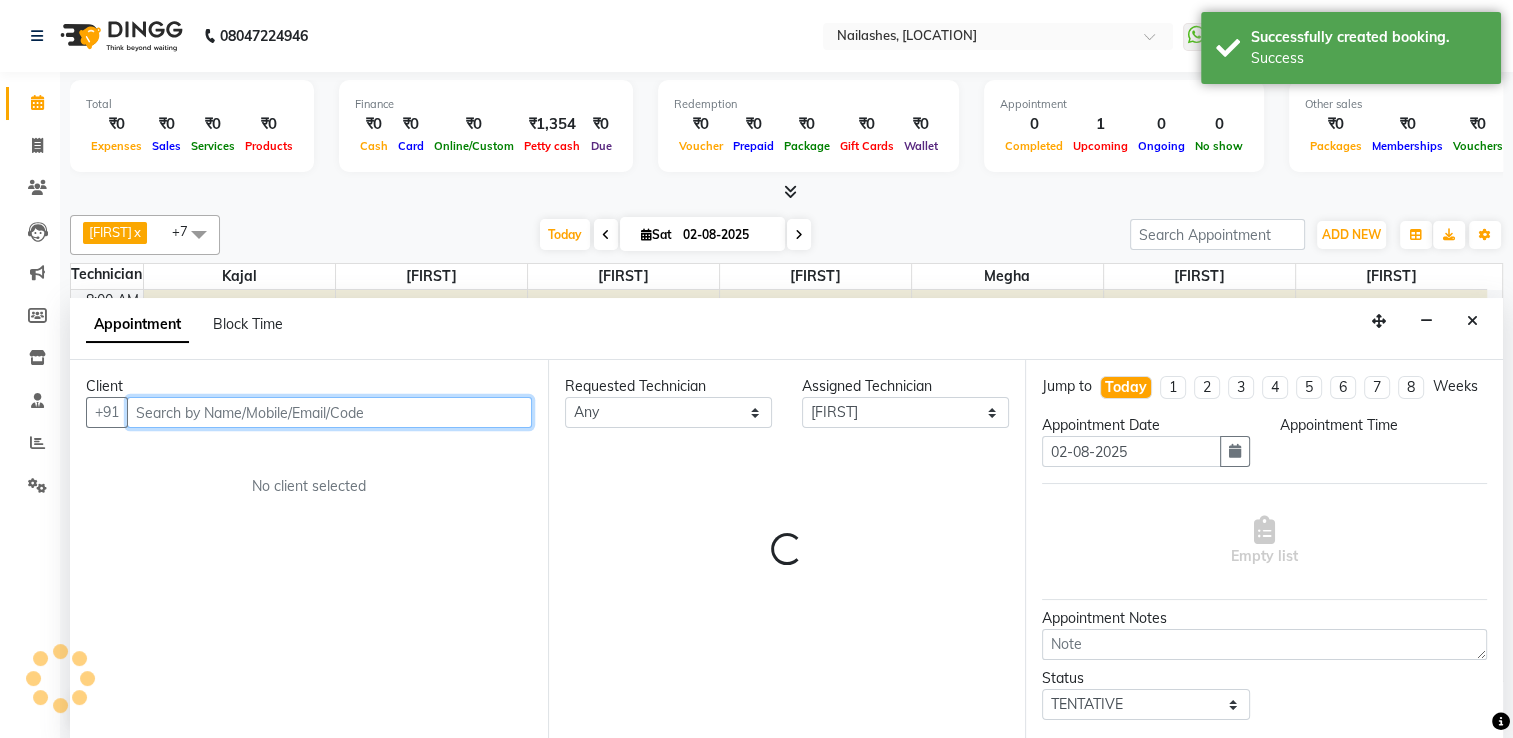select on "780" 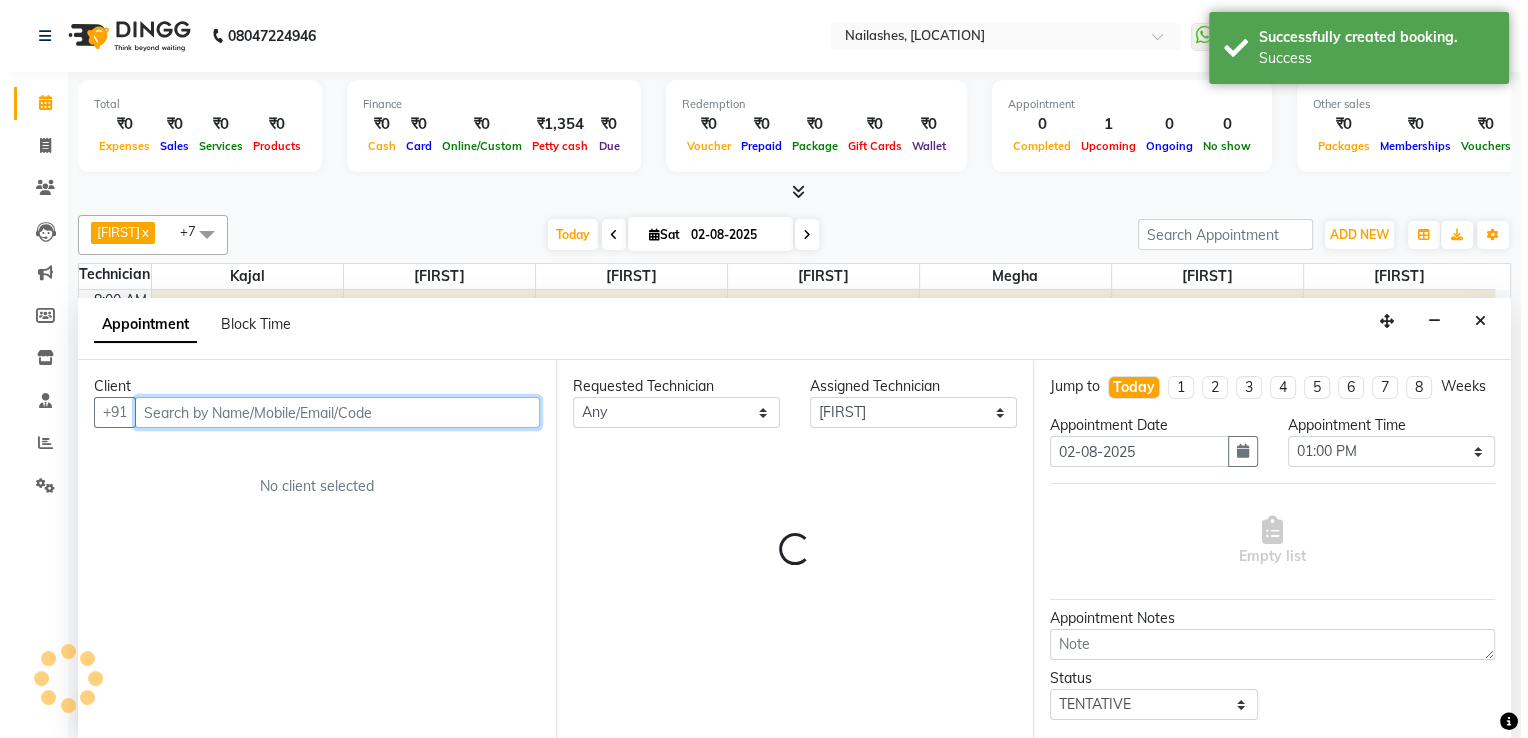 scroll, scrollTop: 0, scrollLeft: 0, axis: both 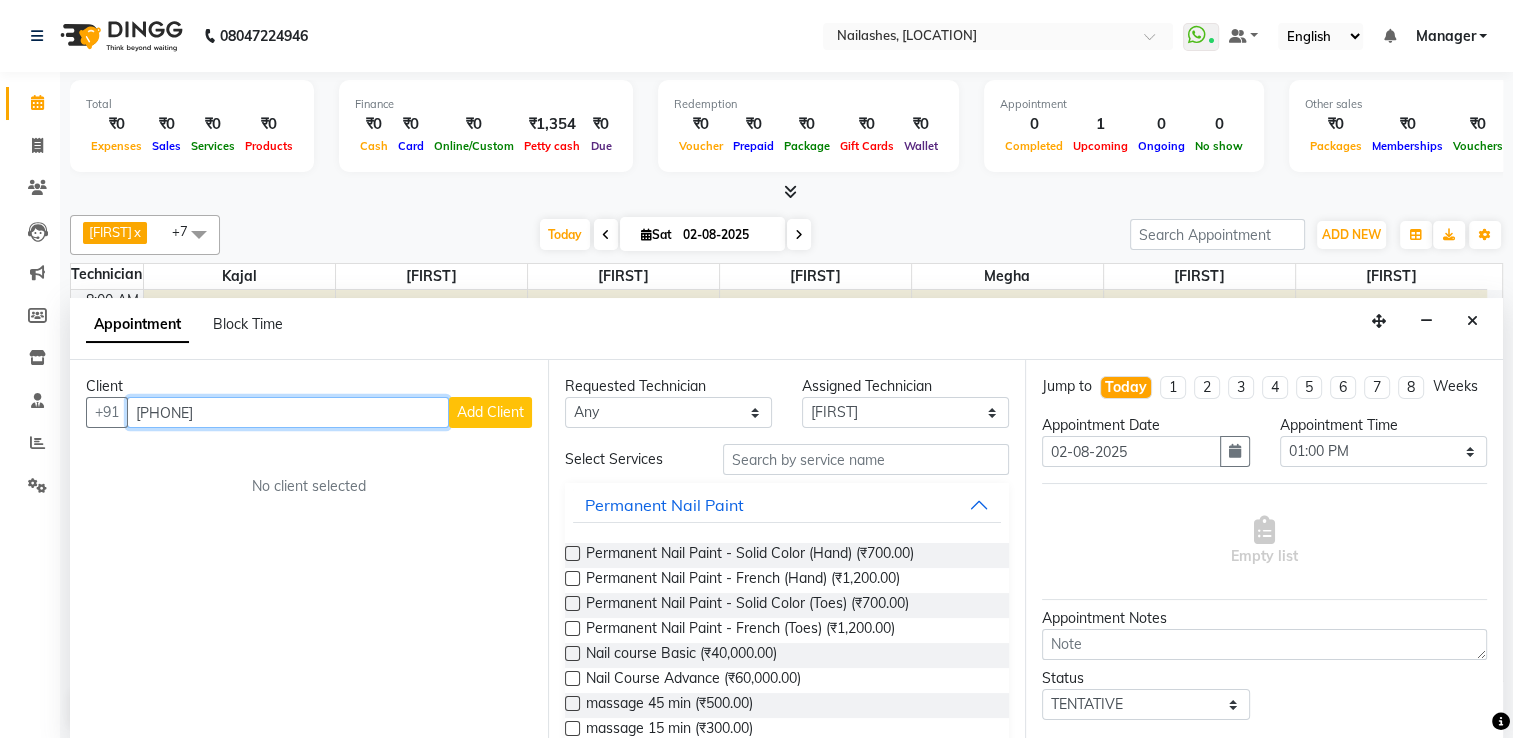 type on "[PHONE]" 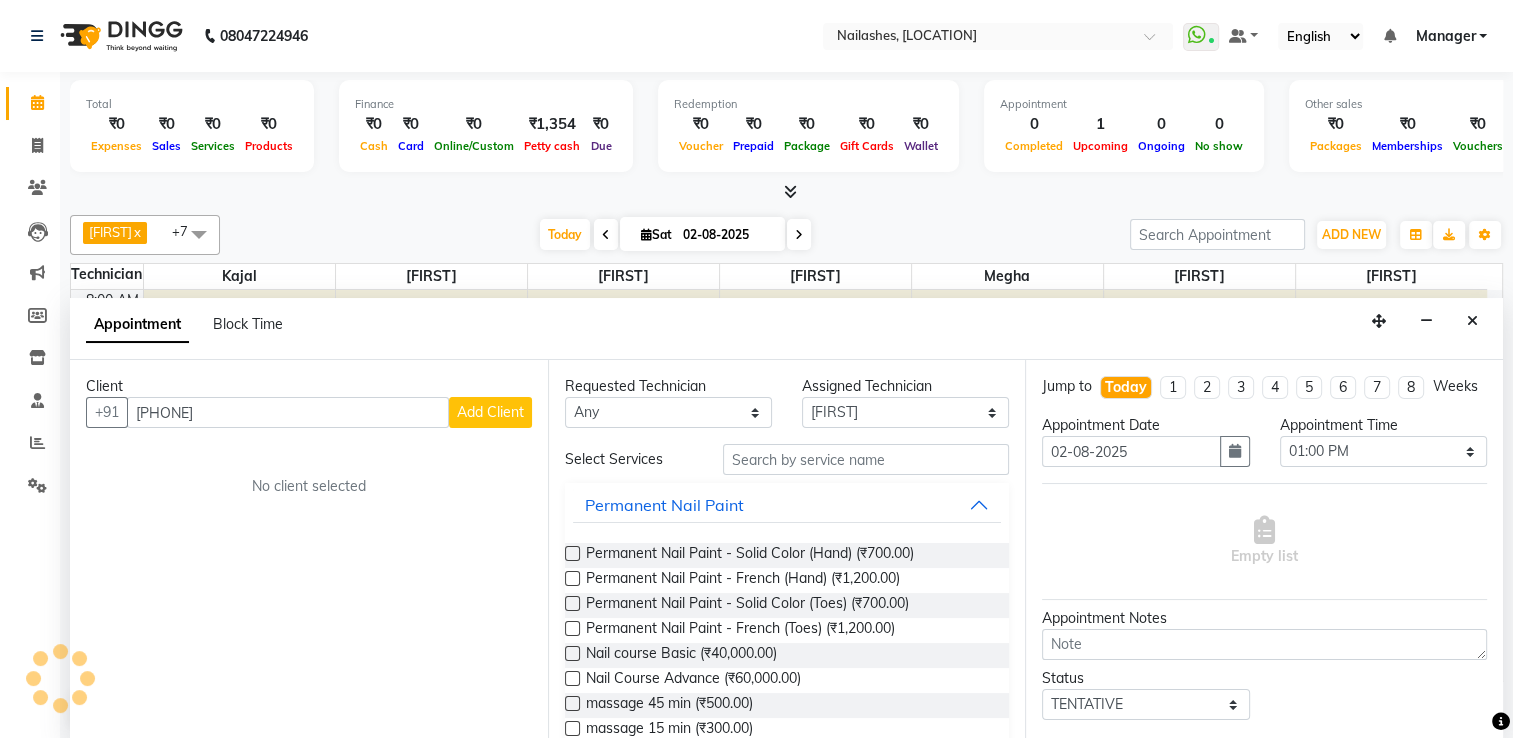 click on "Add Client" at bounding box center [490, 412] 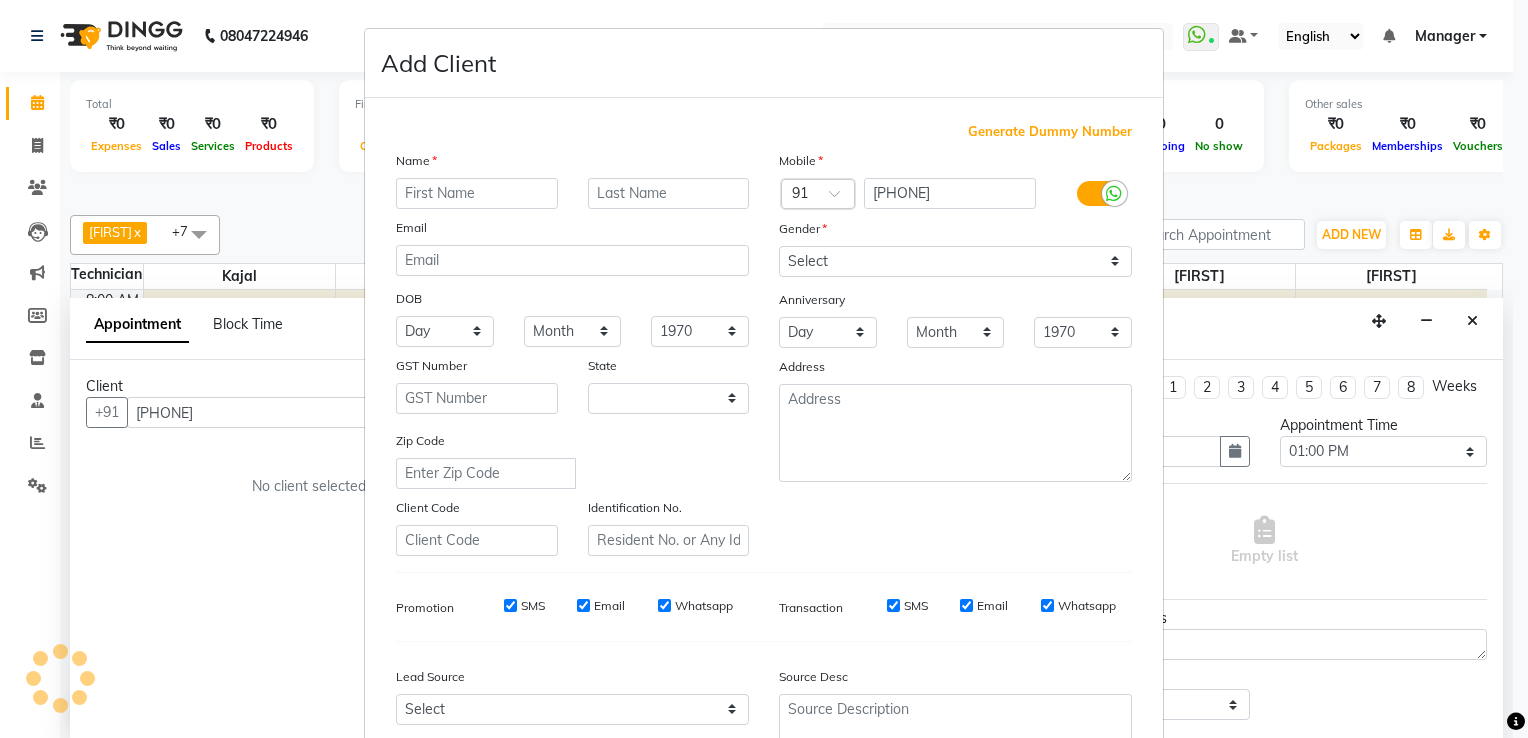 select on "21" 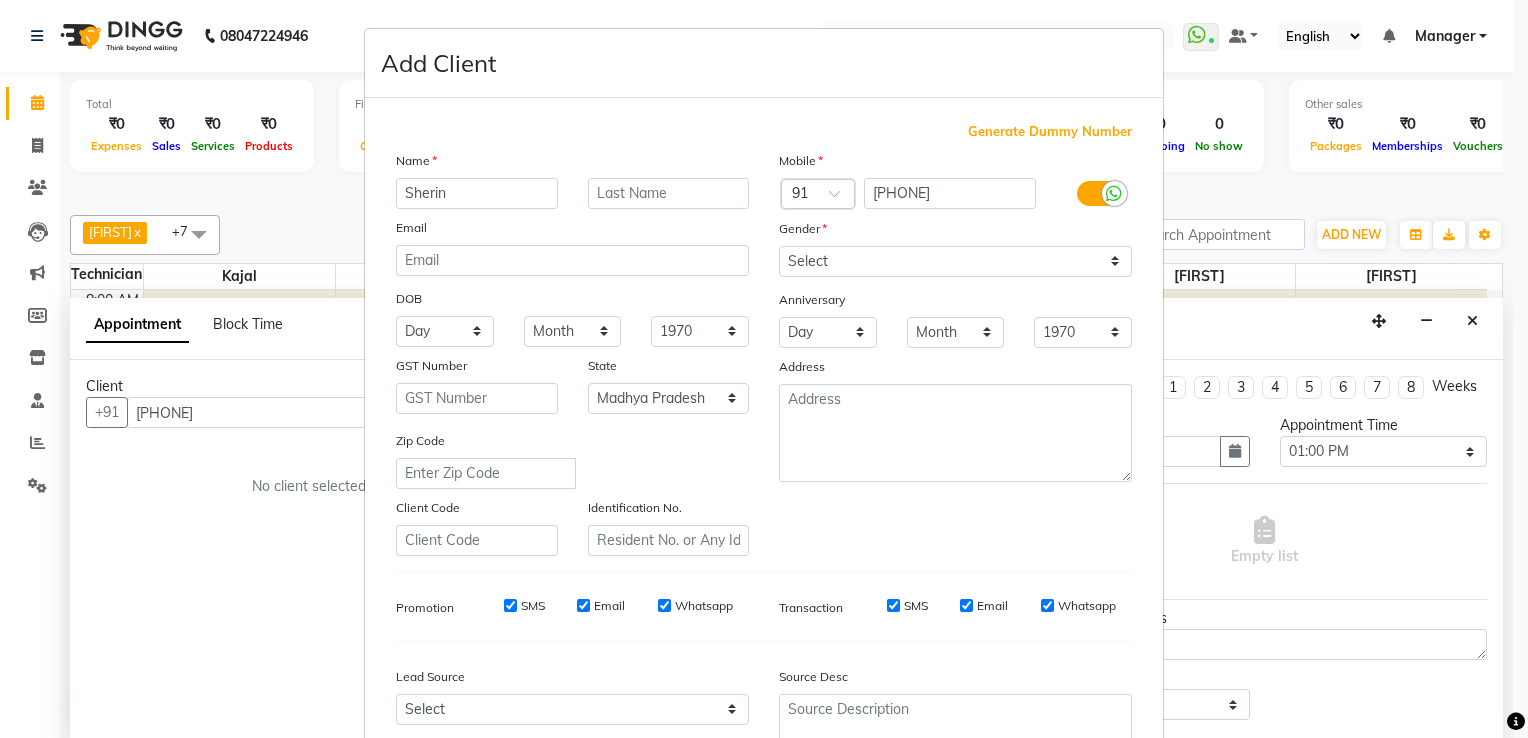type on "Sherin" 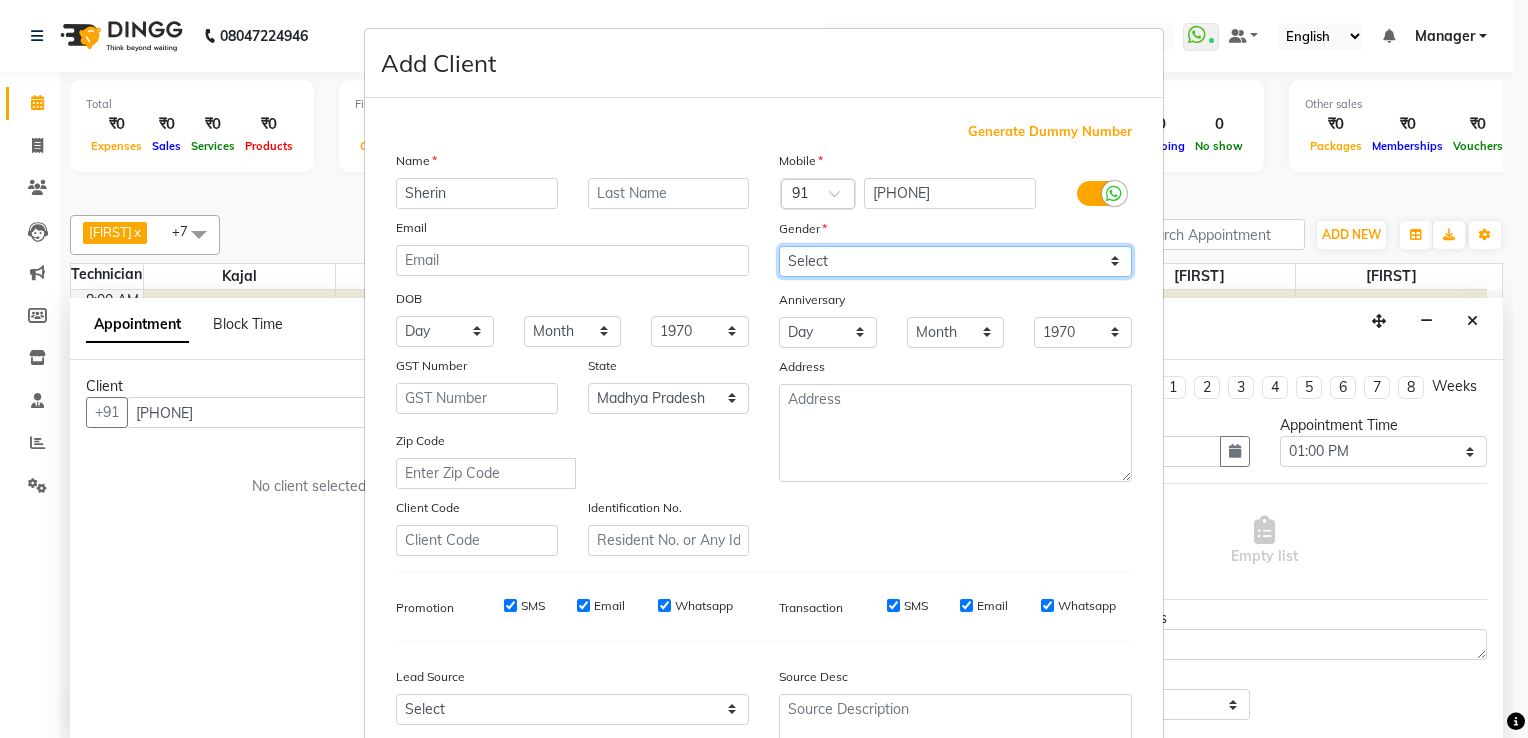 click on "Select Male Female Other Prefer Not To Say" at bounding box center (955, 261) 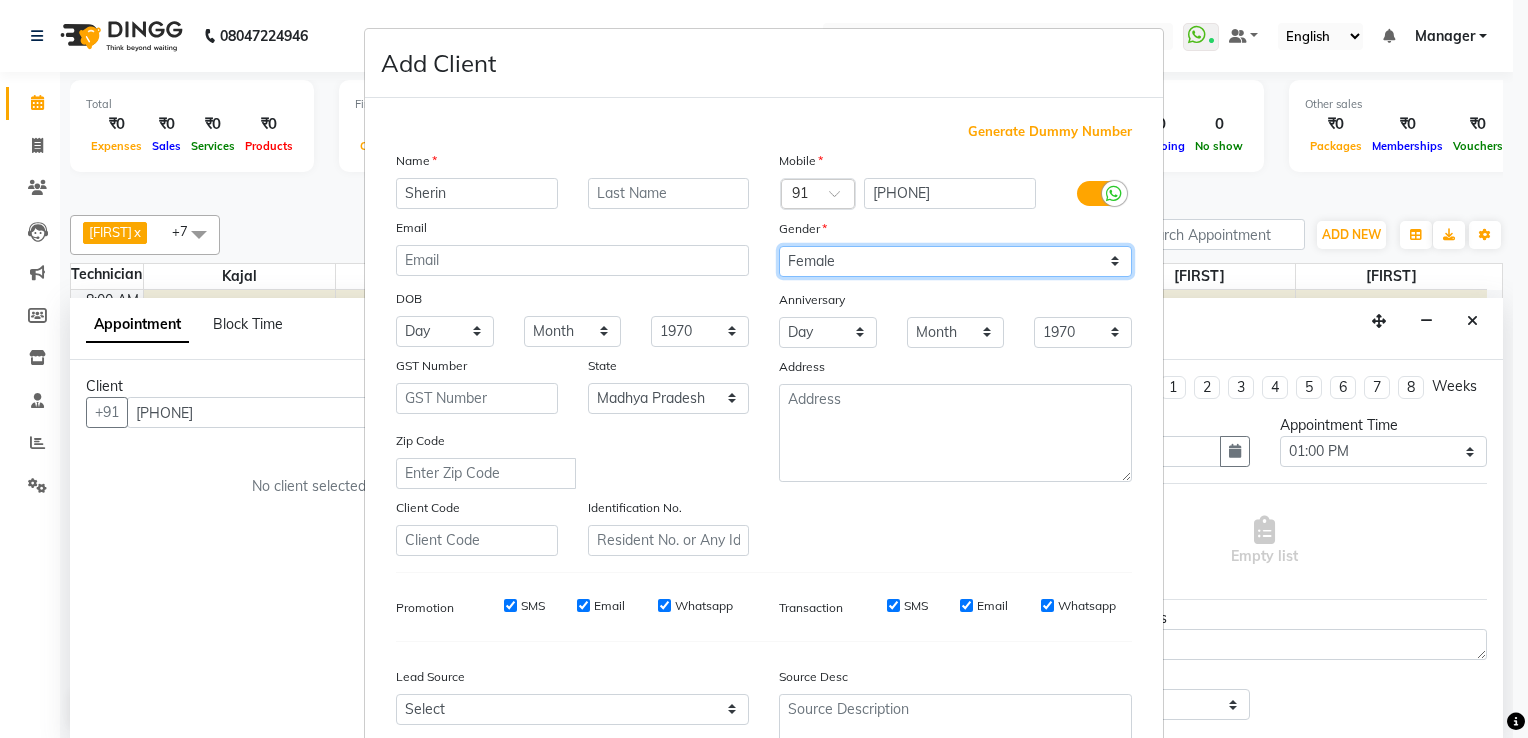 click on "Select Male Female Other Prefer Not To Say" at bounding box center [955, 261] 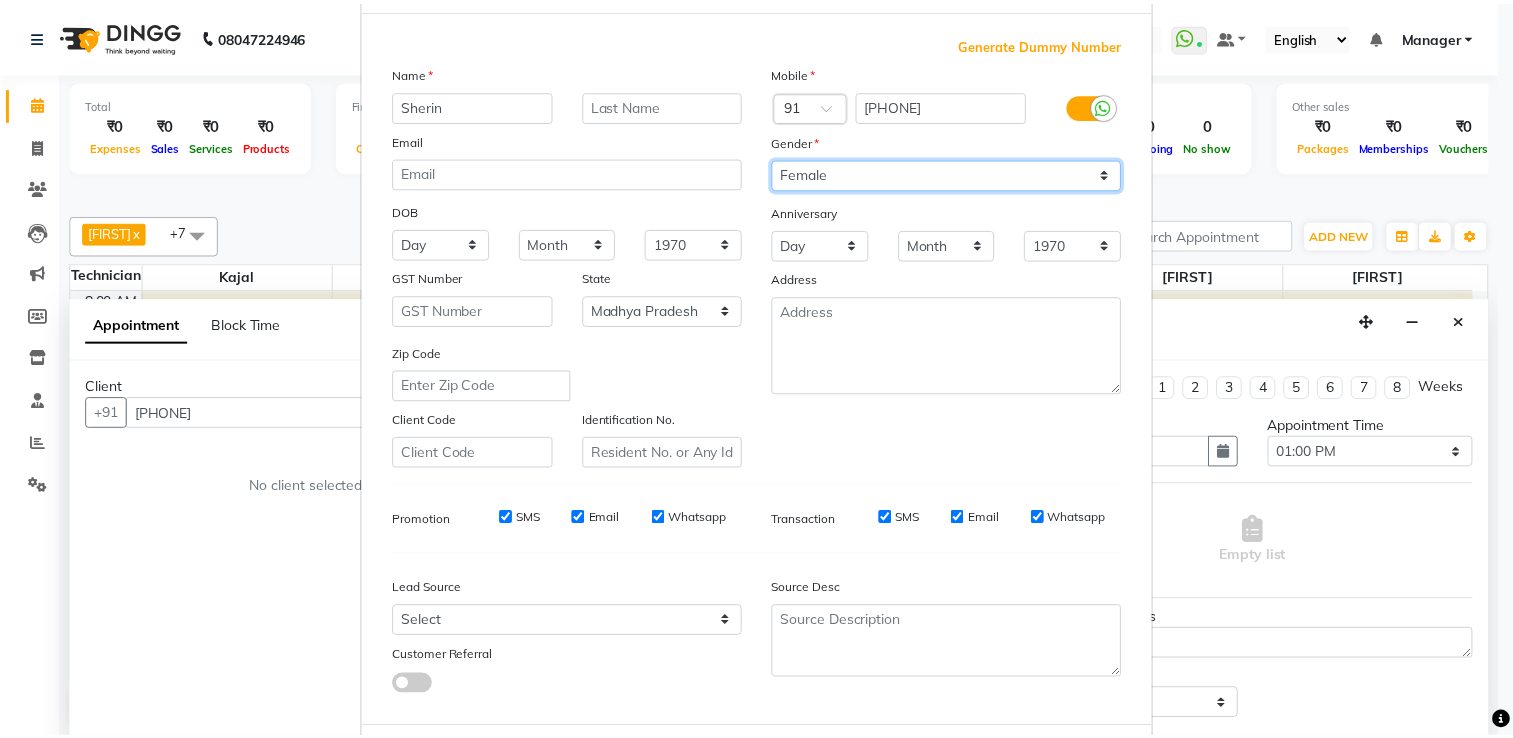 scroll, scrollTop: 194, scrollLeft: 0, axis: vertical 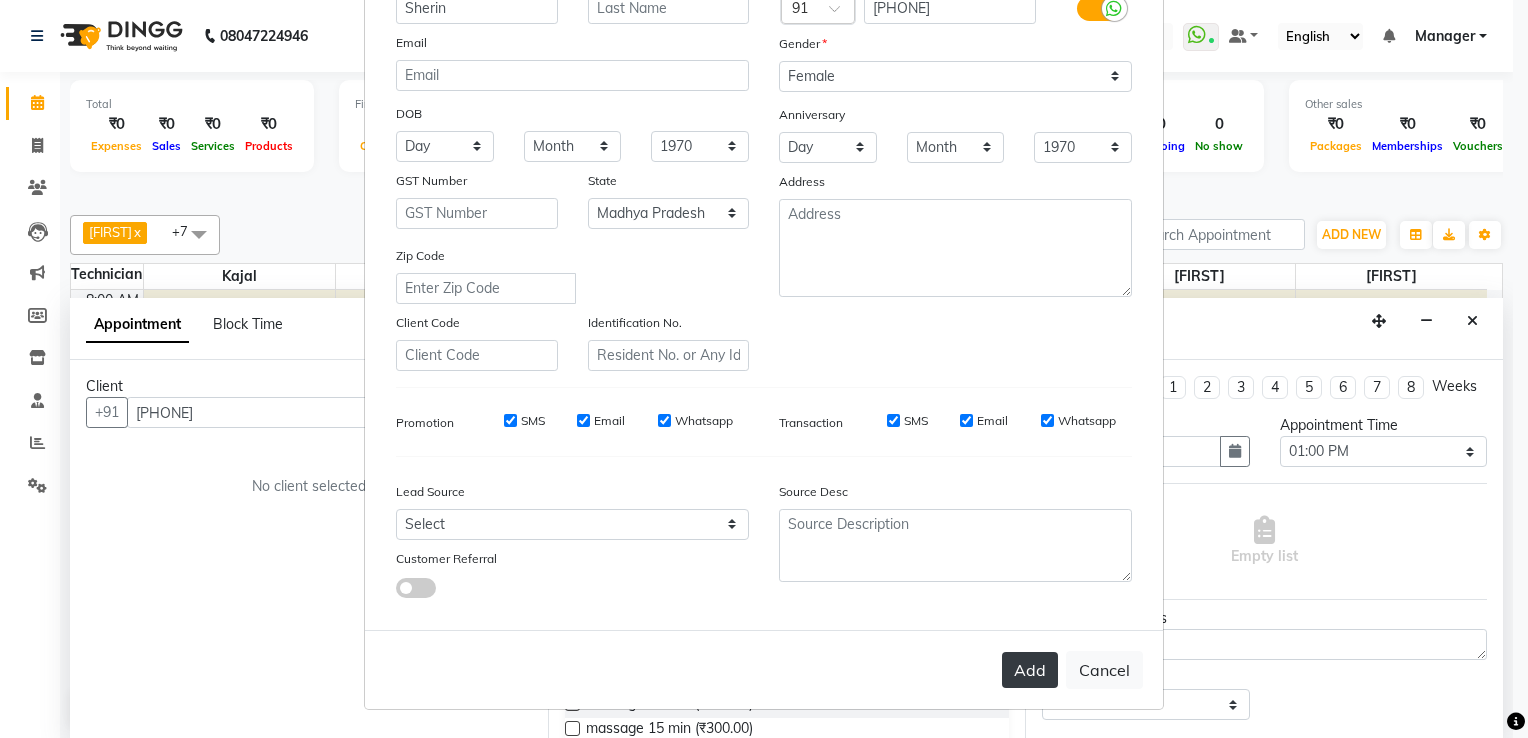 click on "Add" at bounding box center (1030, 670) 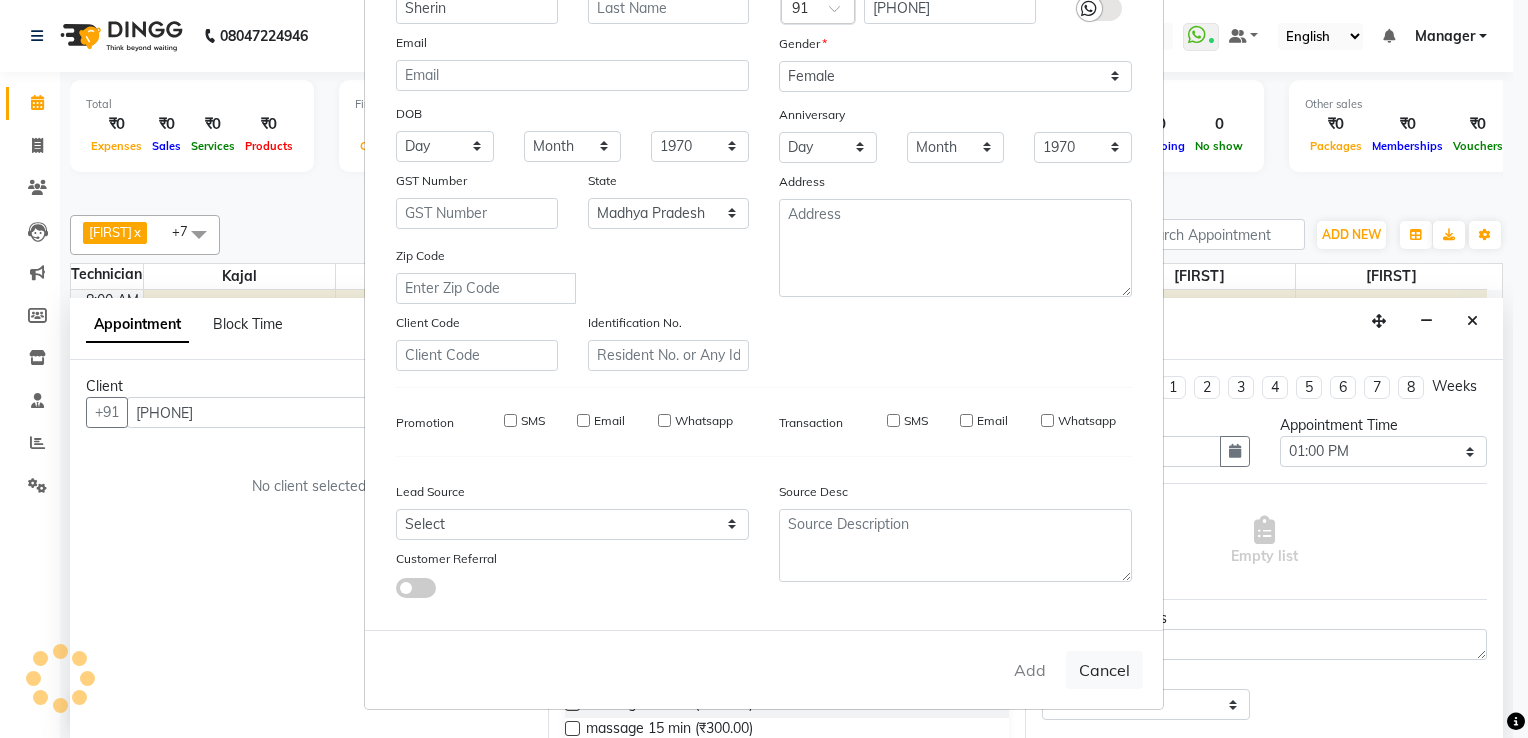 type on "70******65" 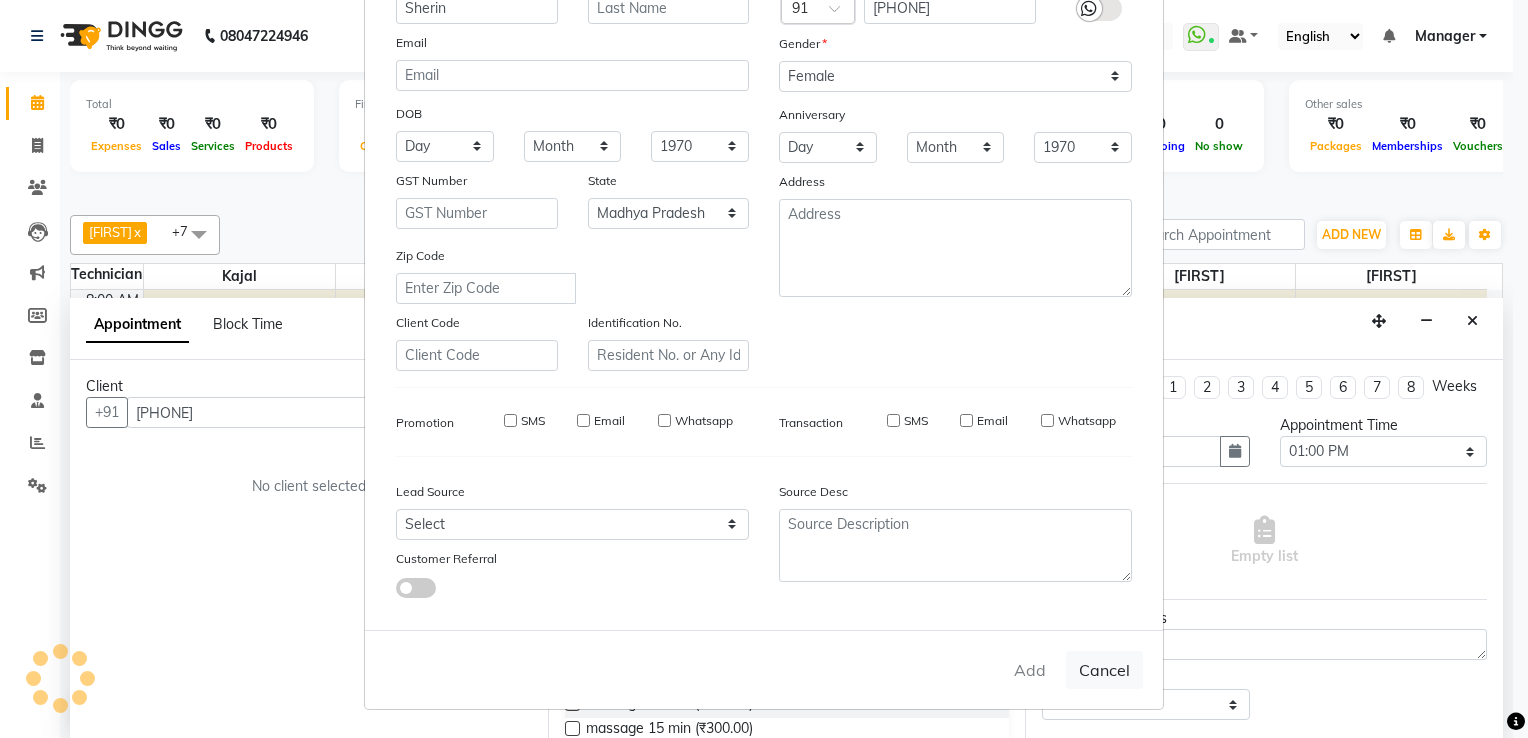 type 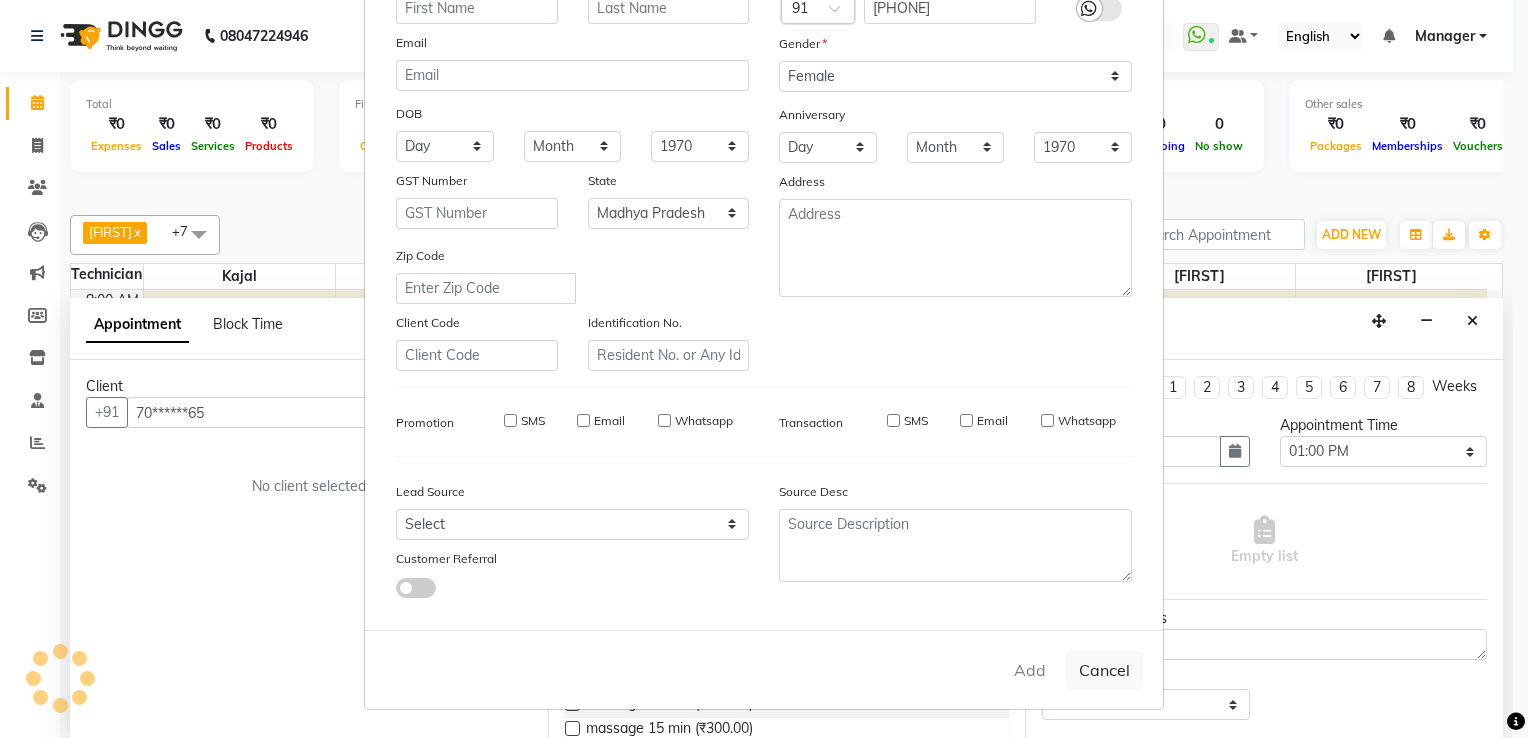 select 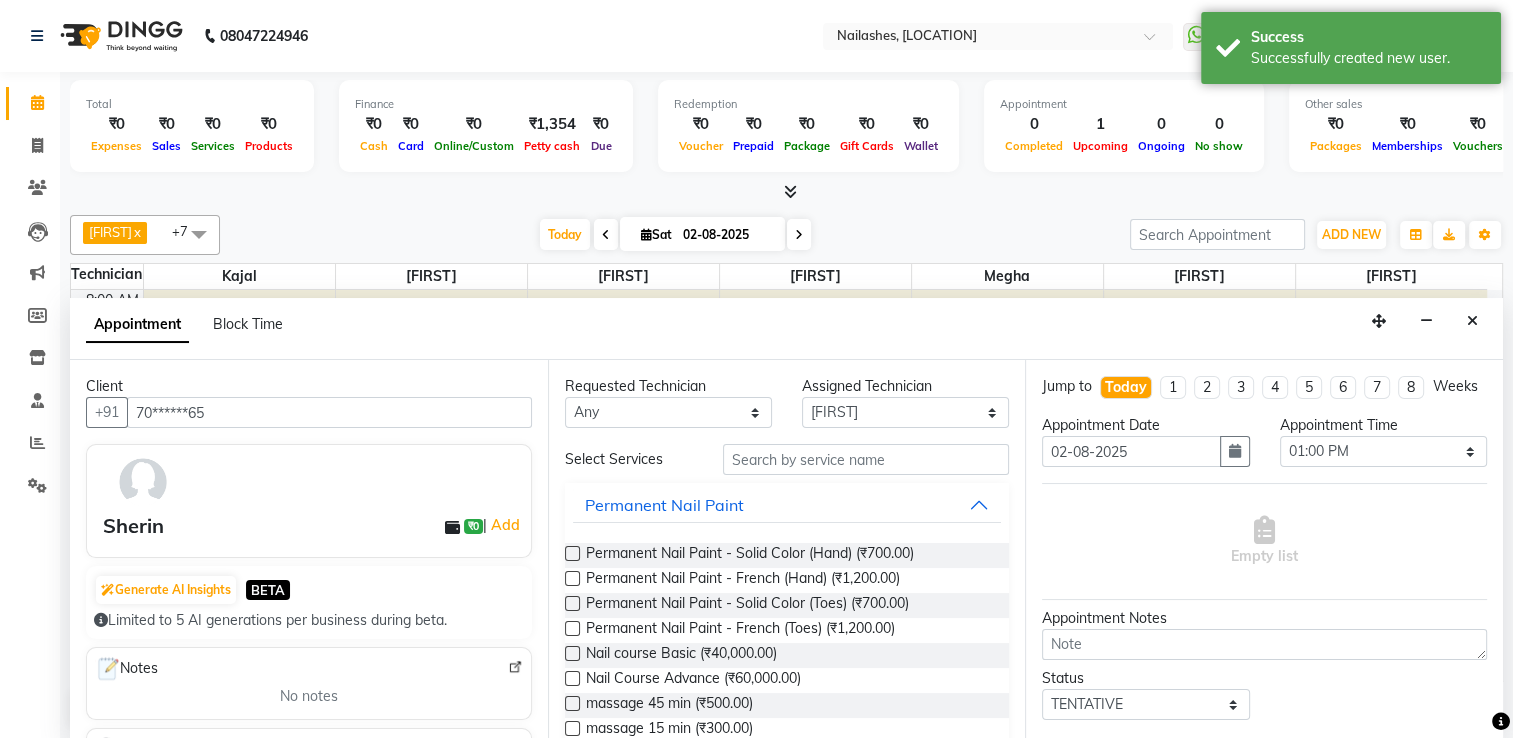 click at bounding box center [572, 553] 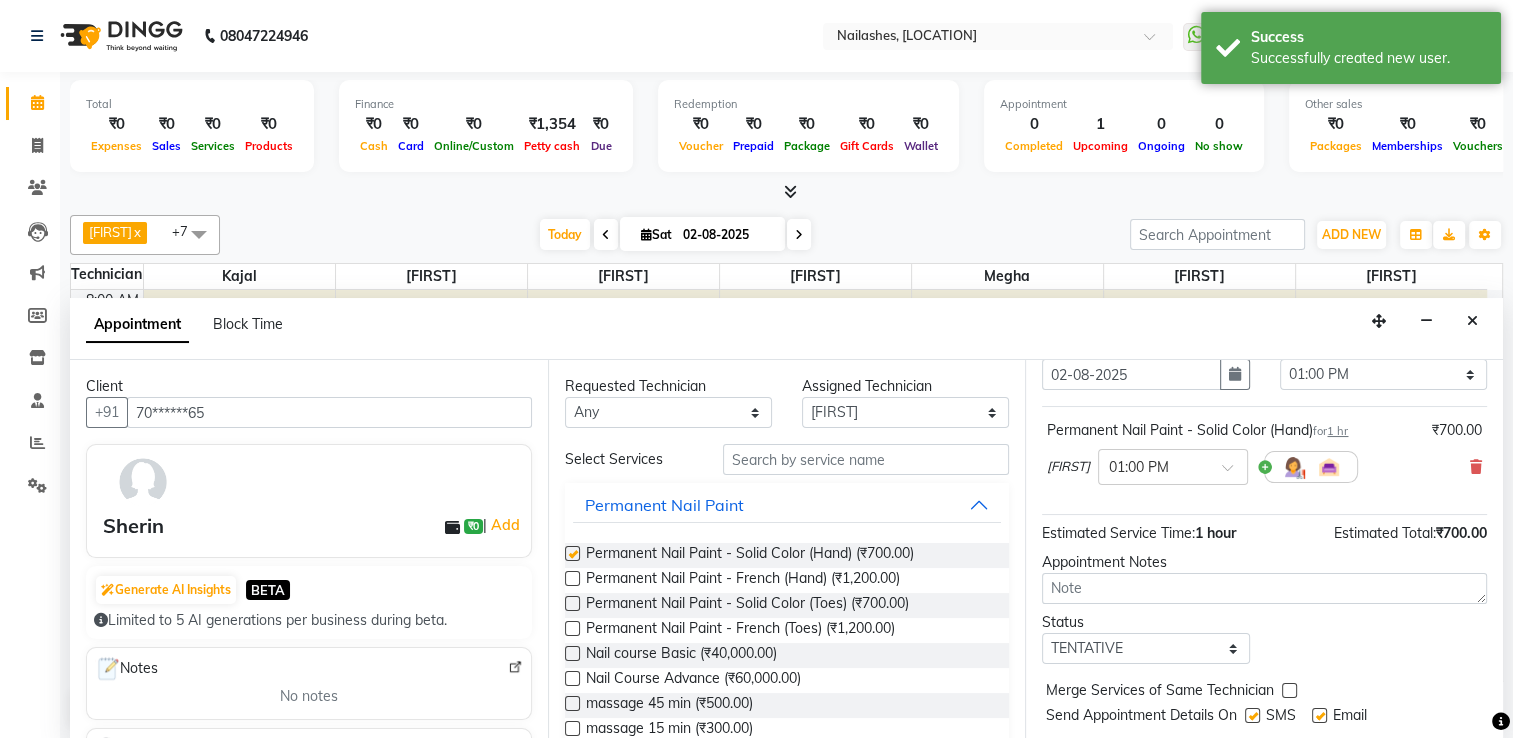 checkbox on "false" 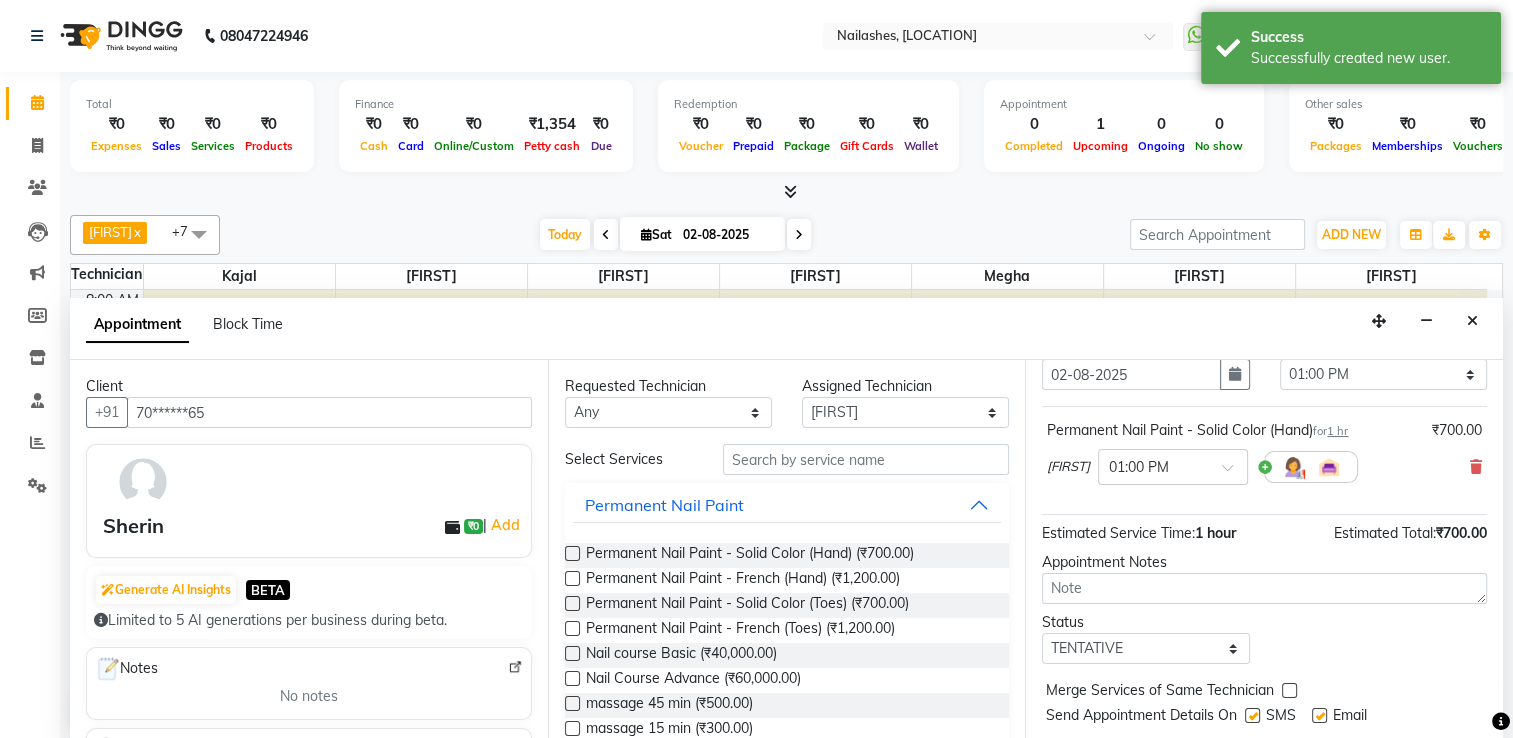 scroll, scrollTop: 144, scrollLeft: 0, axis: vertical 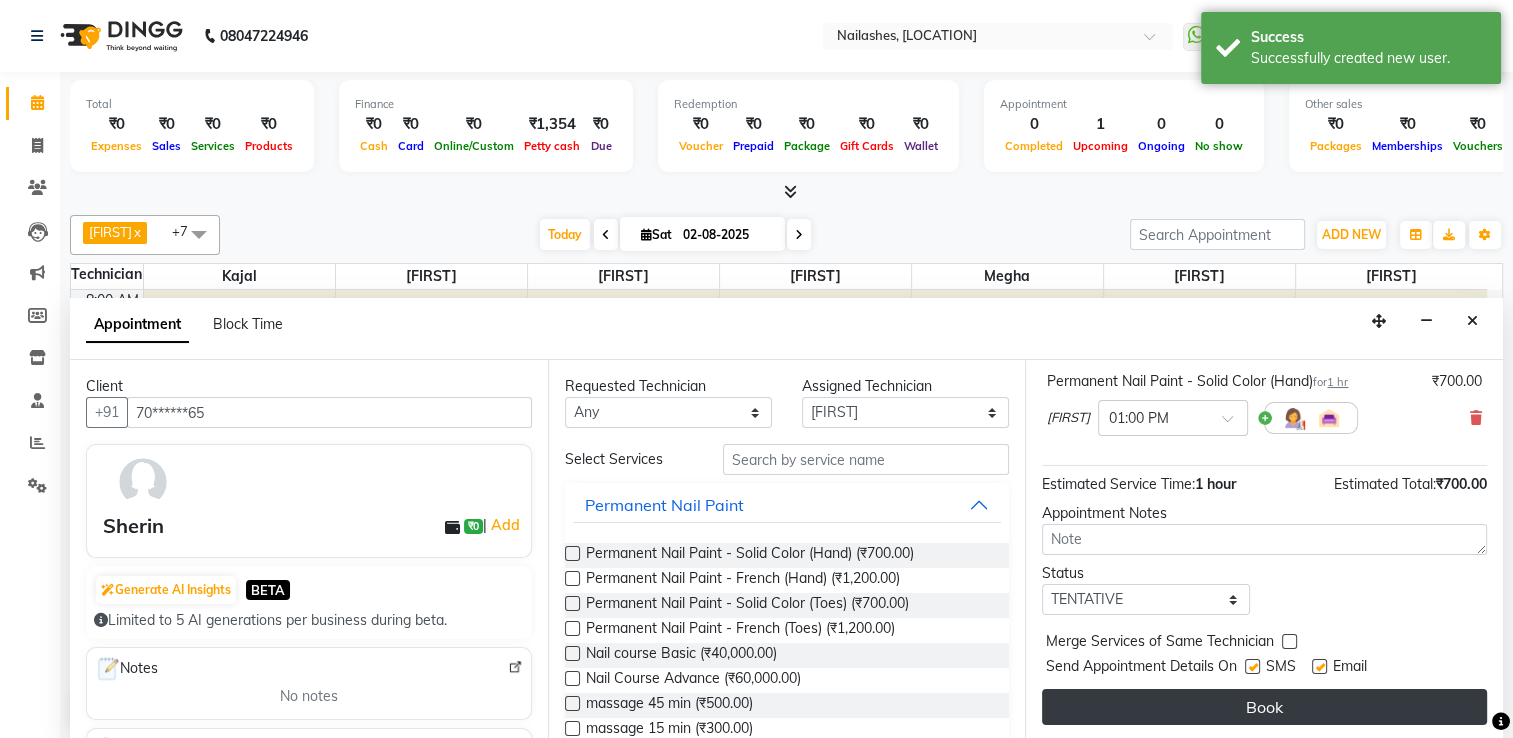 click on "Book" at bounding box center (1264, 707) 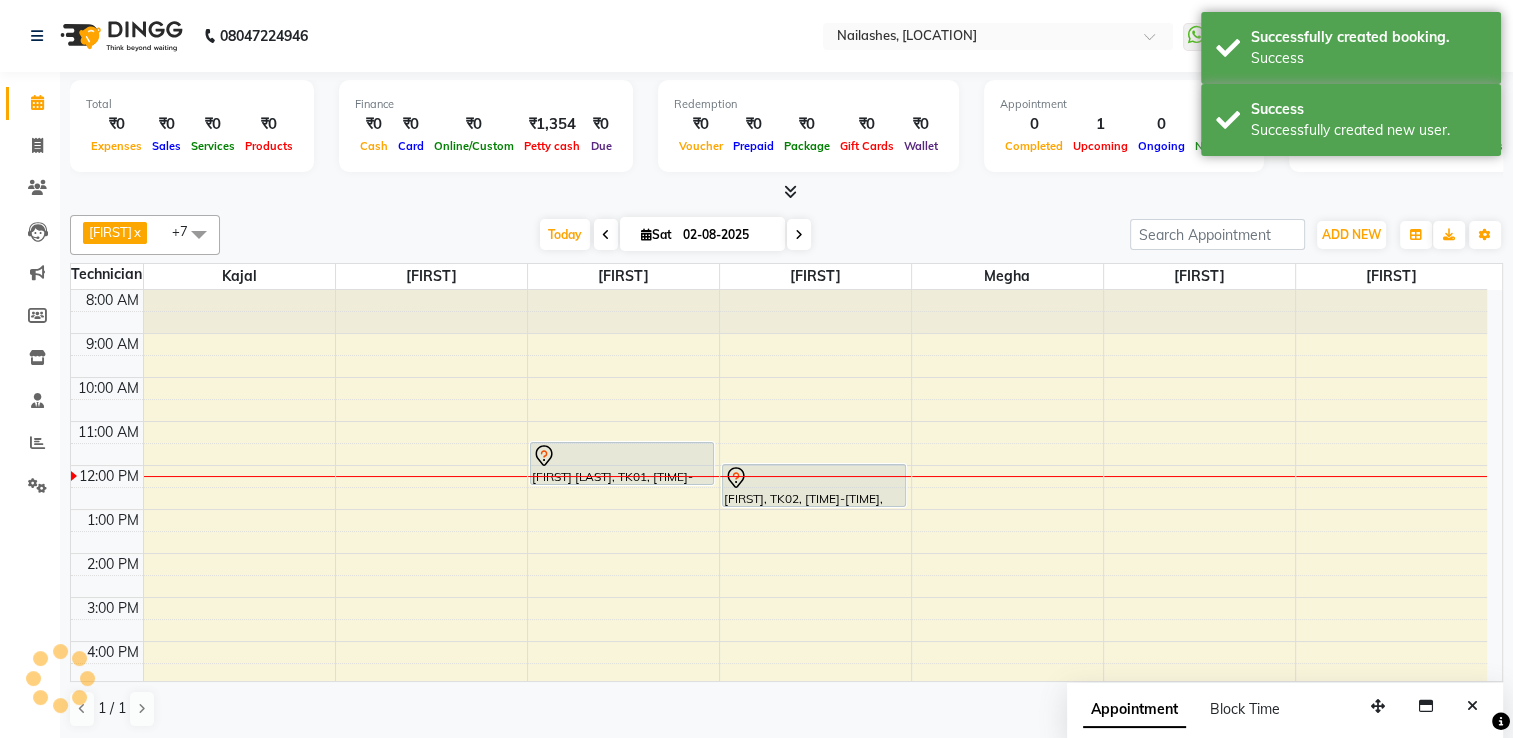 scroll, scrollTop: 0, scrollLeft: 0, axis: both 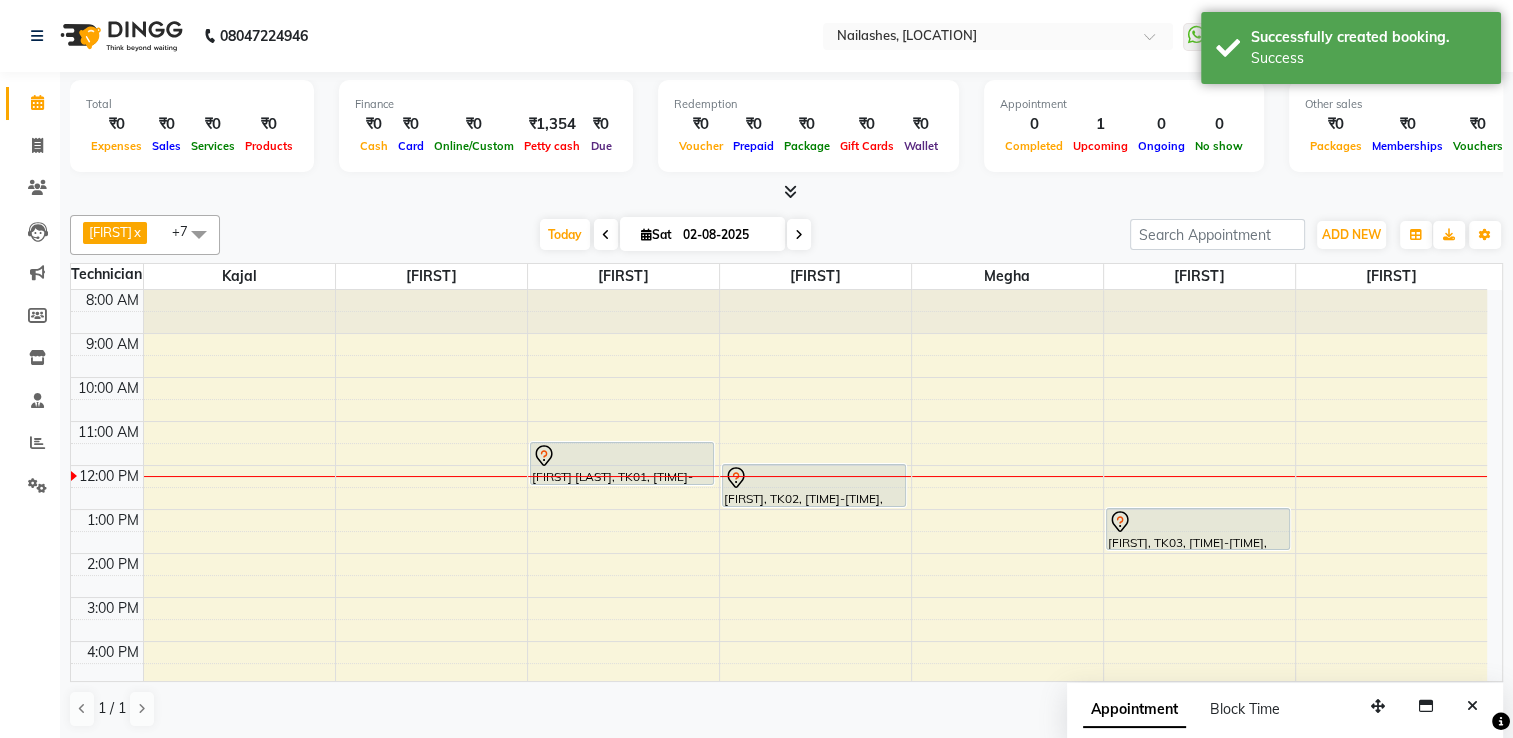 click on "02-08-2025" at bounding box center (727, 235) 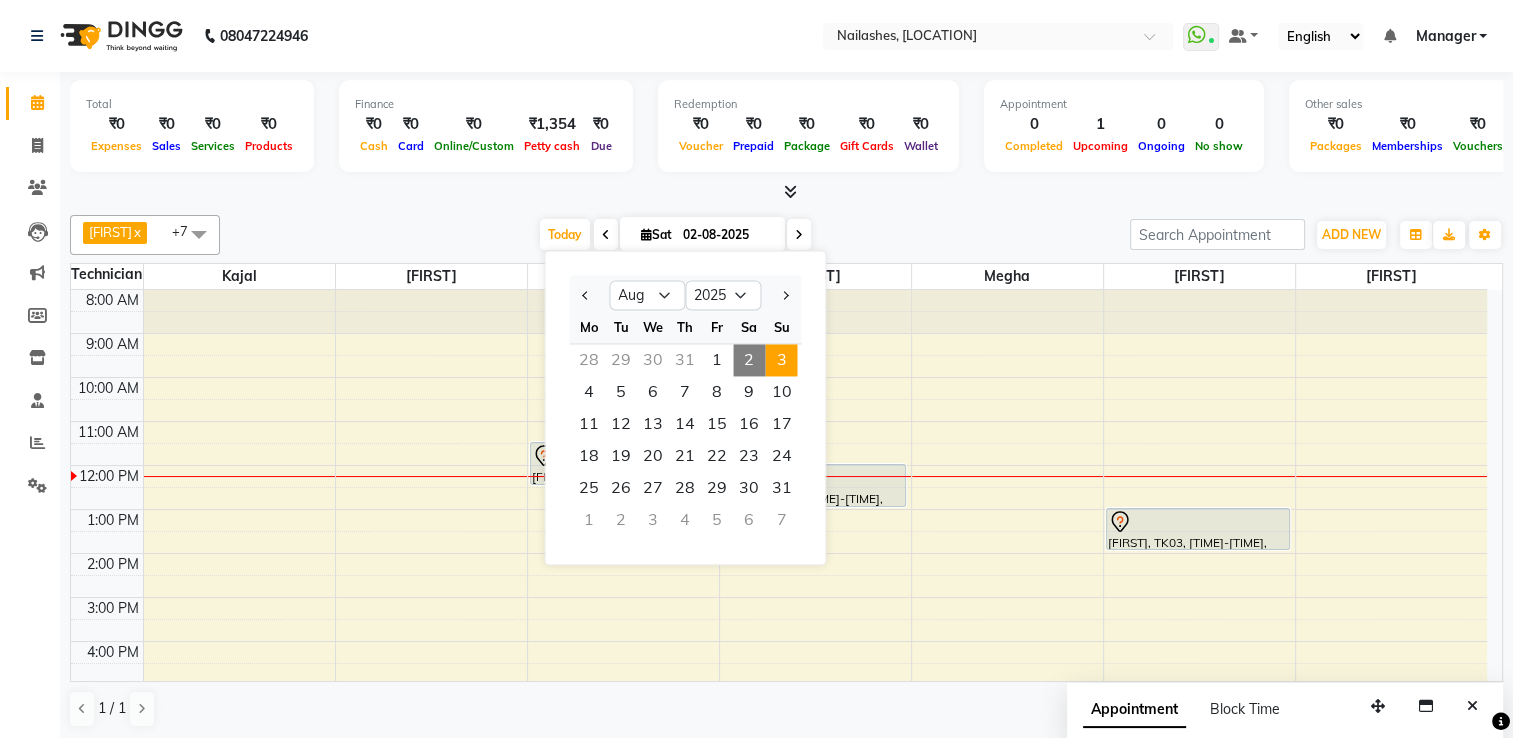 click on "3" at bounding box center [781, 360] 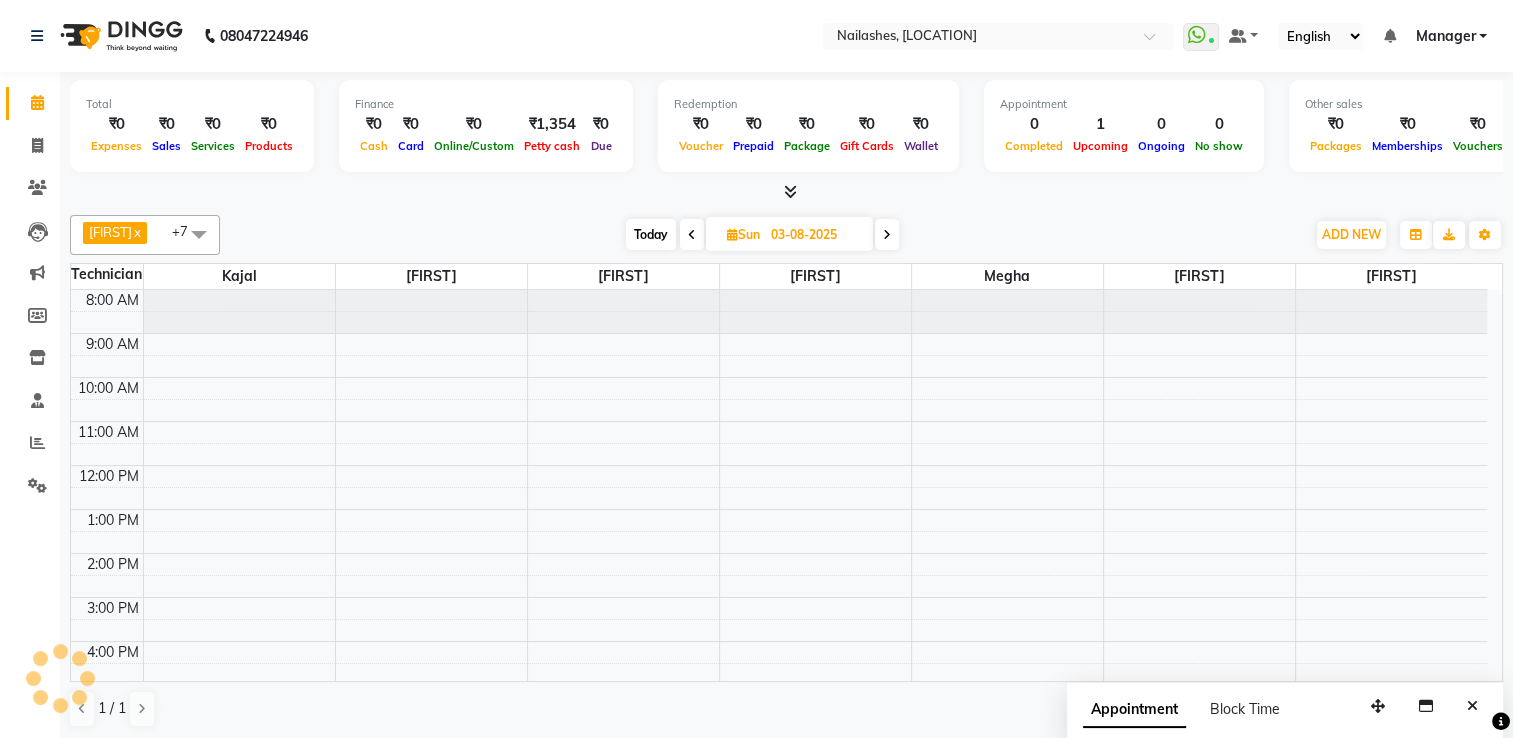 scroll, scrollTop: 175, scrollLeft: 0, axis: vertical 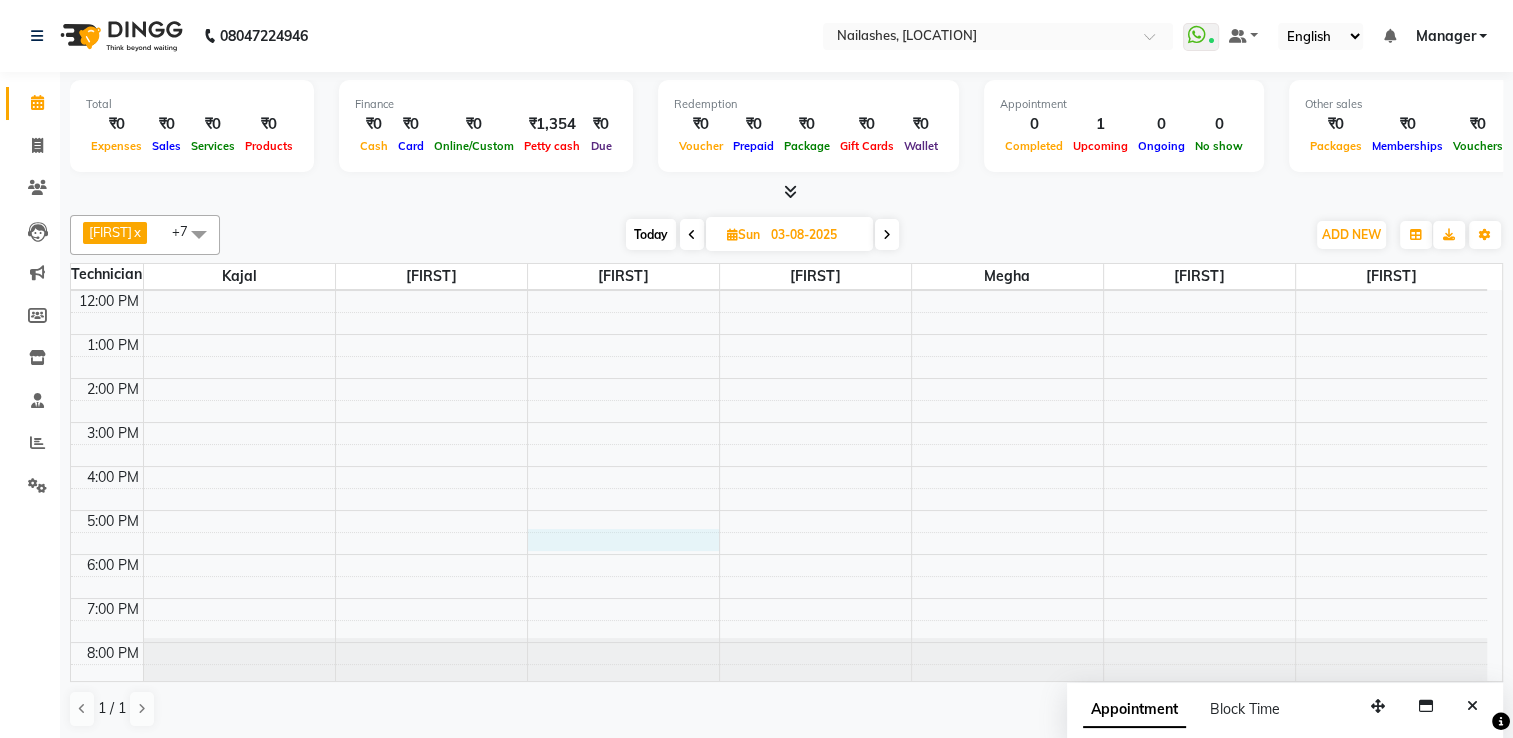 click on "8:00 AM 9:00 AM 10:00 AM 11:00 AM 12:00 PM 1:00 PM 2:00 PM 3:00 PM 4:00 PM 5:00 PM 6:00 PM 7:00 PM 8:00 PM" at bounding box center [779, 400] 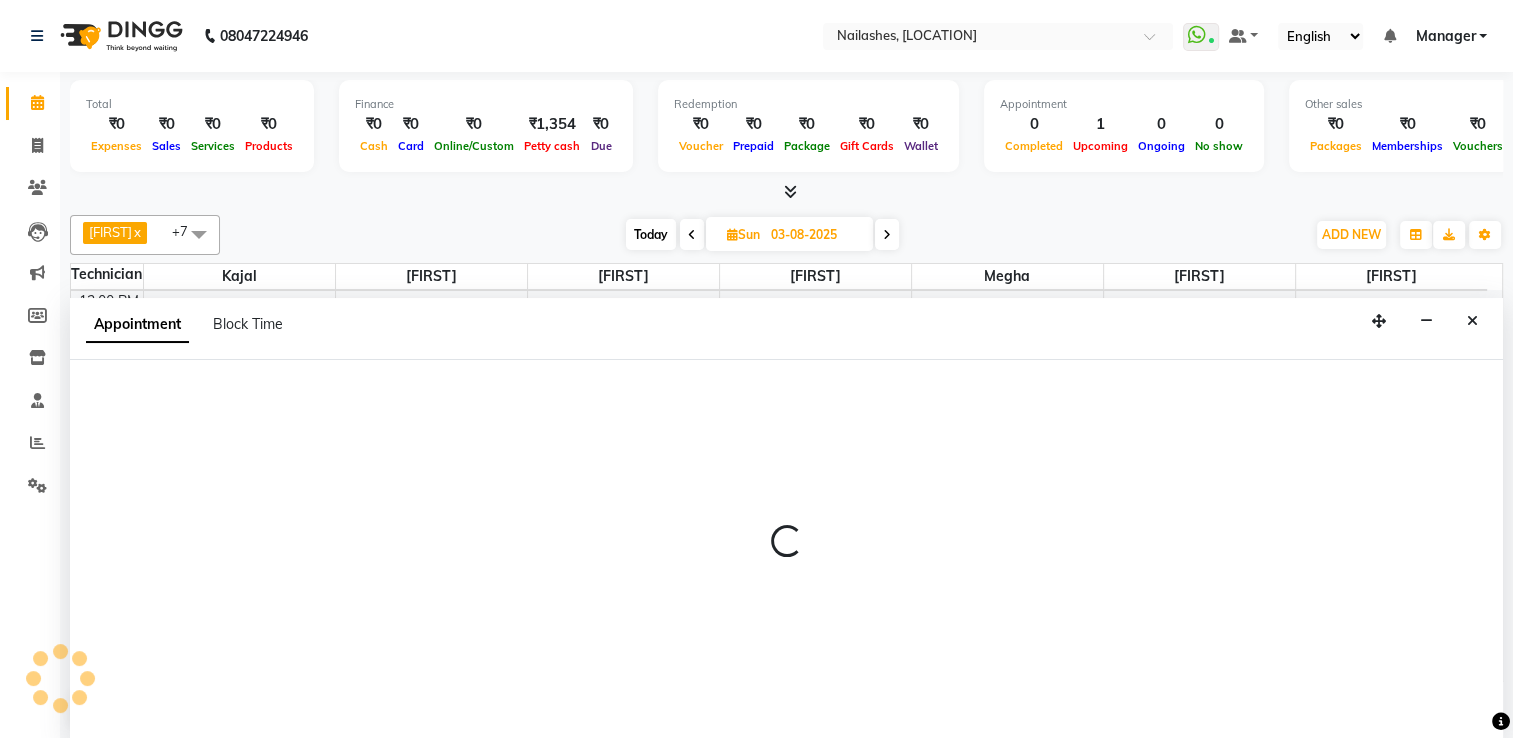 scroll, scrollTop: 0, scrollLeft: 0, axis: both 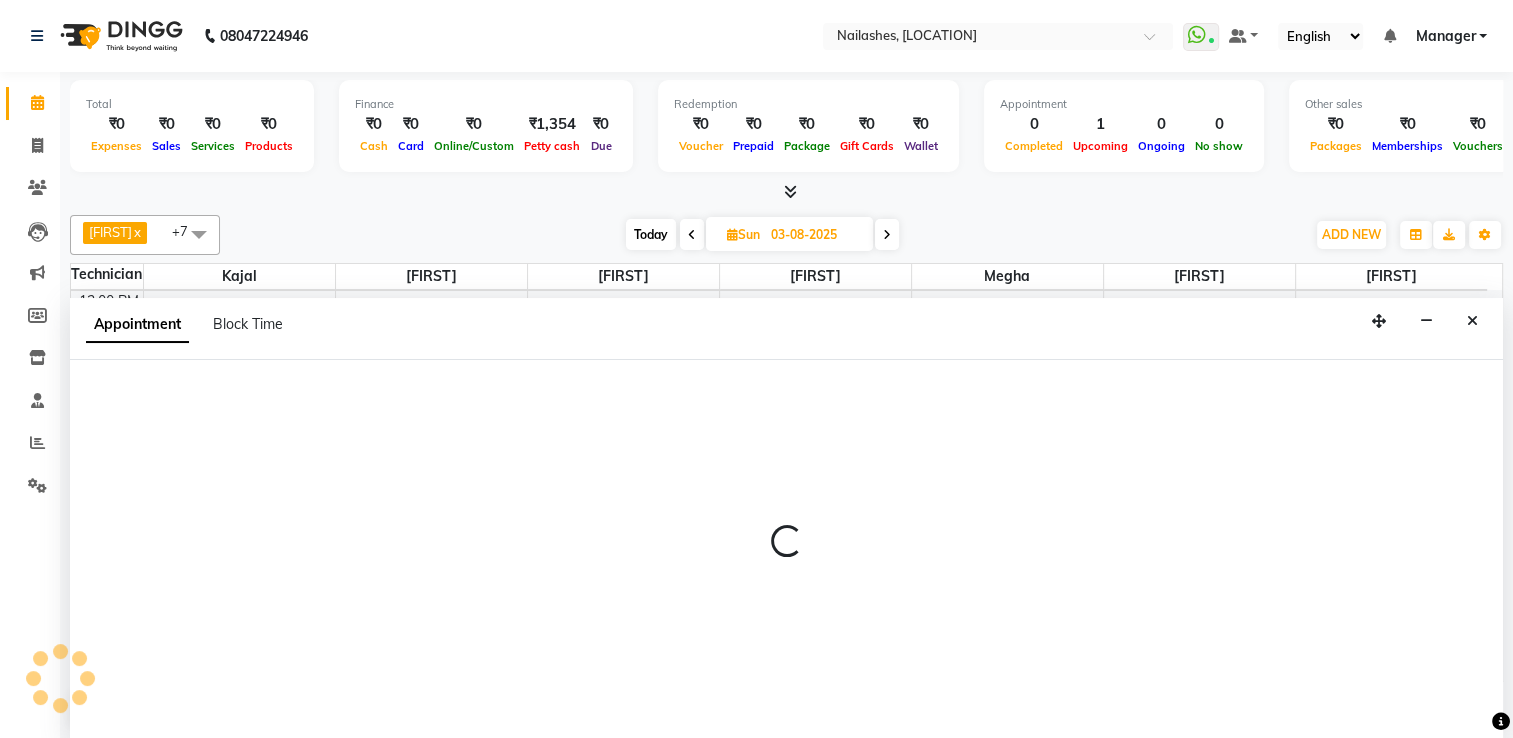 select on "1050" 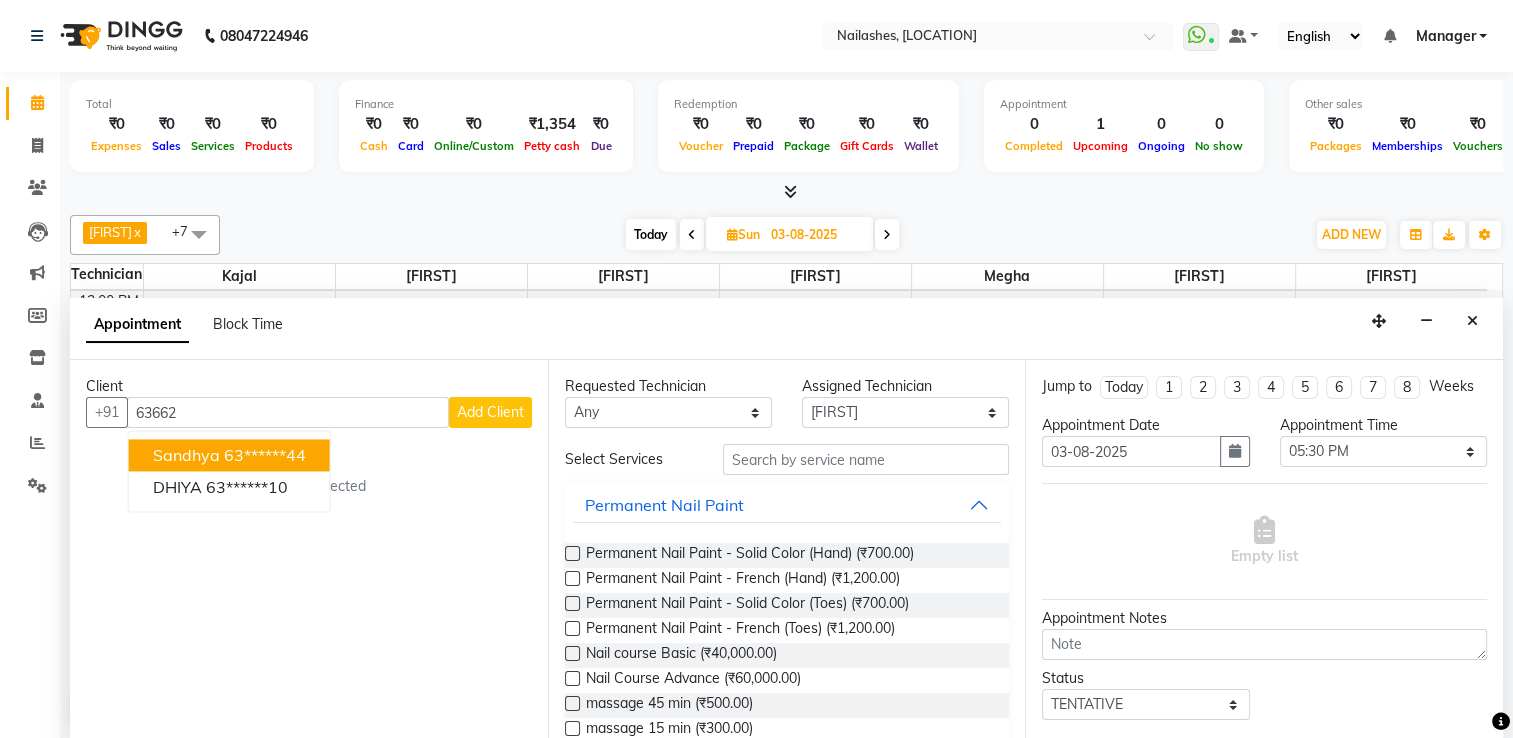 click on "sandhya" at bounding box center (186, 455) 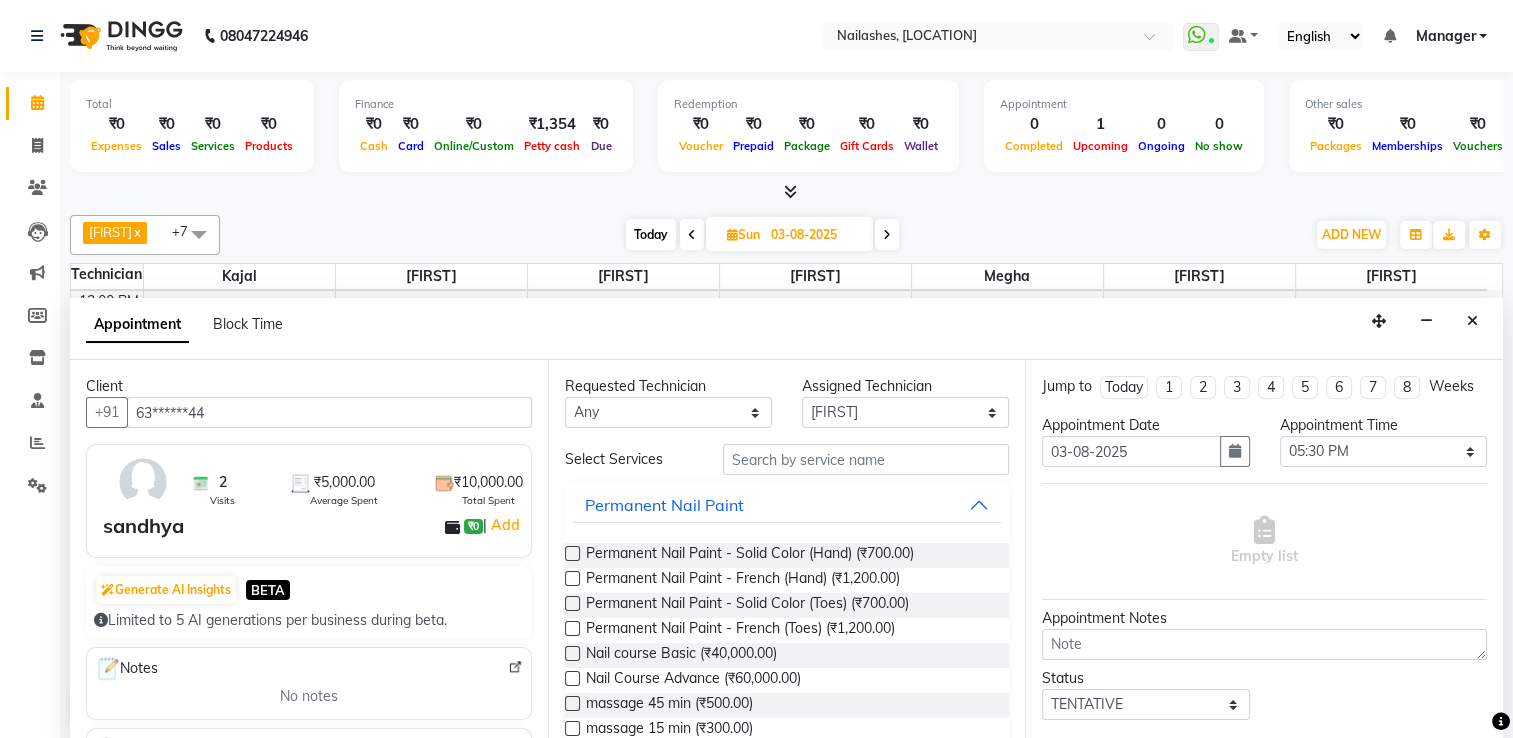 type on "63******44" 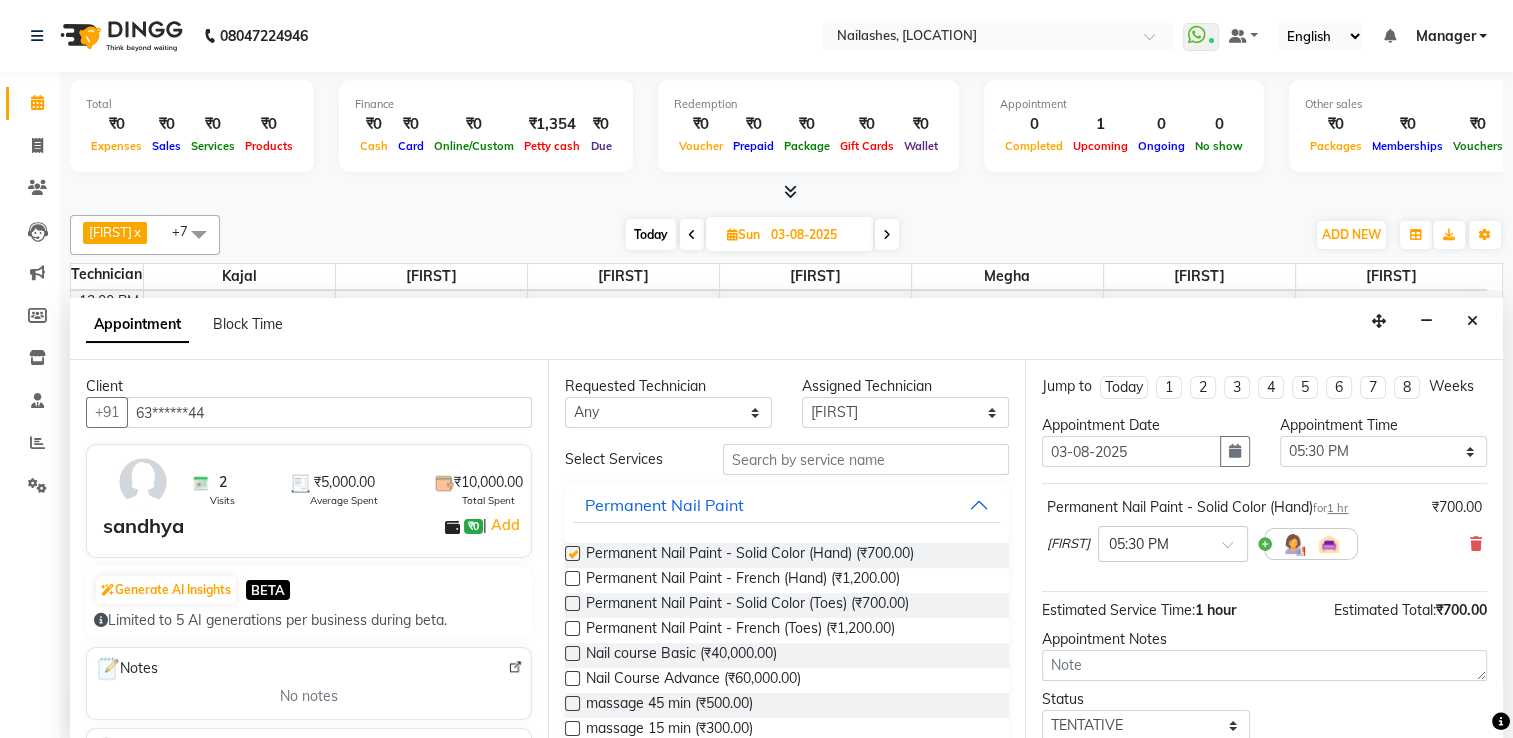 checkbox on "false" 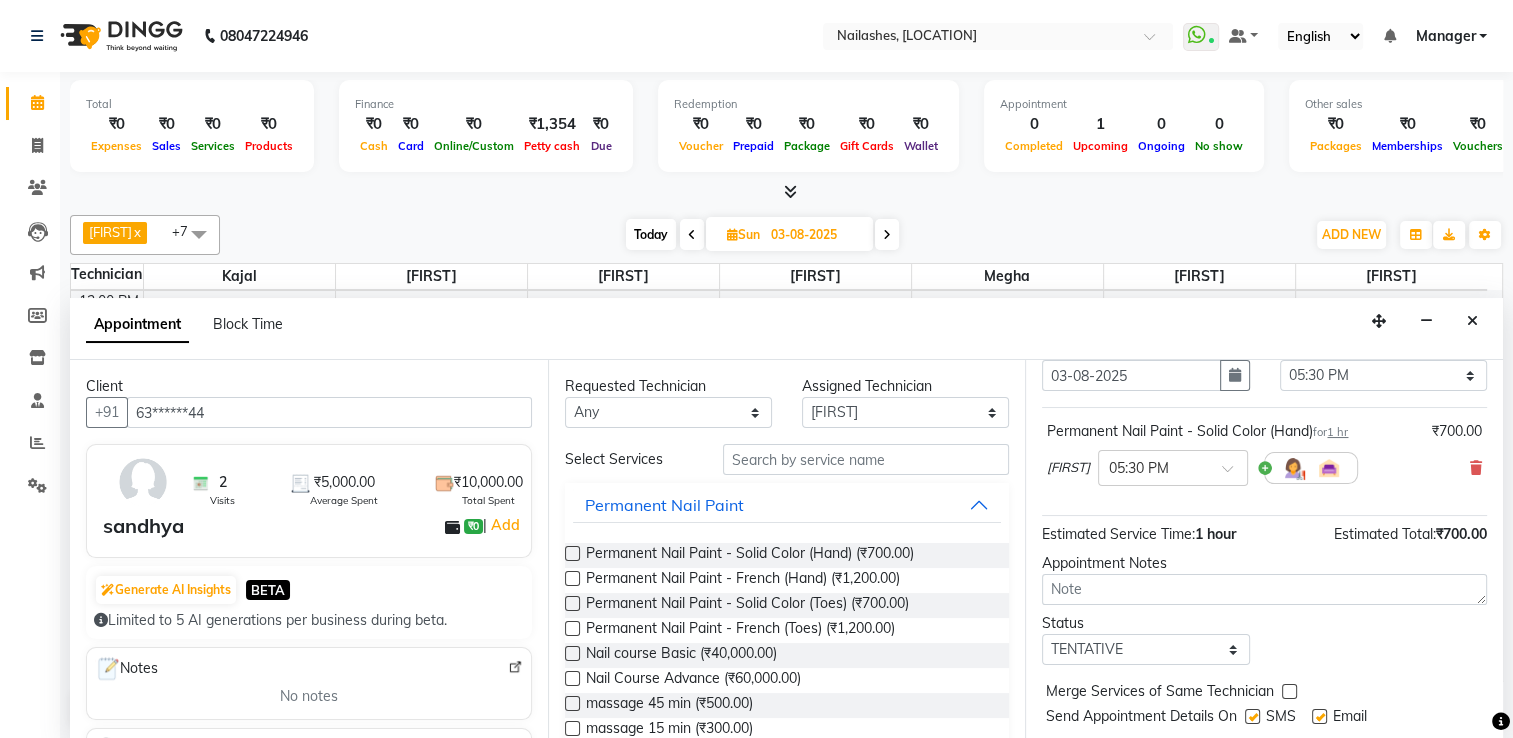 scroll, scrollTop: 144, scrollLeft: 0, axis: vertical 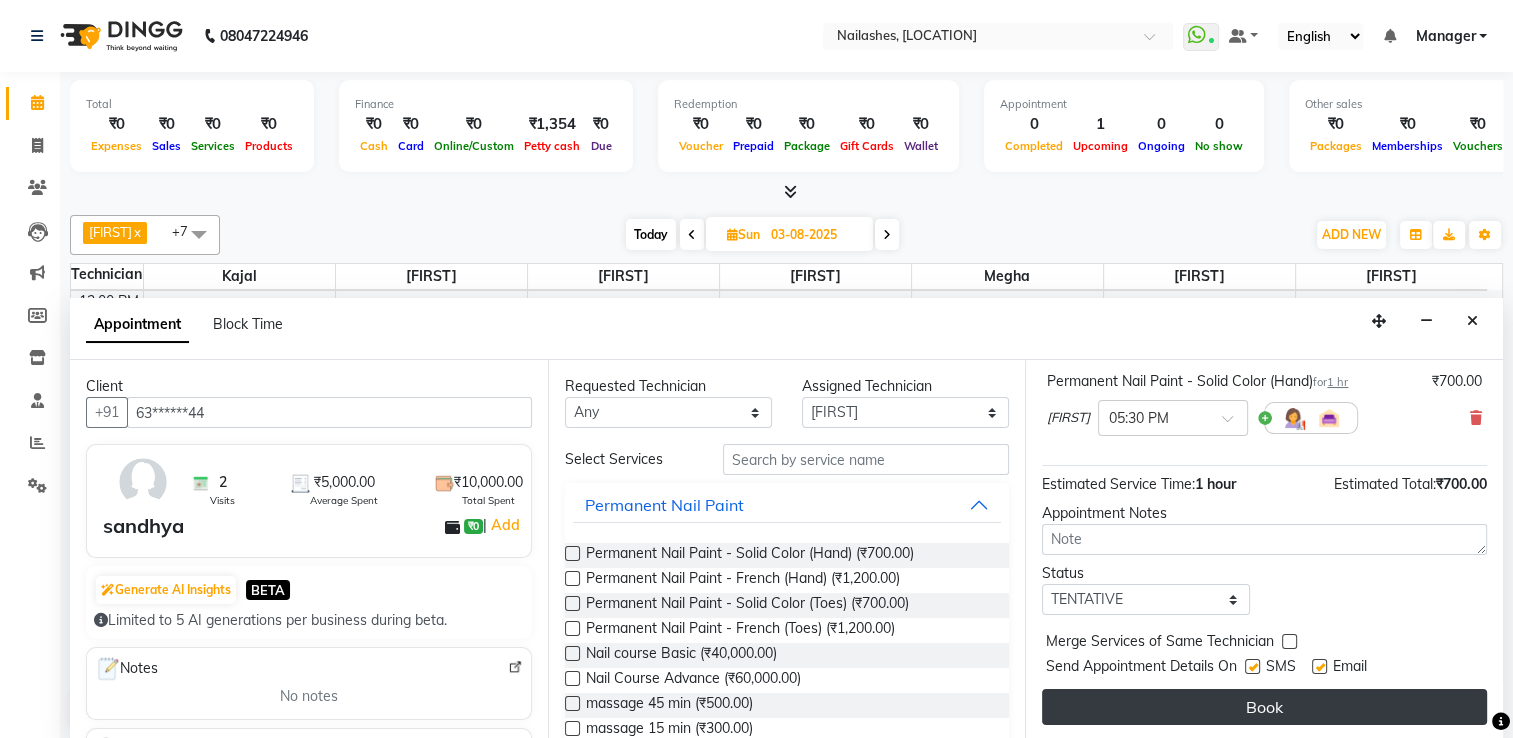 click on "Book" at bounding box center (1264, 707) 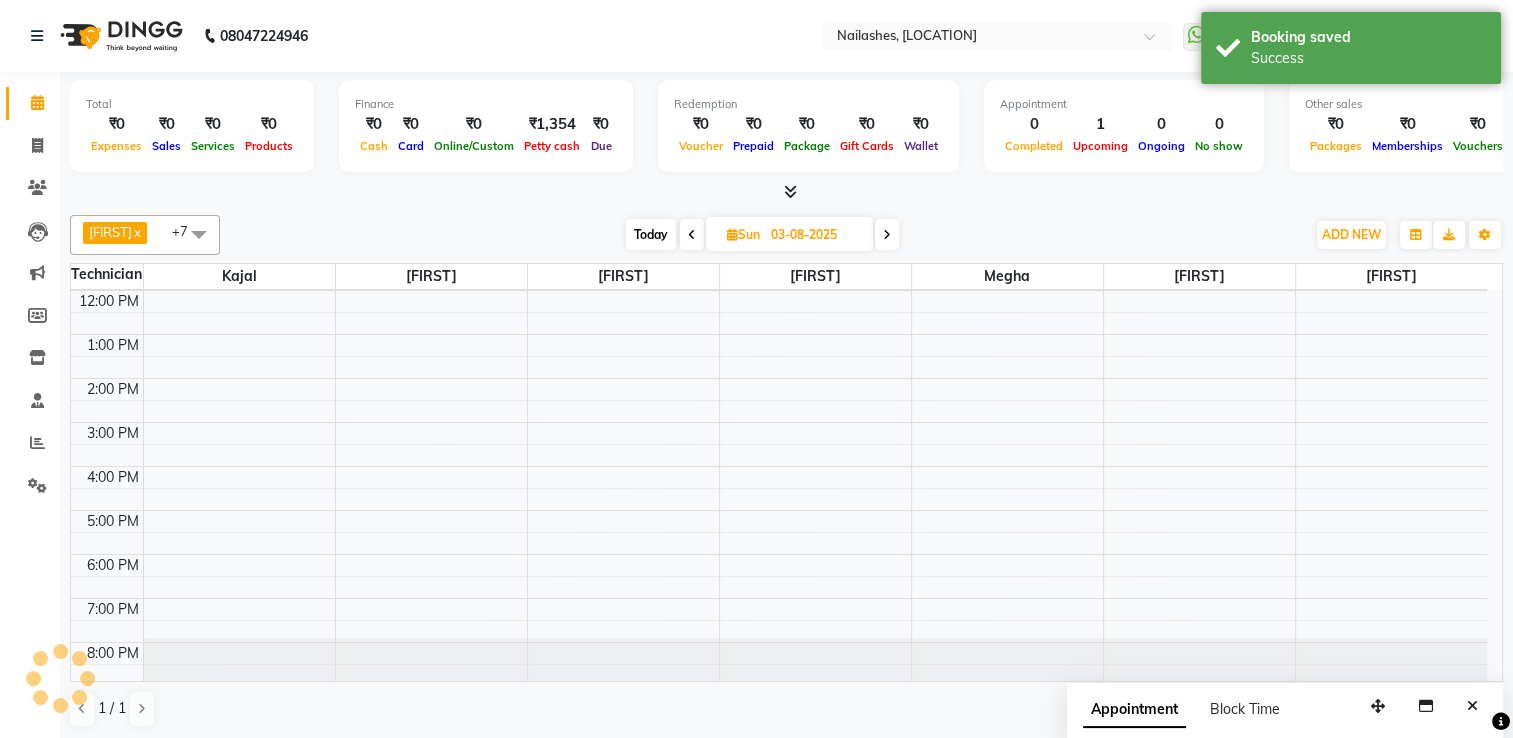 scroll, scrollTop: 0, scrollLeft: 0, axis: both 